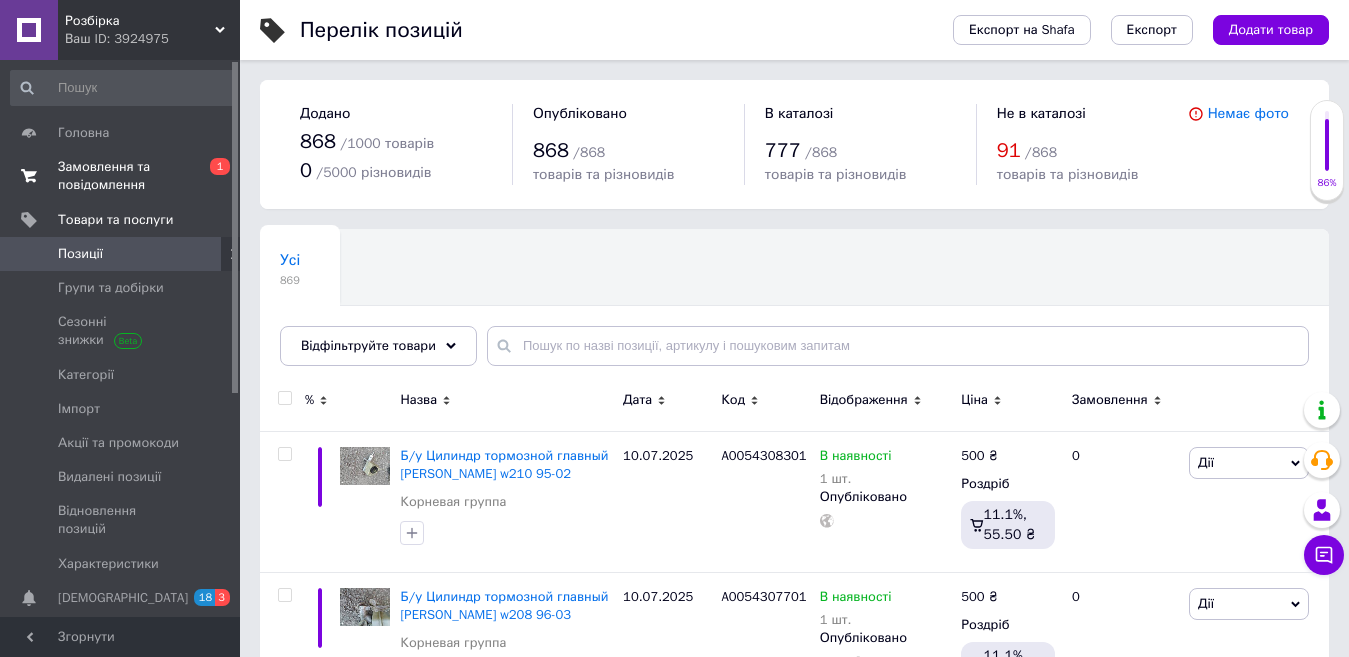 scroll, scrollTop: 0, scrollLeft: 0, axis: both 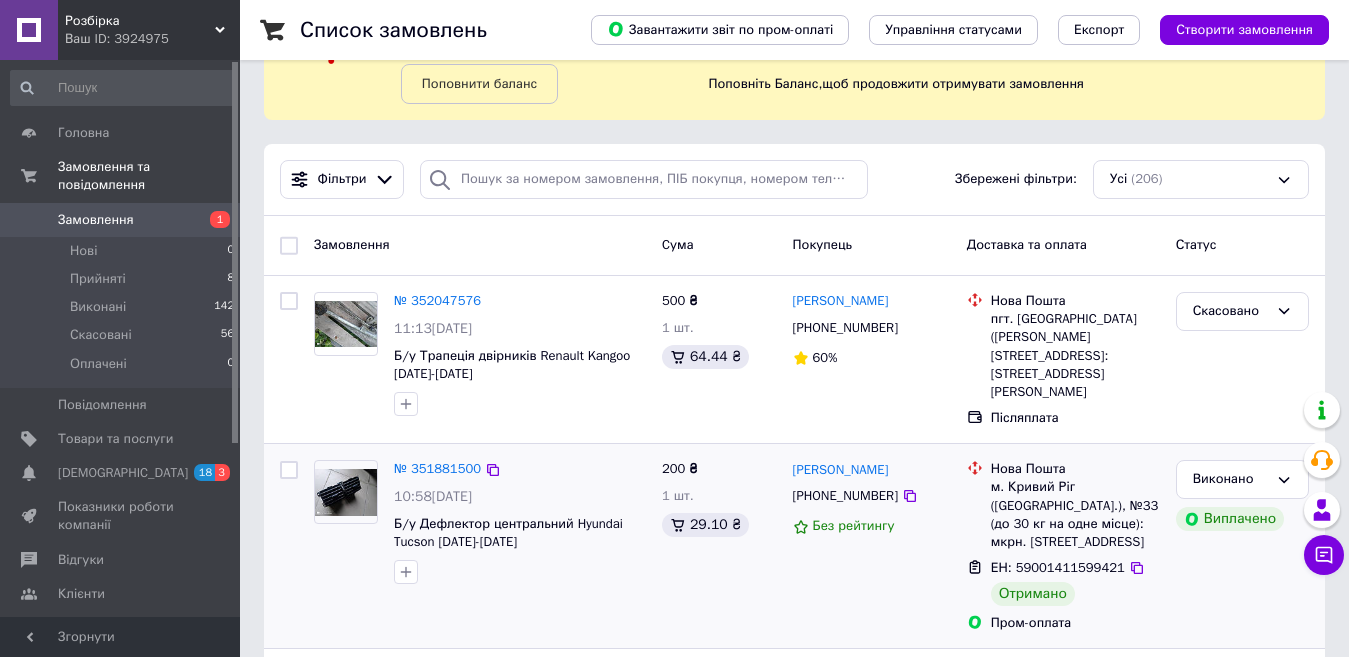 click 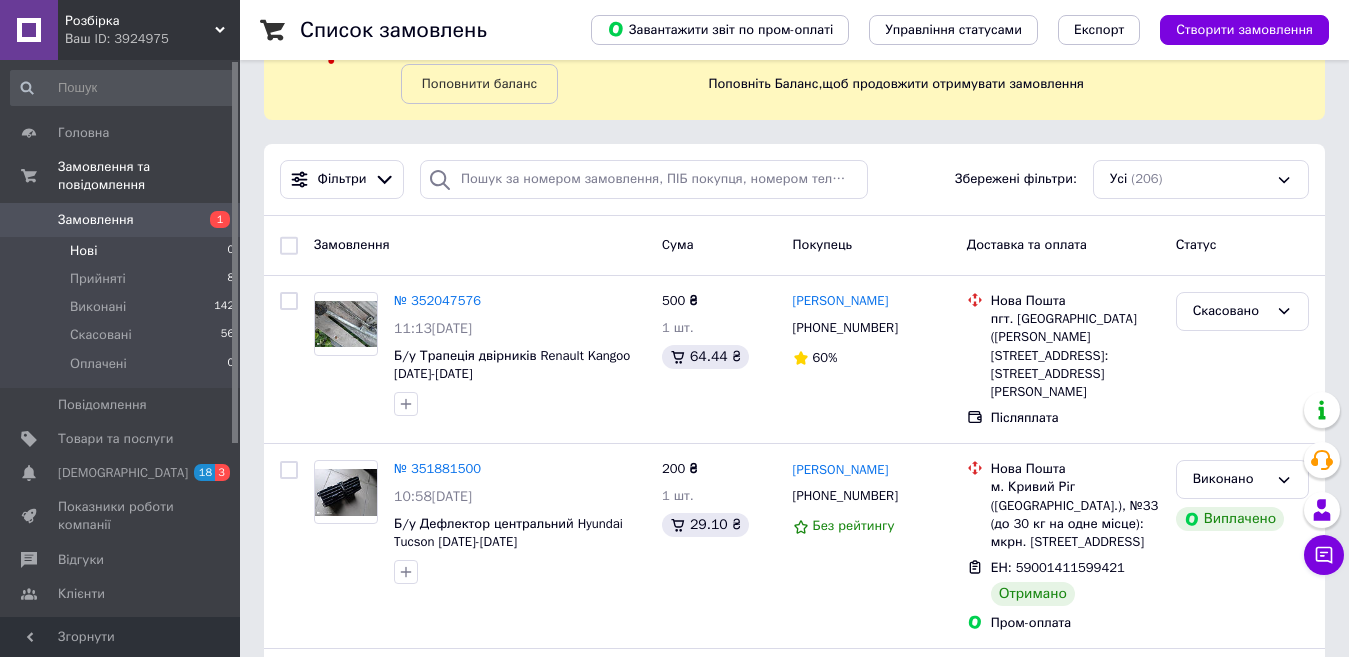 click on "Нові 0" at bounding box center [123, 251] 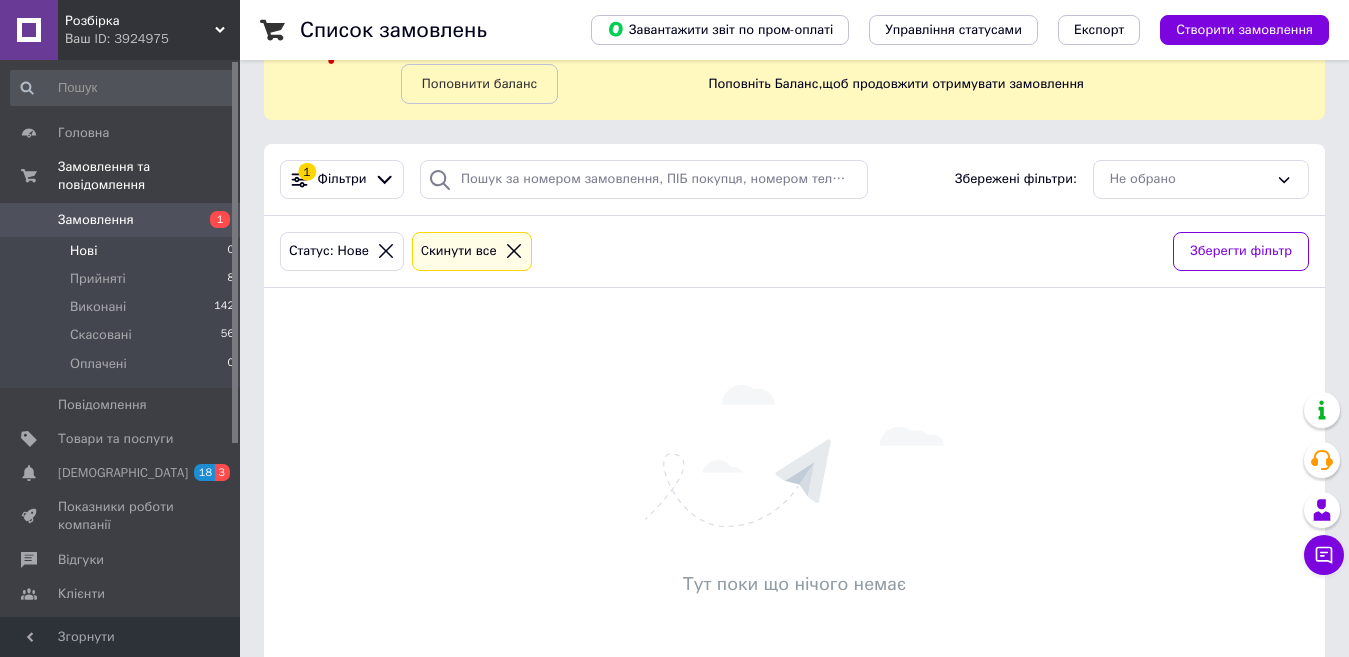 scroll, scrollTop: 0, scrollLeft: 0, axis: both 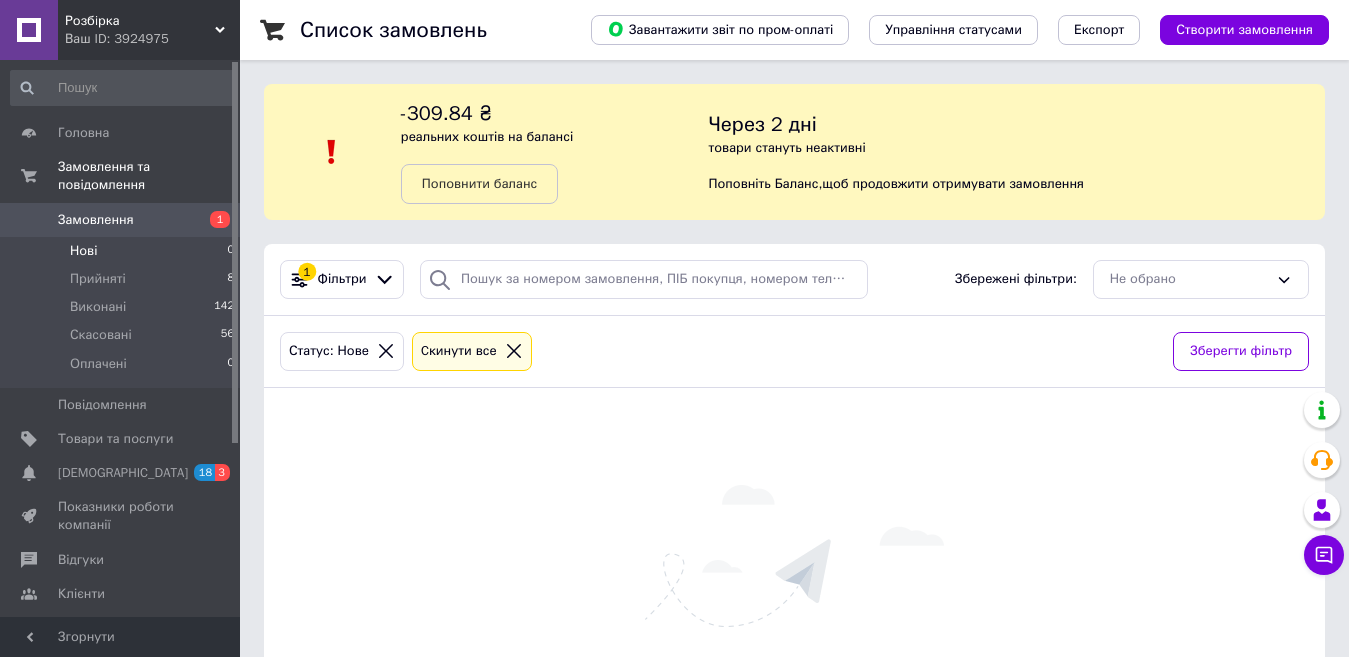 click on "Замовлення" at bounding box center [96, 220] 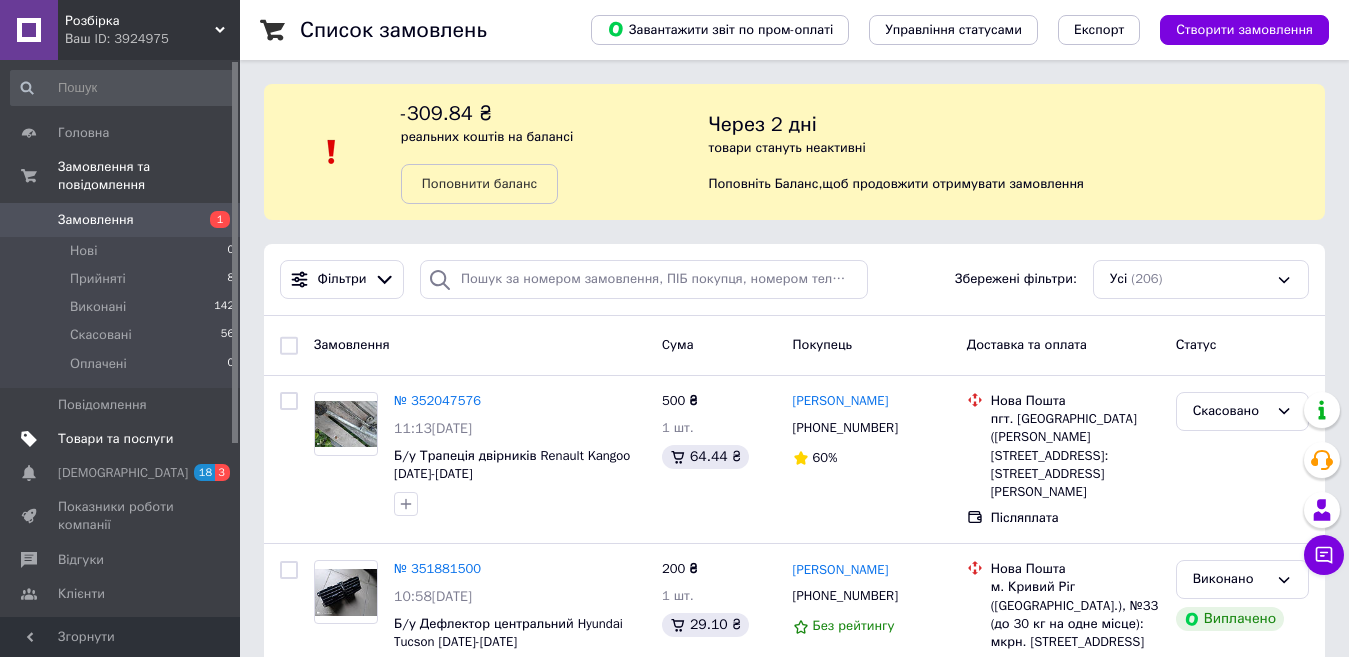click on "Товари та послуги" at bounding box center [115, 439] 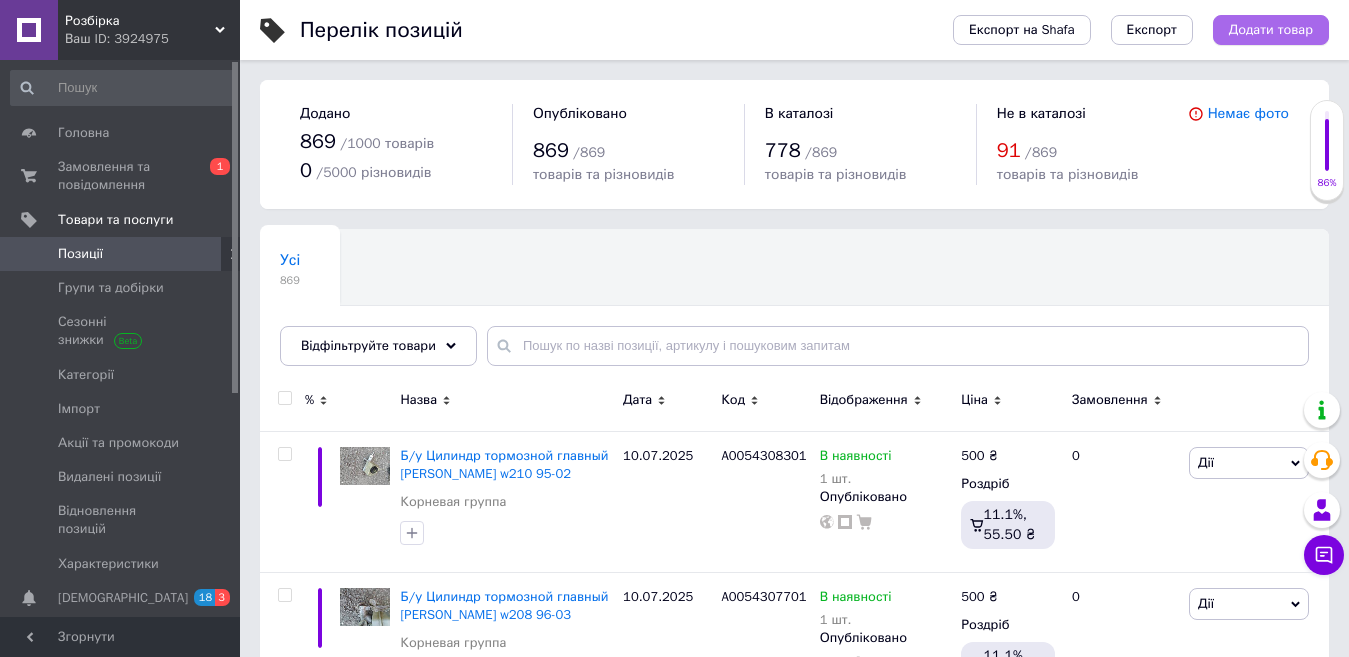 click on "Додати товар" at bounding box center [1271, 30] 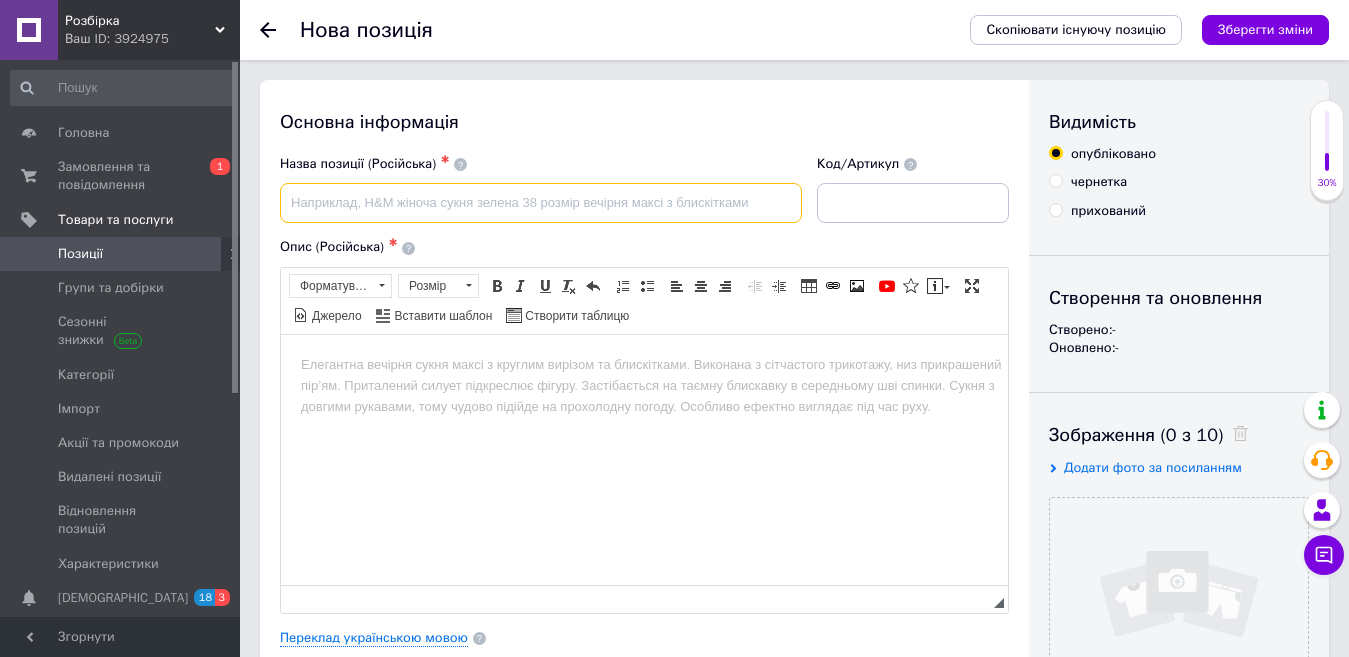 scroll, scrollTop: 0, scrollLeft: 0, axis: both 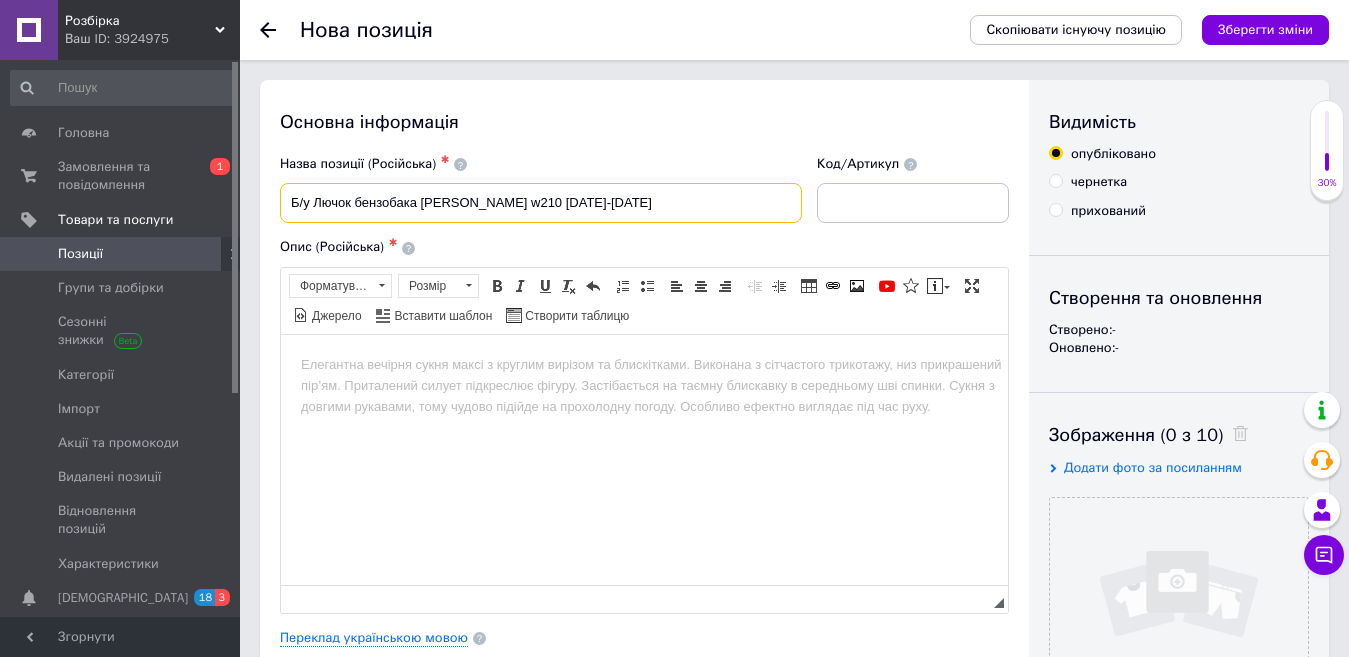 type on "Б/у Лючок бензобака [PERSON_NAME] w210 [DATE]-[DATE]" 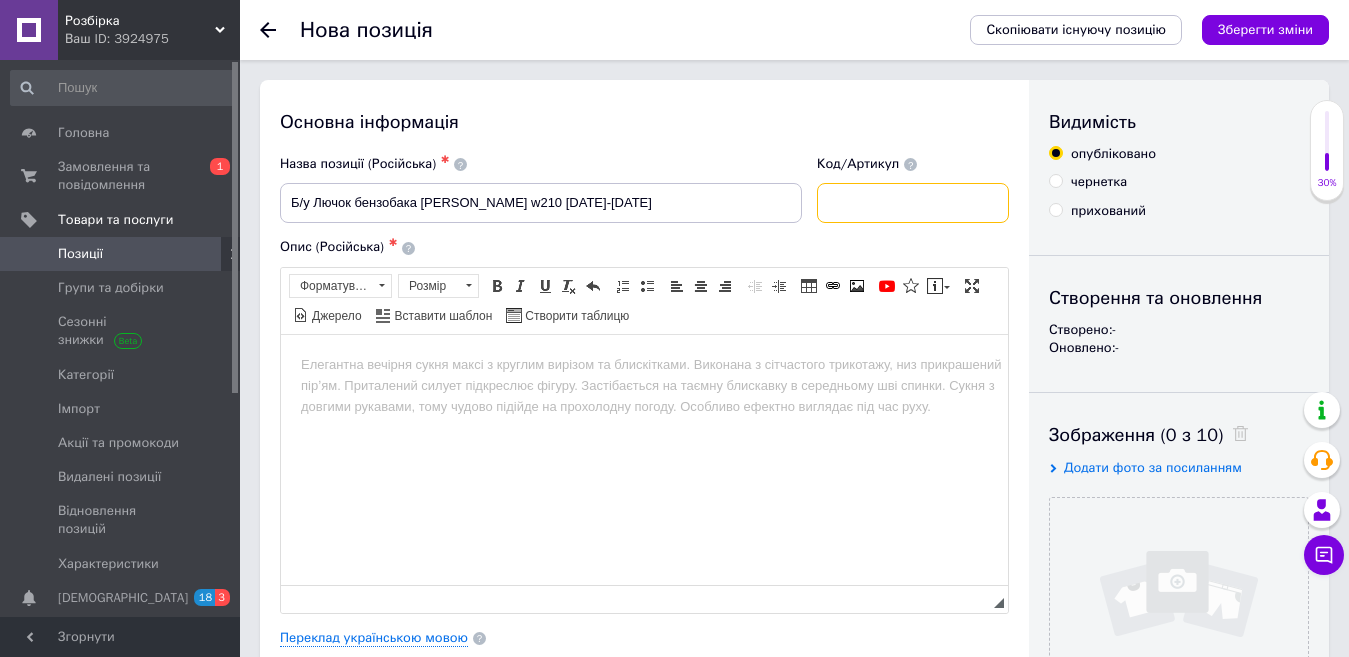click at bounding box center [913, 203] 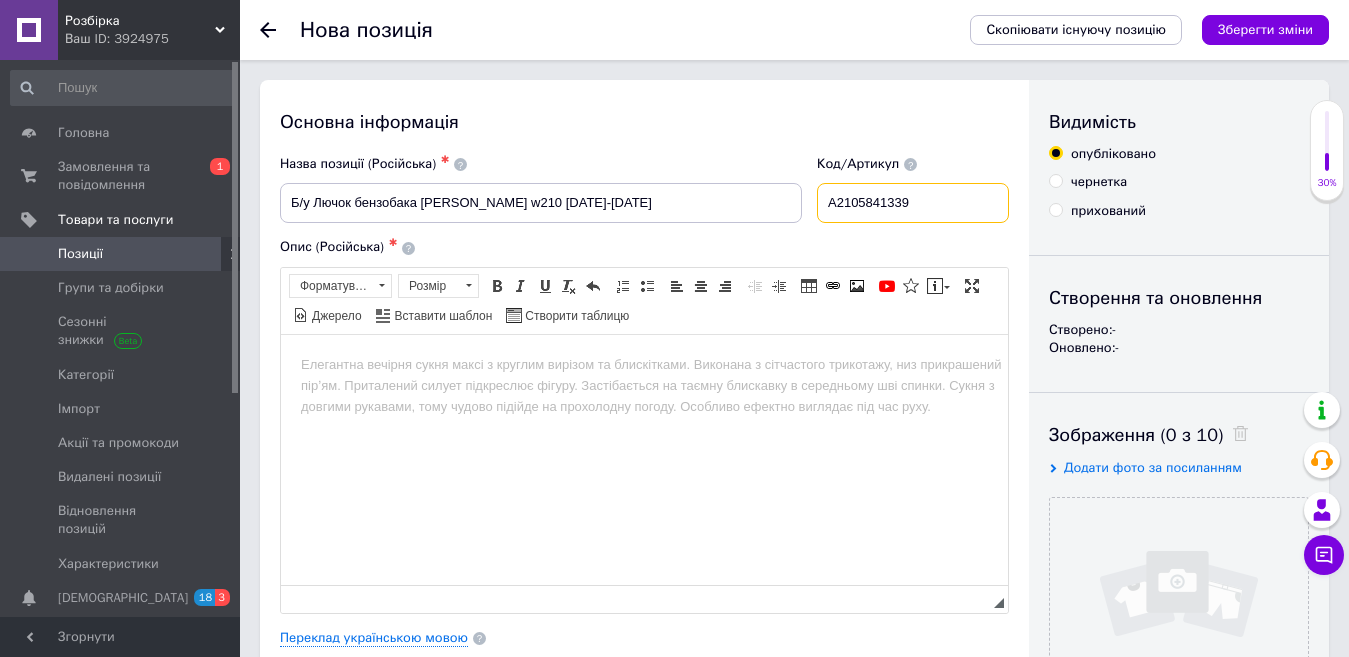 type on "A2105841339" 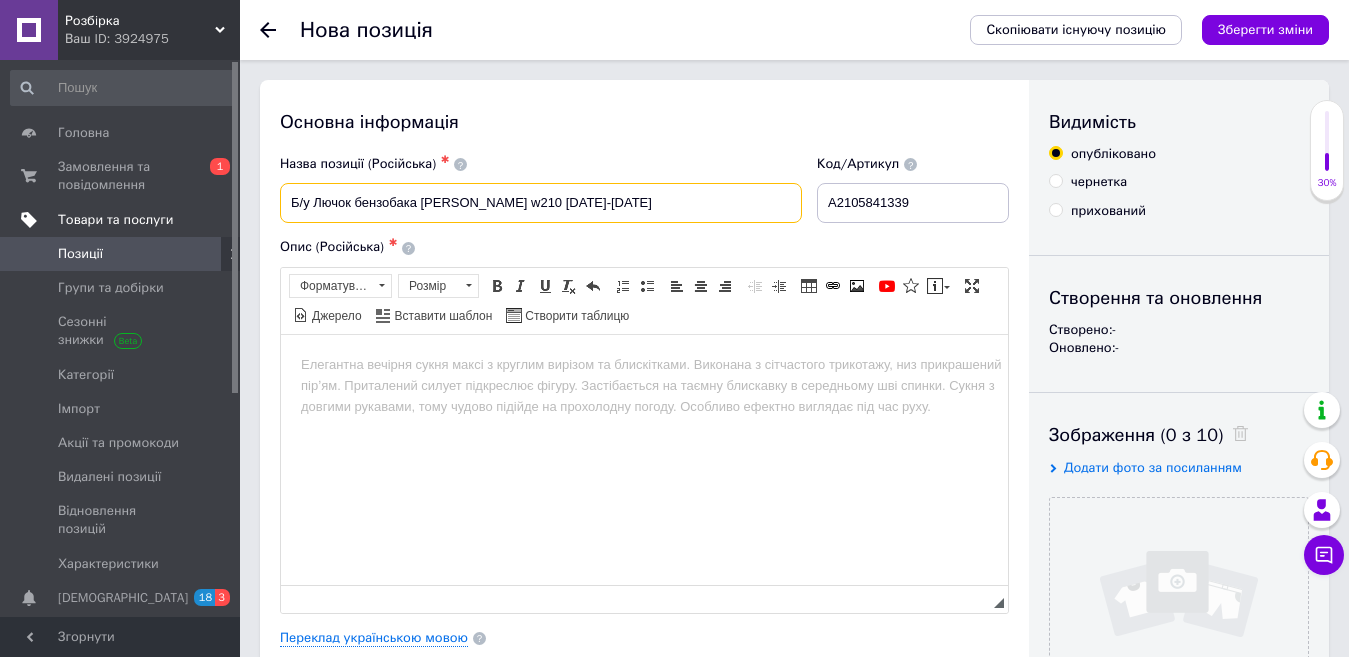 drag, startPoint x: 579, startPoint y: 195, endPoint x: 189, endPoint y: 218, distance: 390.6776 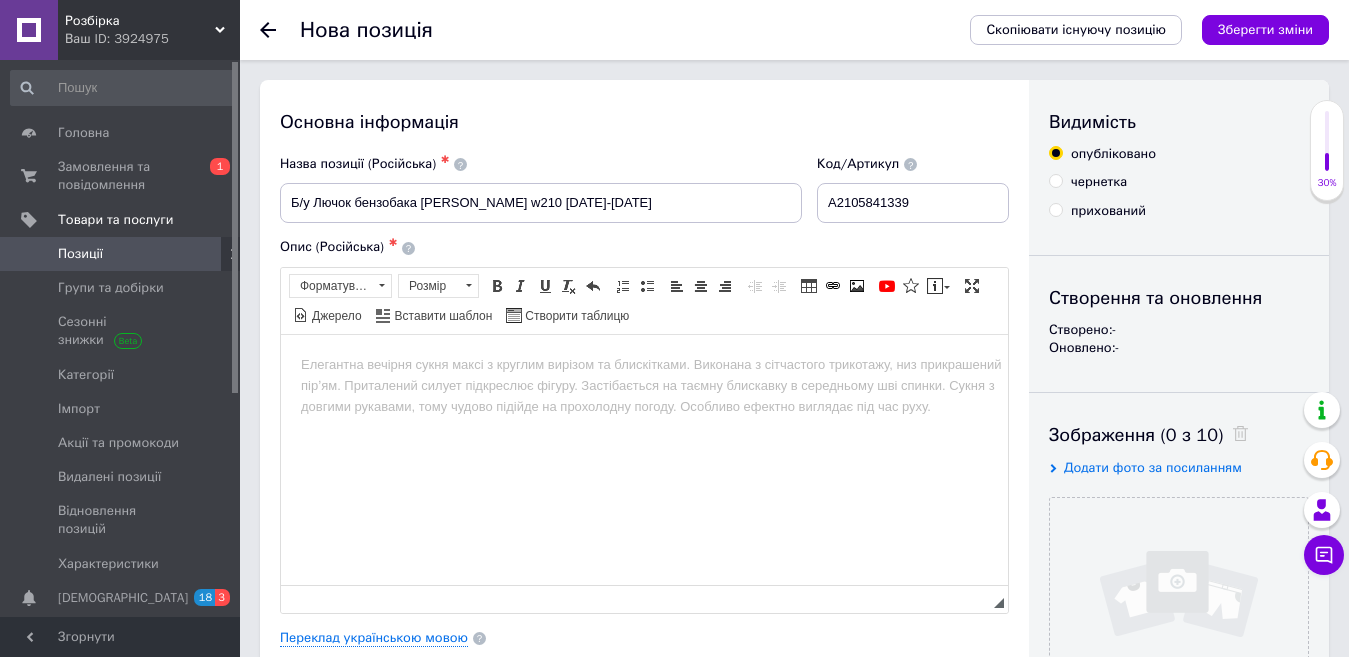 drag, startPoint x: 572, startPoint y: 659, endPoint x: 333, endPoint y: 390, distance: 359.83606 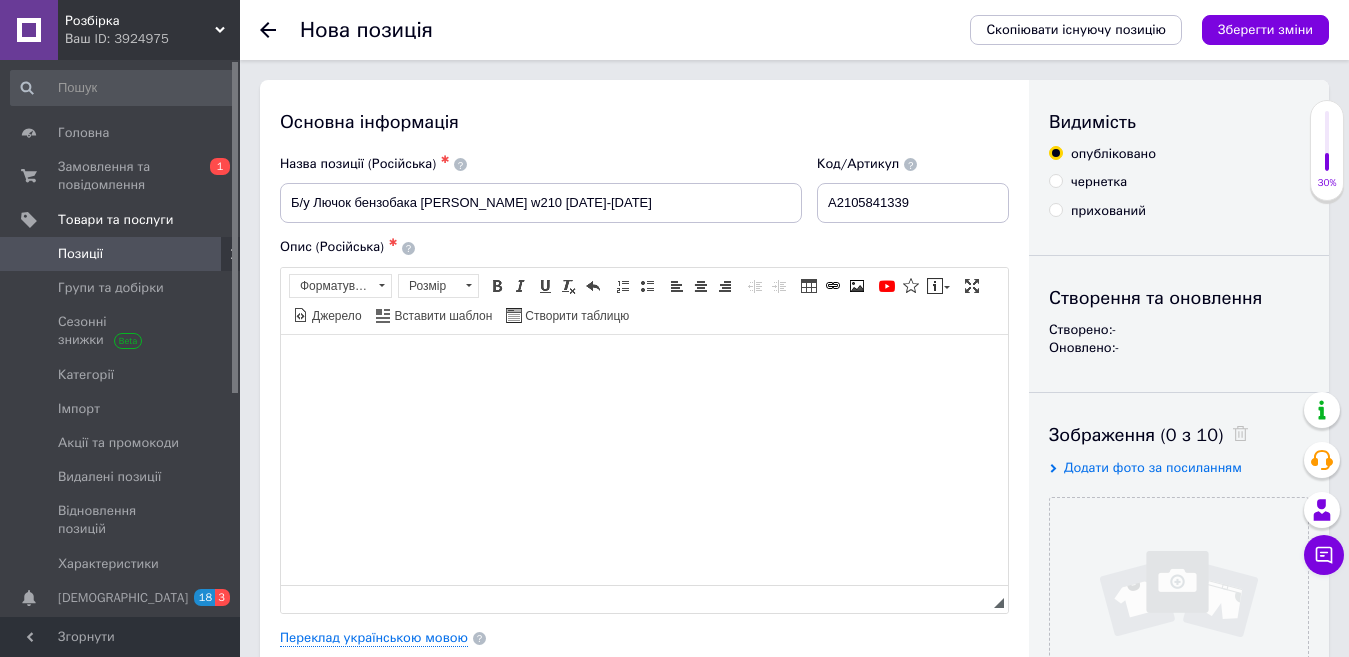 paste 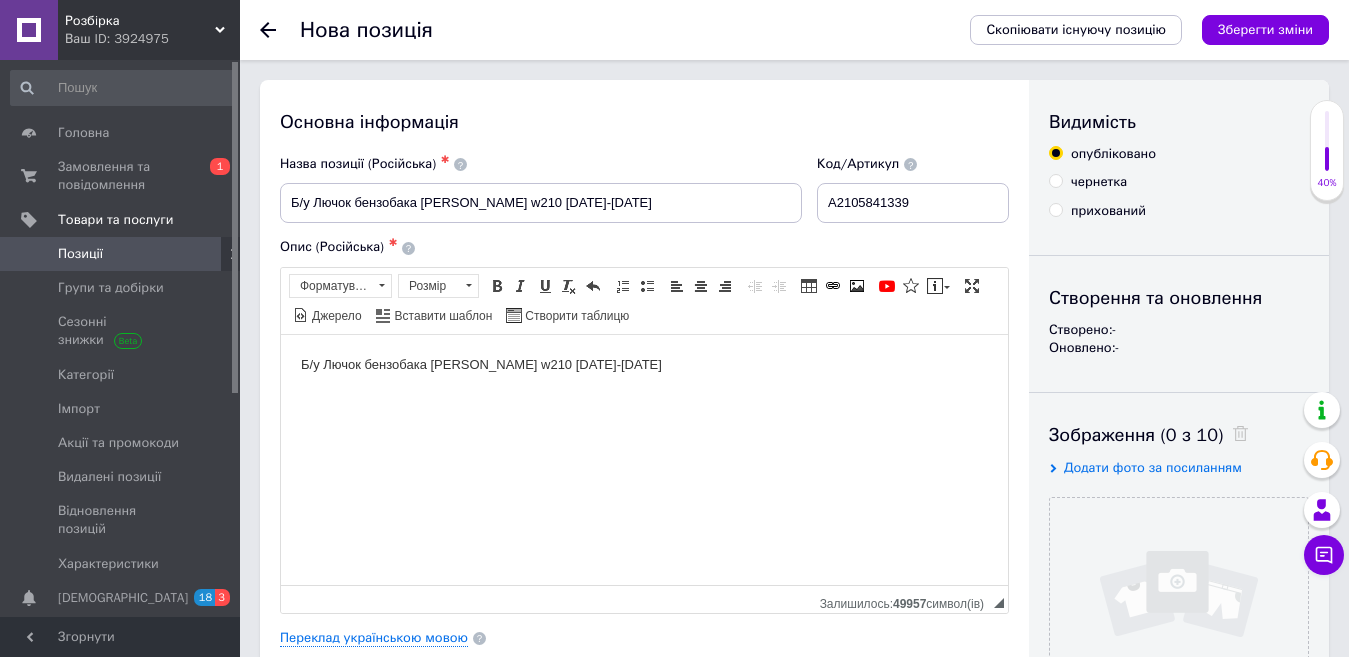 type 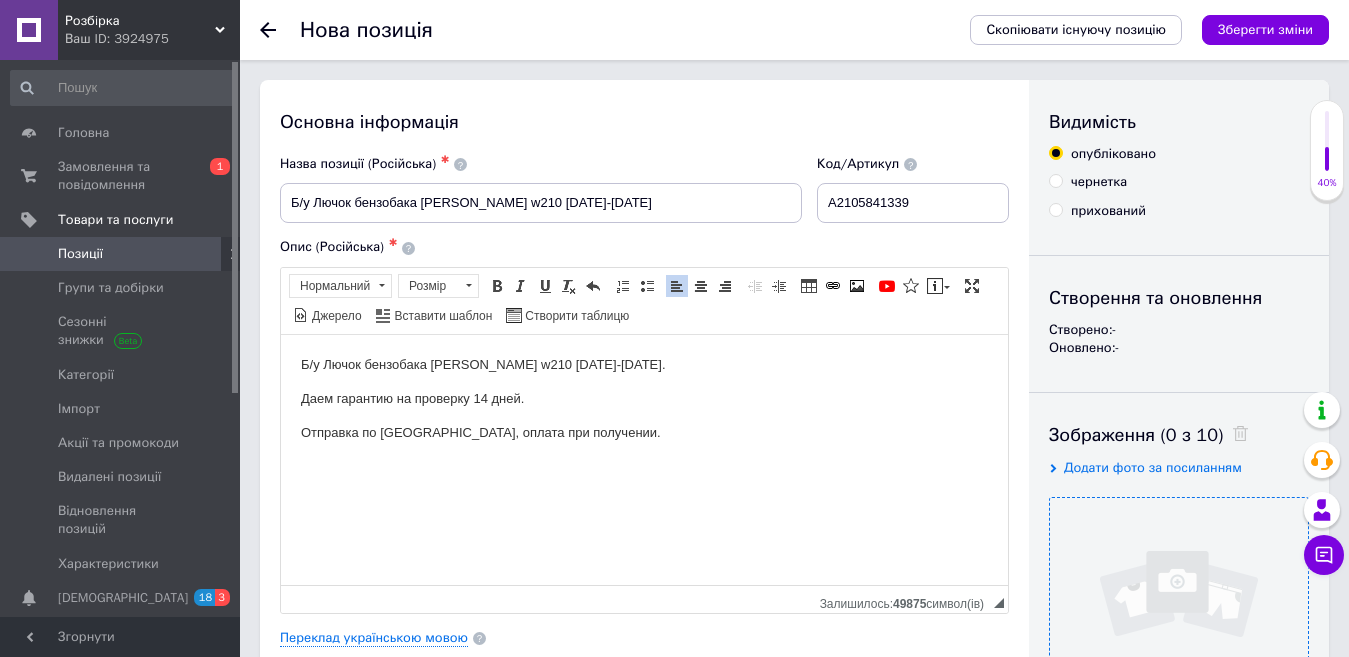 click at bounding box center (1179, 627) 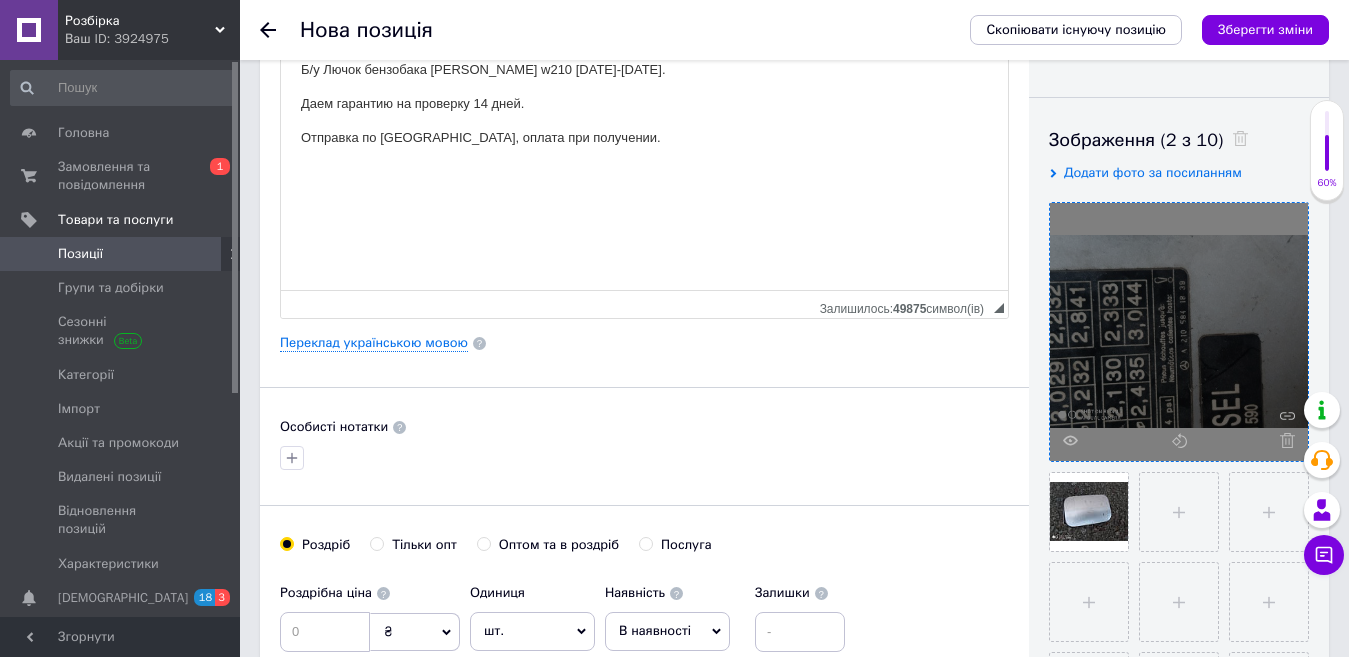 scroll, scrollTop: 300, scrollLeft: 0, axis: vertical 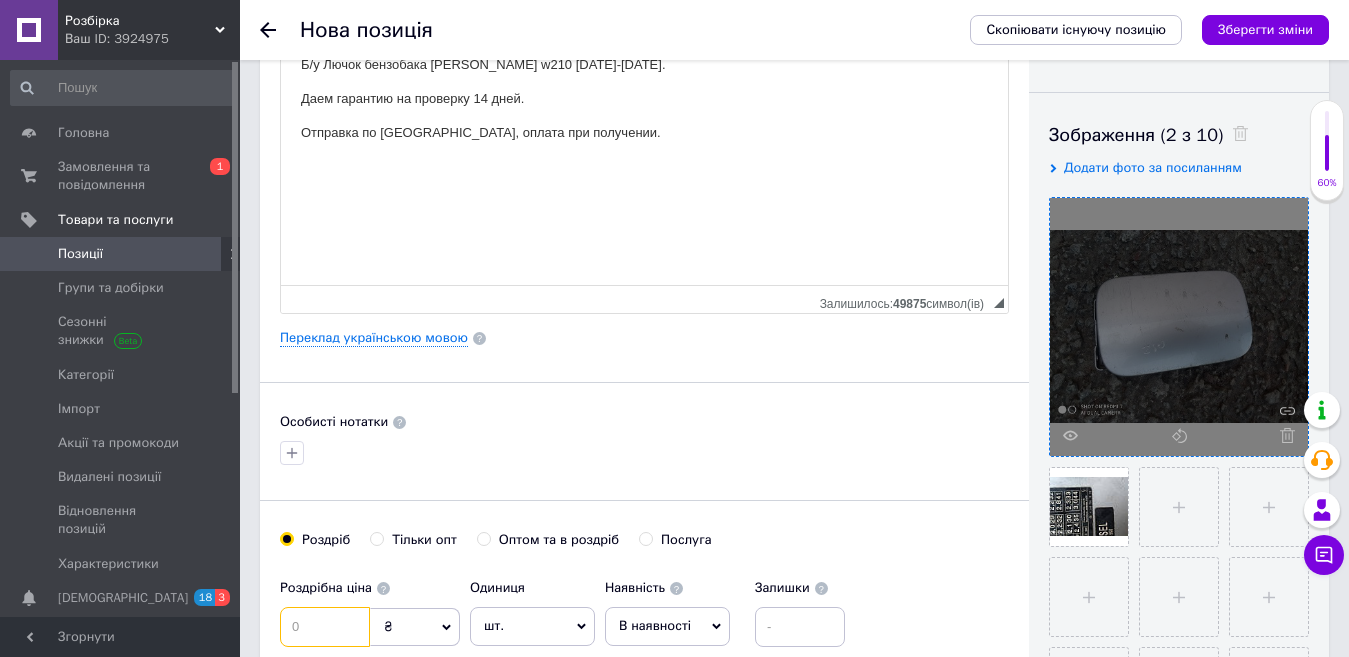 click at bounding box center (325, 627) 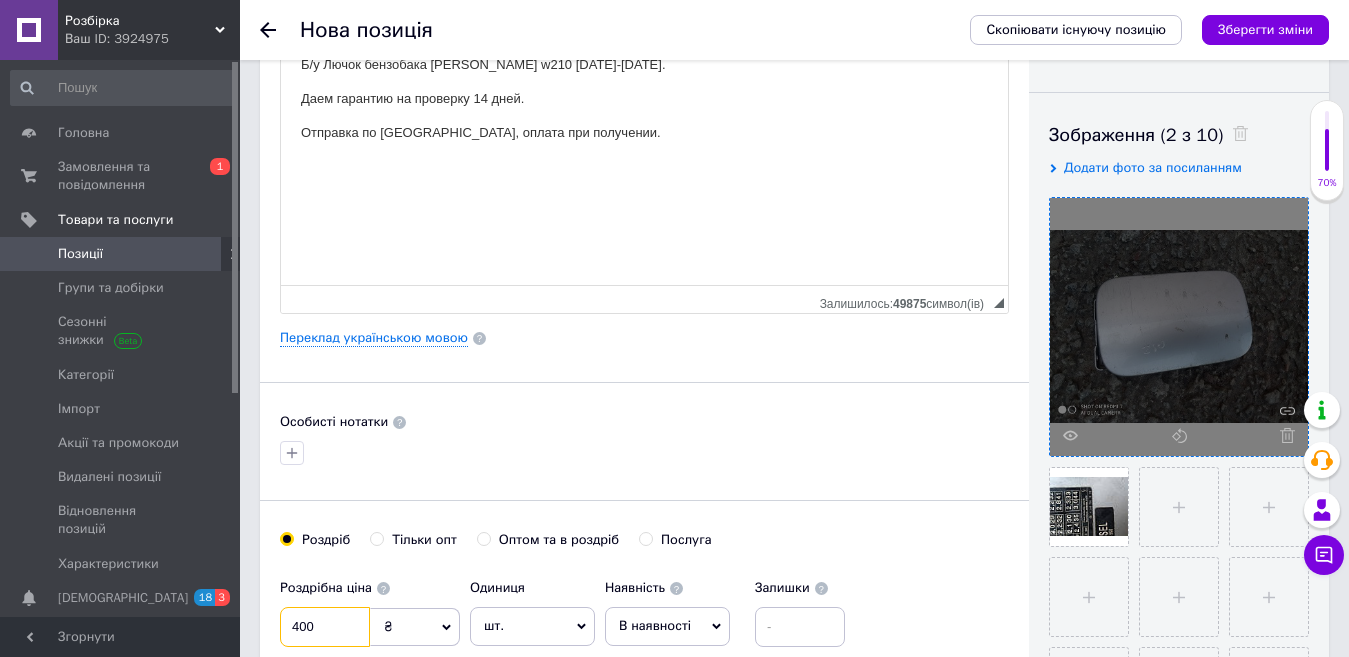 type on "400" 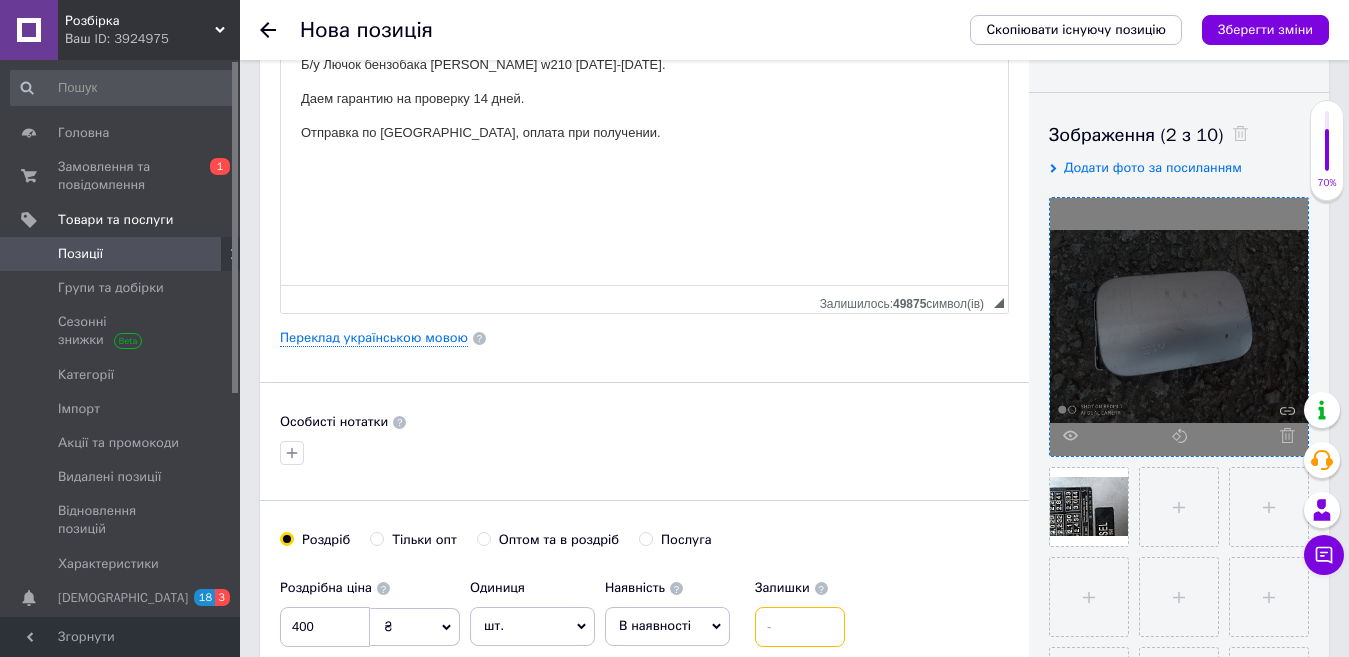 click at bounding box center (800, 627) 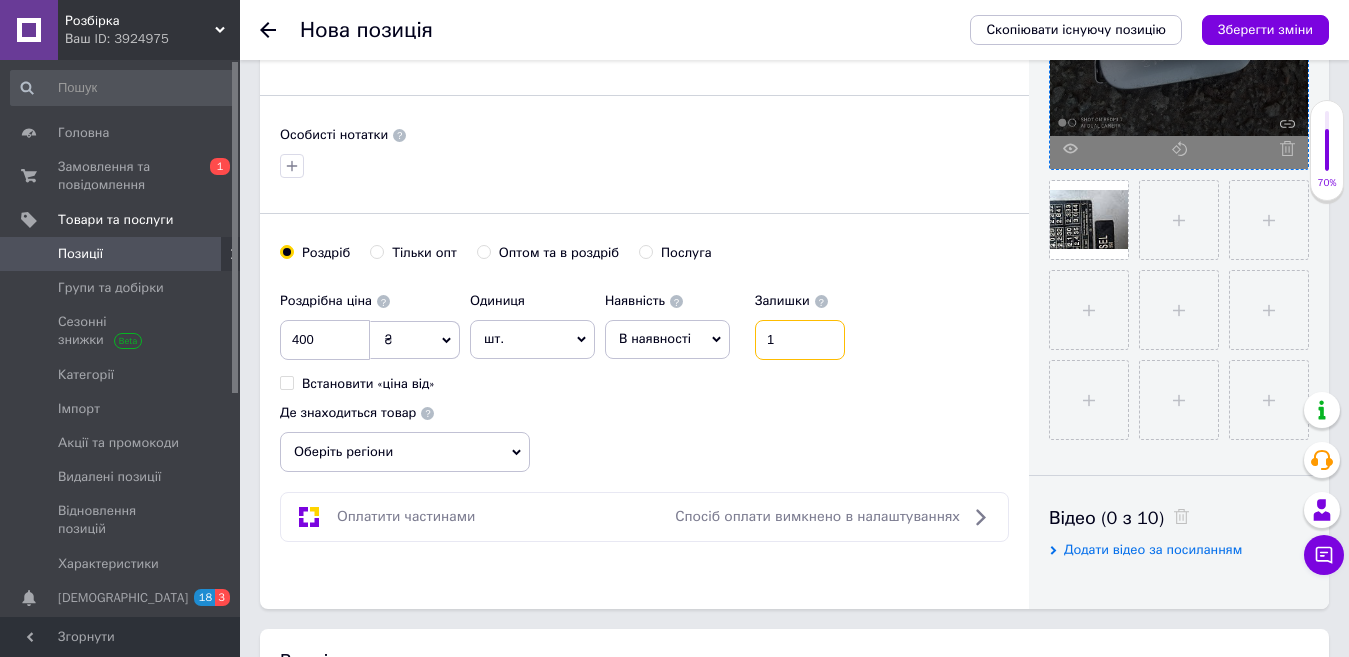 scroll, scrollTop: 600, scrollLeft: 0, axis: vertical 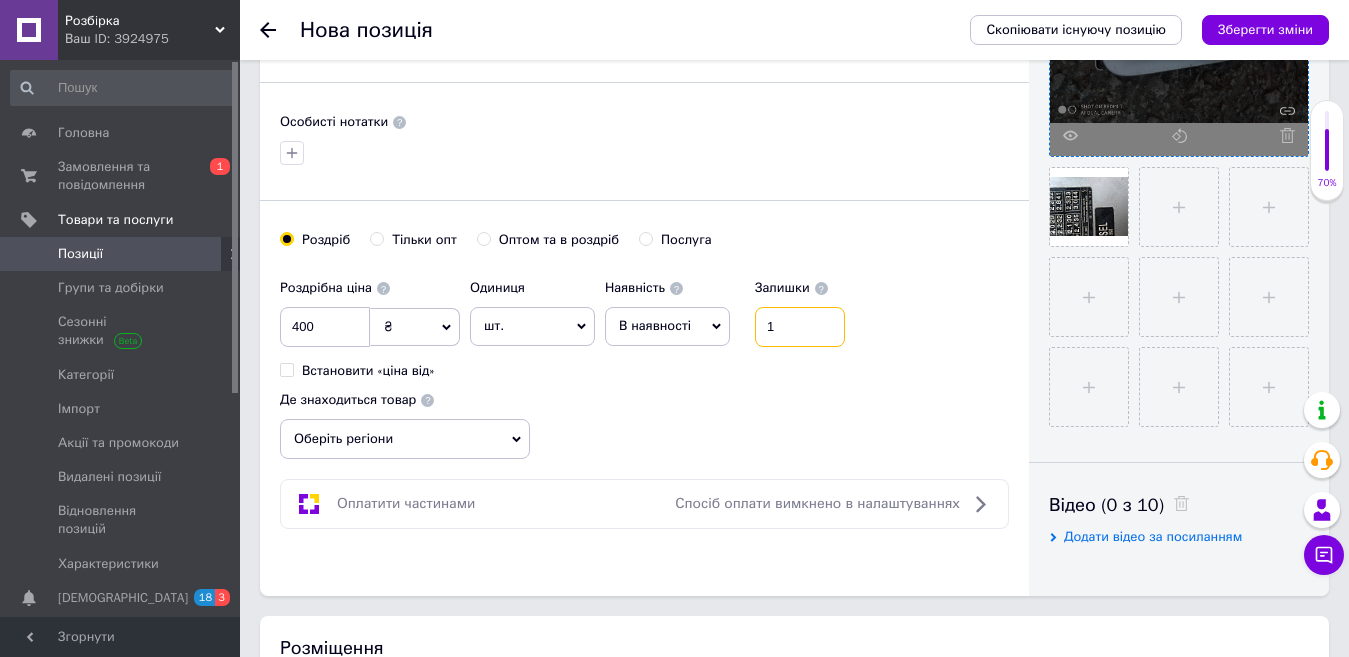 type on "1" 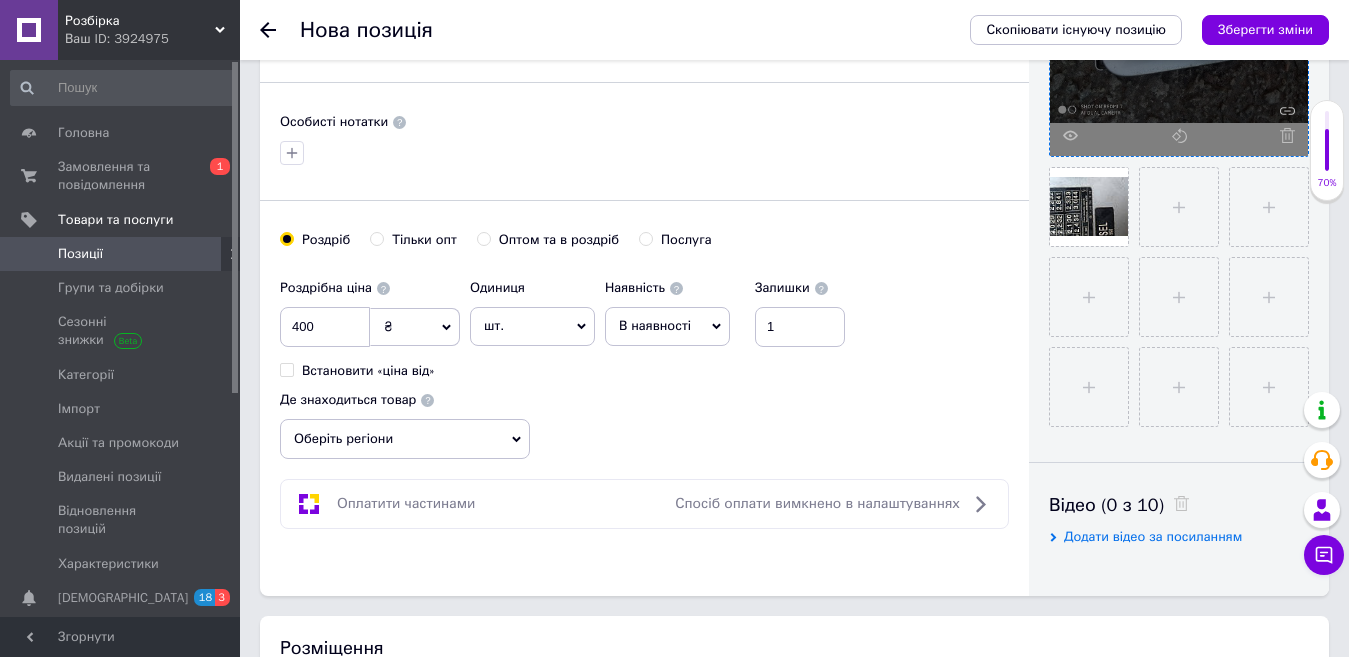 click on "Оберіть регіони" at bounding box center [405, 439] 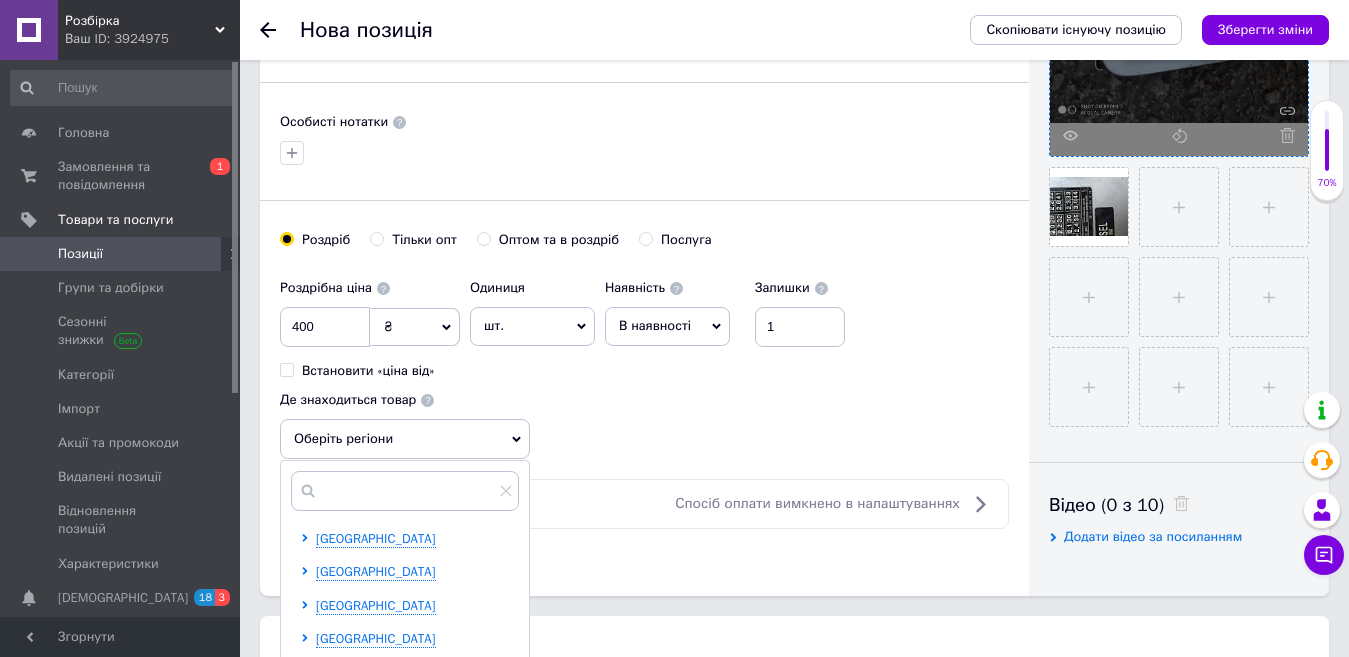 scroll, scrollTop: 200, scrollLeft: 0, axis: vertical 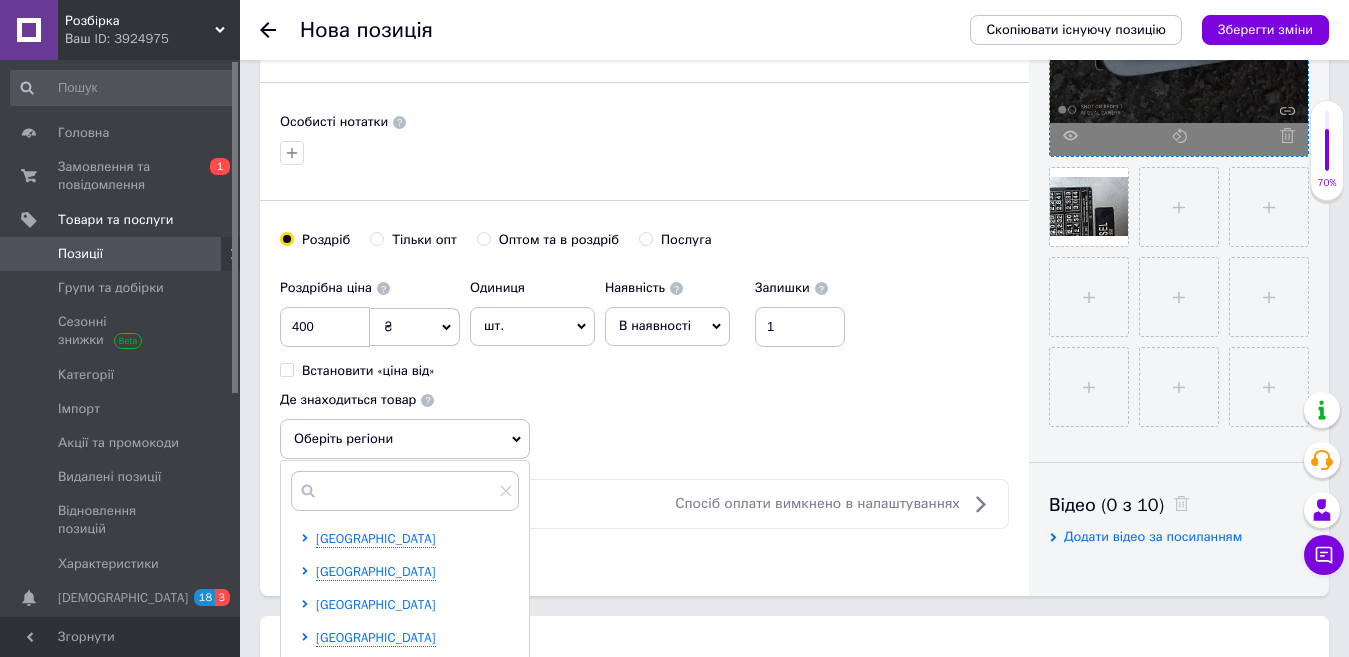 click on "[GEOGRAPHIC_DATA]" at bounding box center [376, 604] 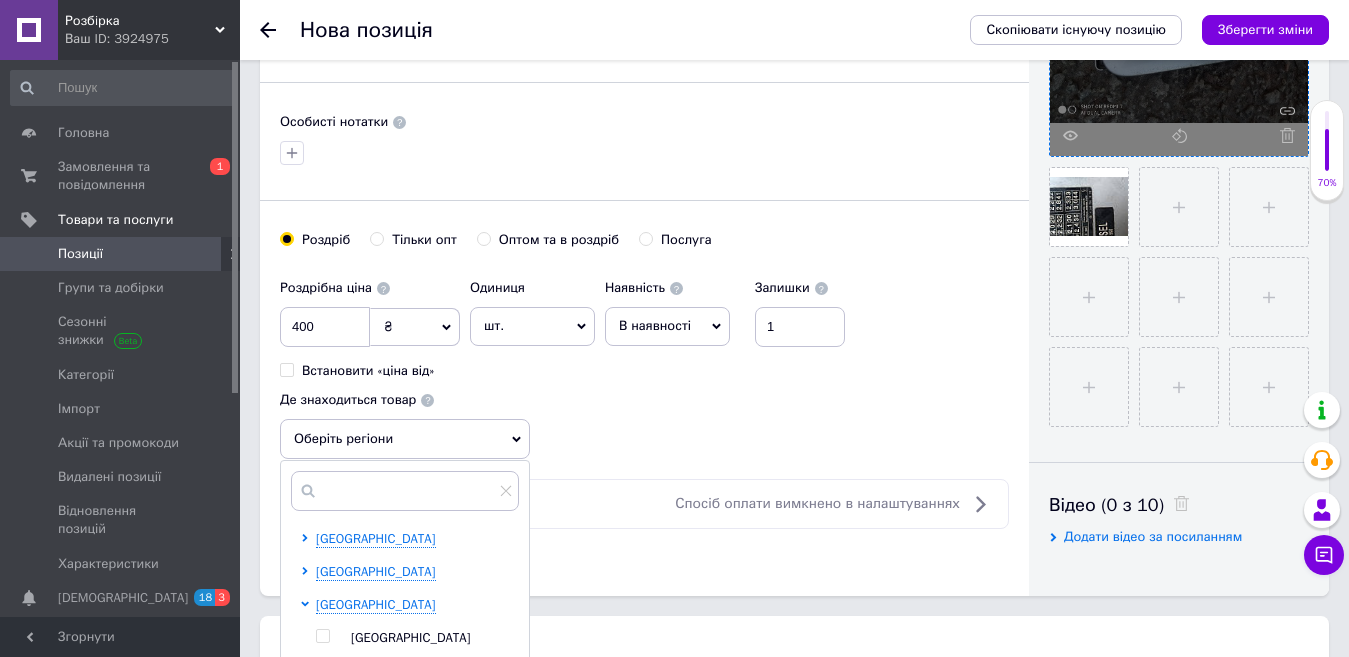 drag, startPoint x: 315, startPoint y: 638, endPoint x: 330, endPoint y: 637, distance: 15.033297 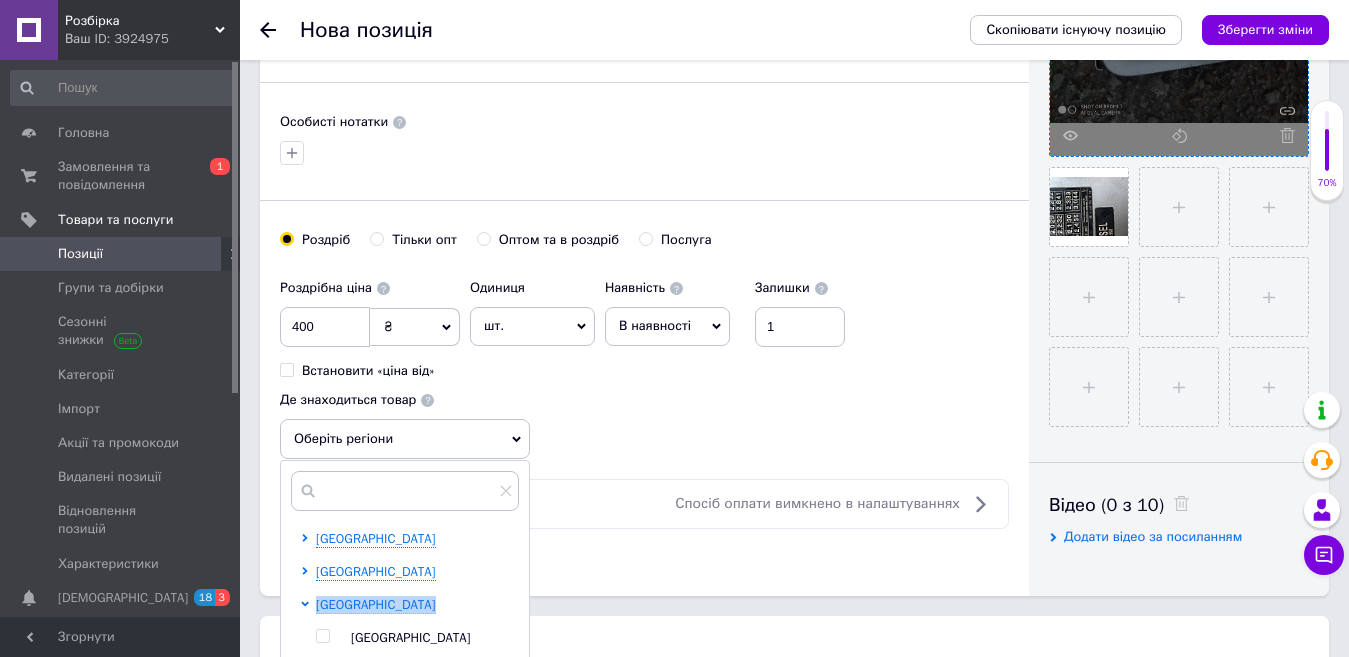 click at bounding box center [308, 953] 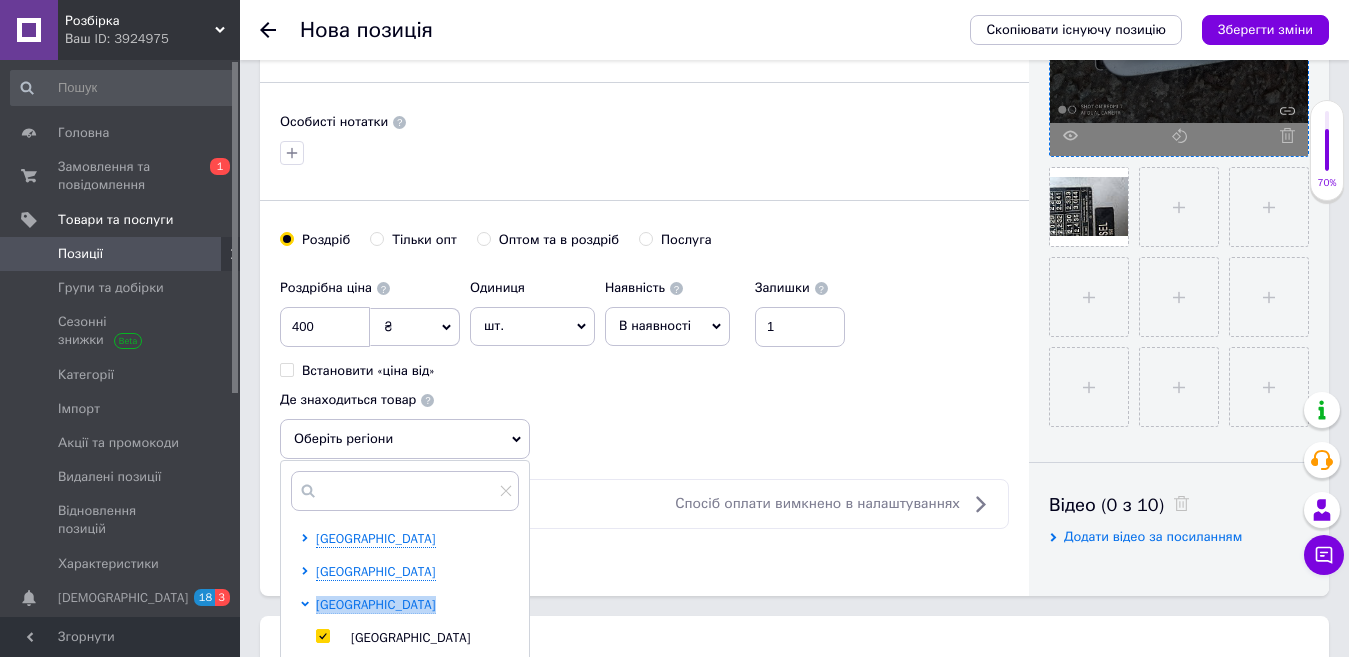 checkbox on "true" 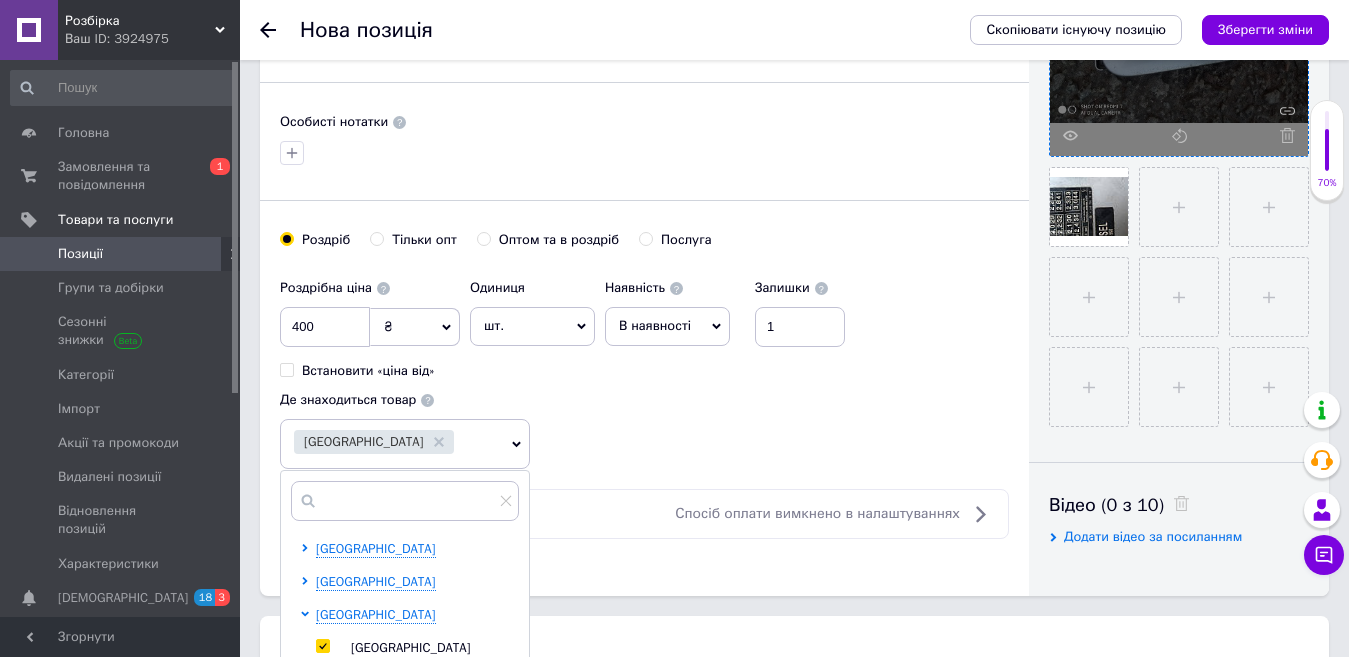 click on "Основна інформація Назва позиції (Російська) ✱ Б/у Лючок бензобака [PERSON_NAME] w210 [DATE]-[DATE] Код/Артикул A2105841339 Опис (Російська) ✱ Б/у Лючок бензобака [PERSON_NAME] w210 [DATE]-[DATE].
Даем гарантию на проверку 14 дней.
Отправка по [GEOGRAPHIC_DATA], оплата при получении.
Розширений текстовий редактор, A91232A2-FD14-45D5-98D2-757891821668 Панель інструментів редактора Форматування Нормальний Розмір Розмір   Жирний  Сполучення клавіш Ctrl+B   Курсив  Сполучення клавіш Ctrl+I   Підкреслений  Сполучення клавіш Ctrl+U   Видалити форматування   Повернути  Сполучення клавіш Ctrl+Z   Вставити/видалити нумерований список" at bounding box center (644, 38) 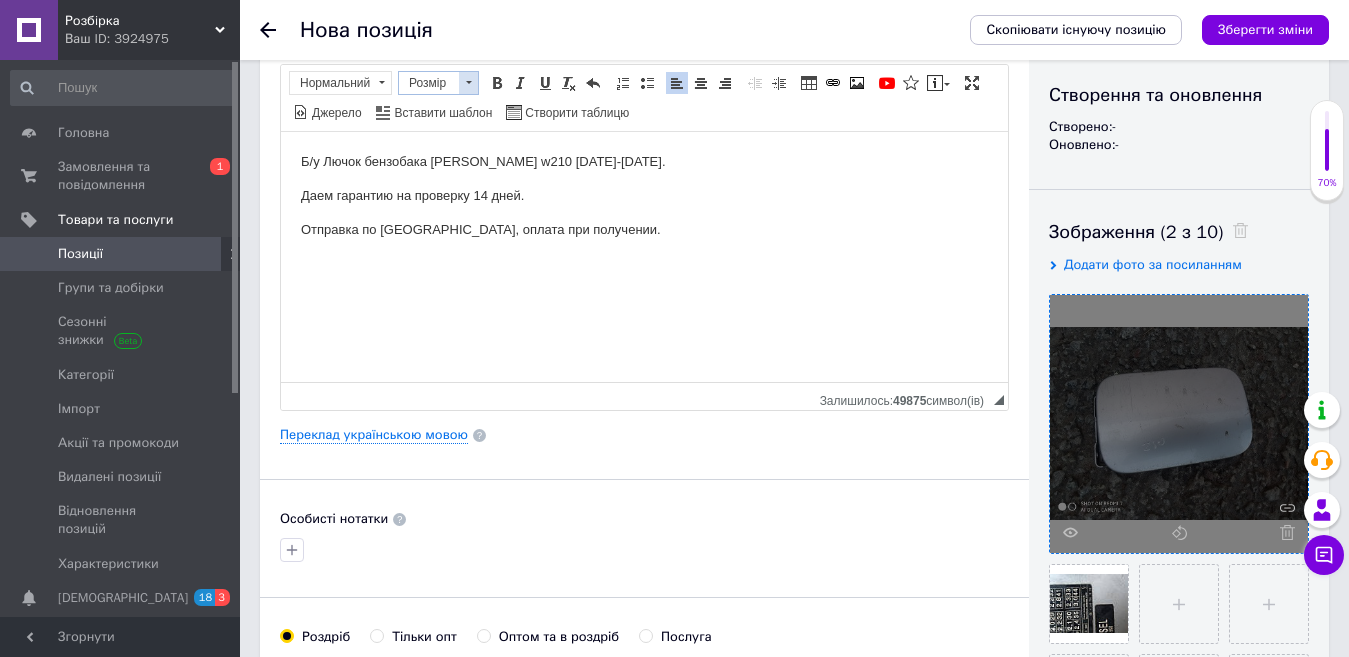 scroll, scrollTop: 0, scrollLeft: 0, axis: both 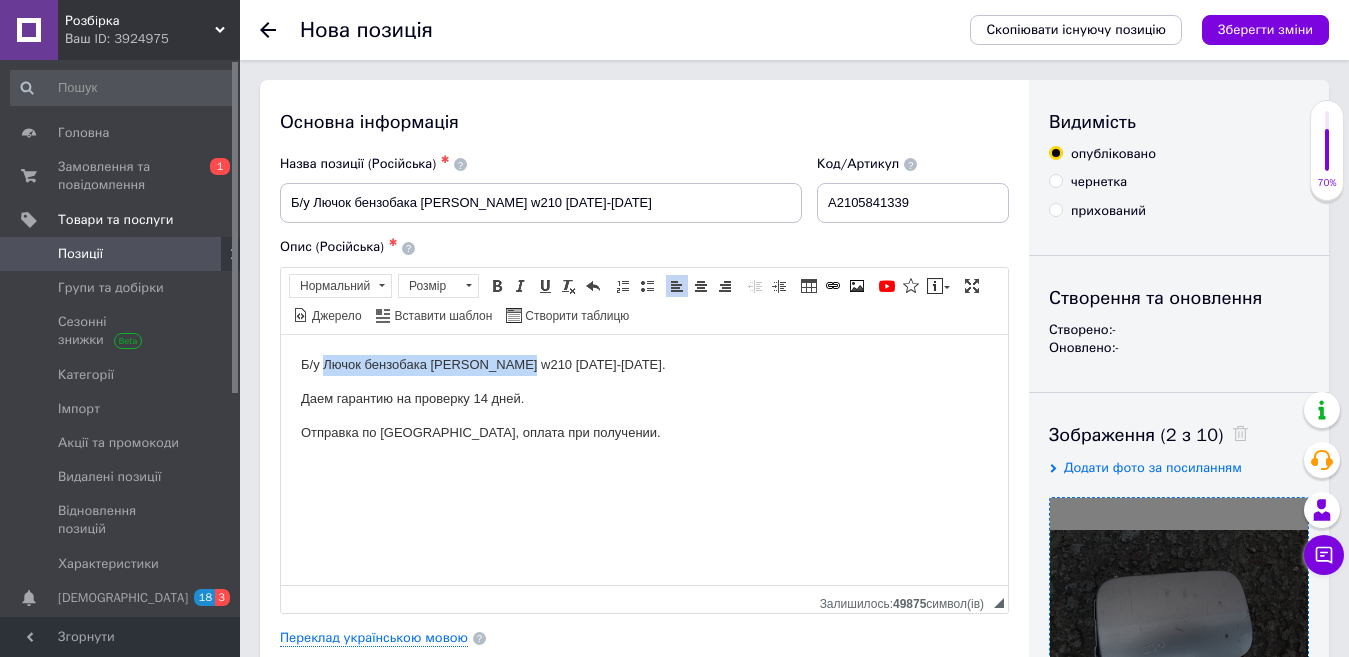 drag, startPoint x: 325, startPoint y: 357, endPoint x: 519, endPoint y: 366, distance: 194.20865 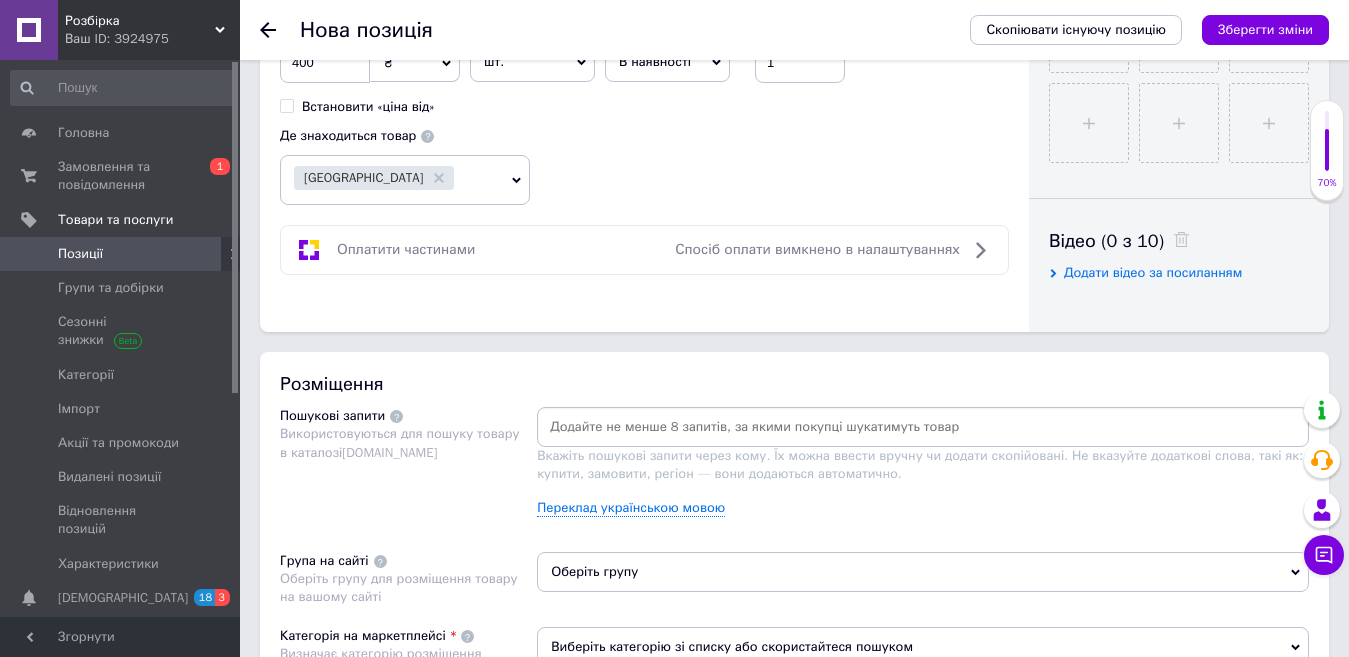 scroll, scrollTop: 900, scrollLeft: 0, axis: vertical 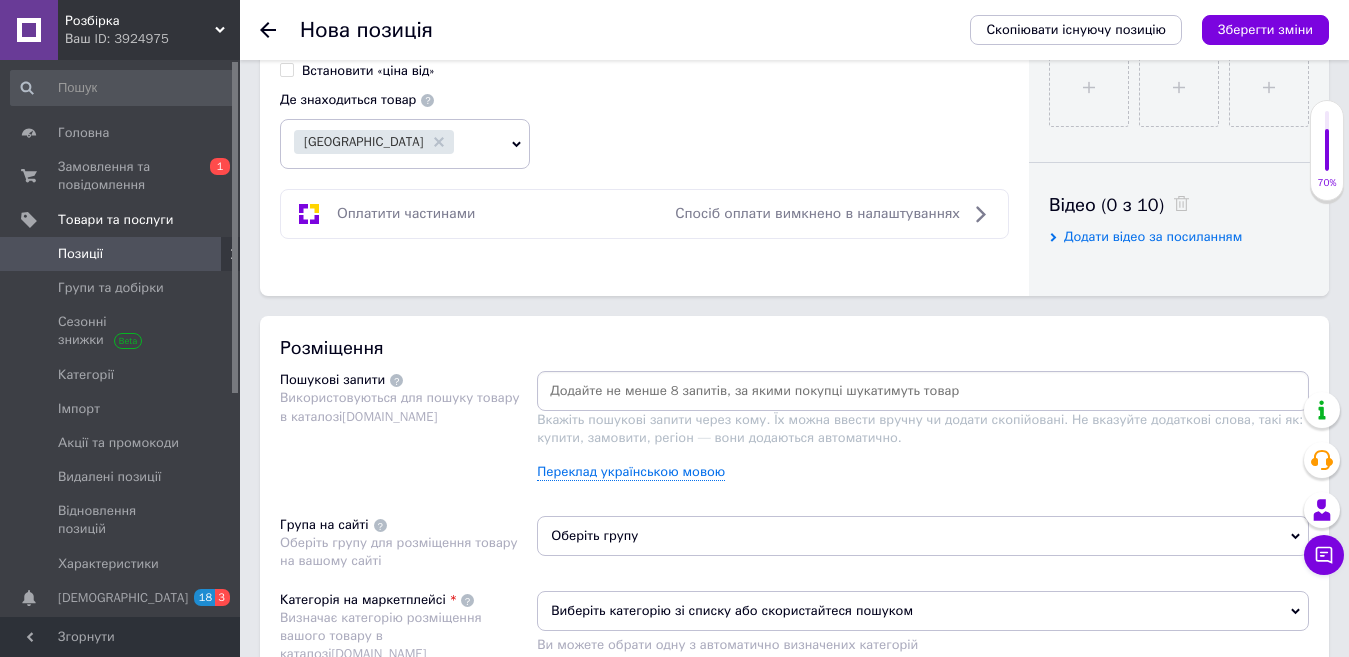 click on "Розміщення" at bounding box center (794, 348) 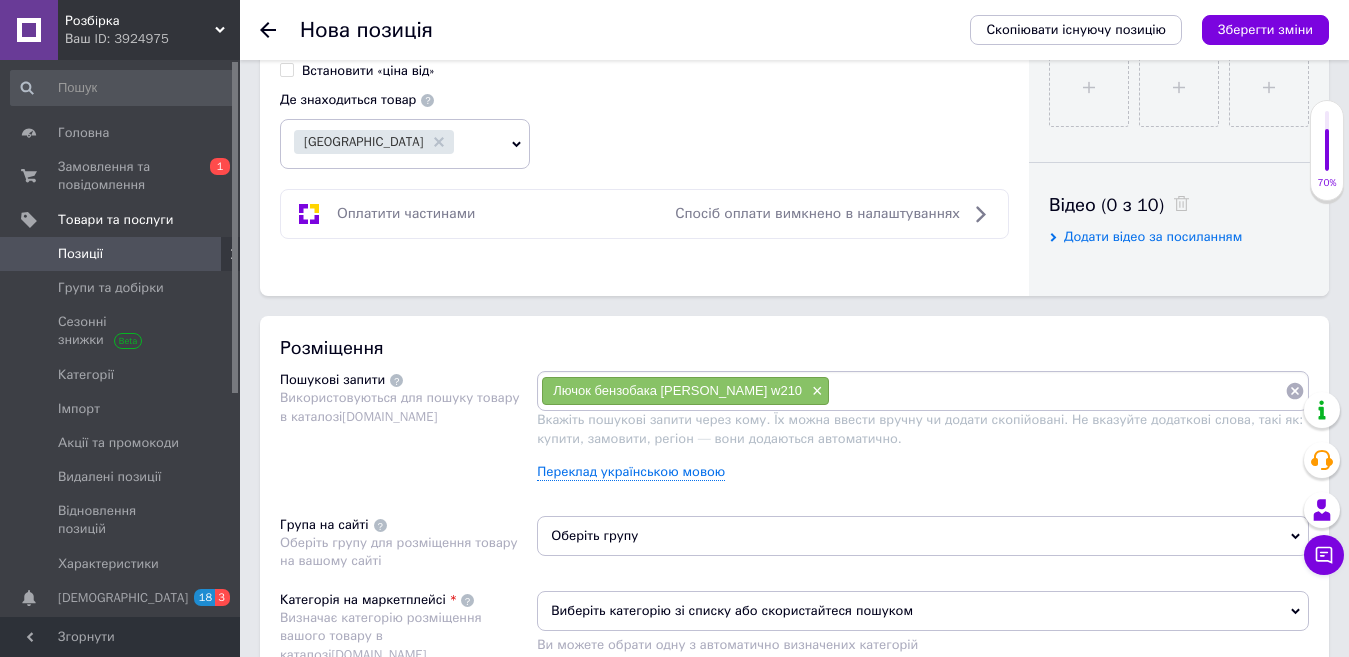 paste on "Лючок бензобака [PERSON_NAME] w210" 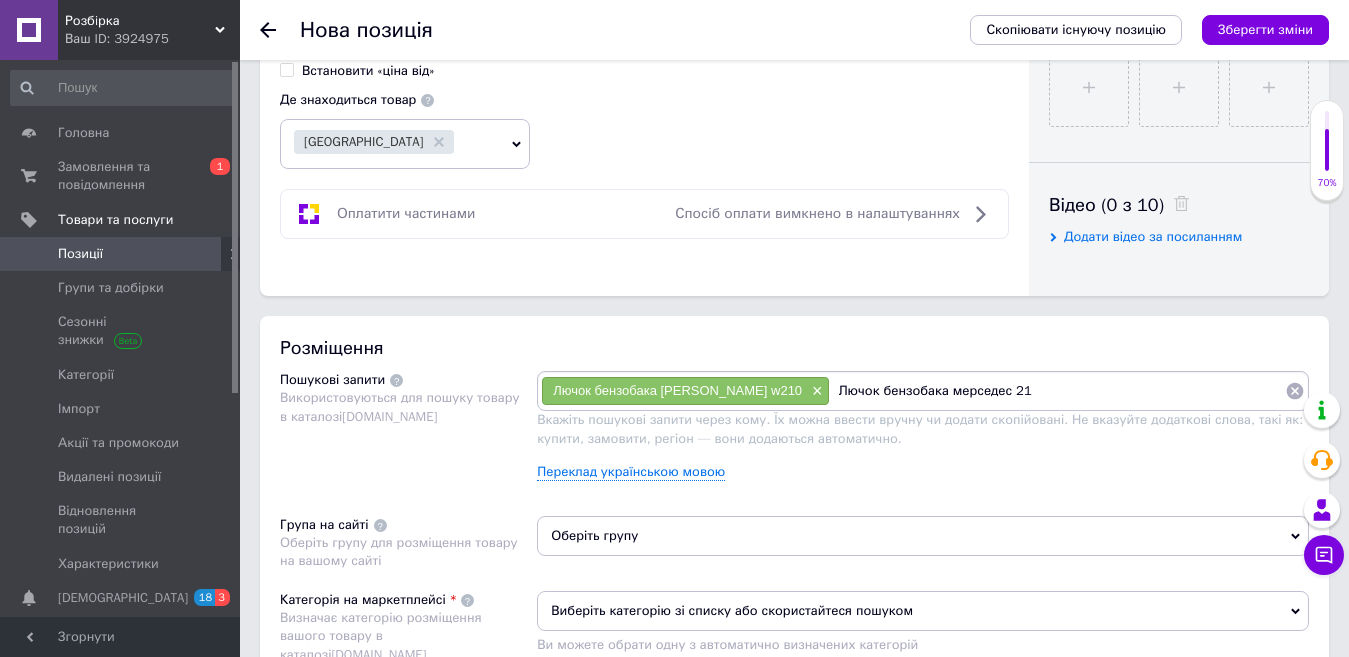 type on "Лючок бензобака мерседес 210" 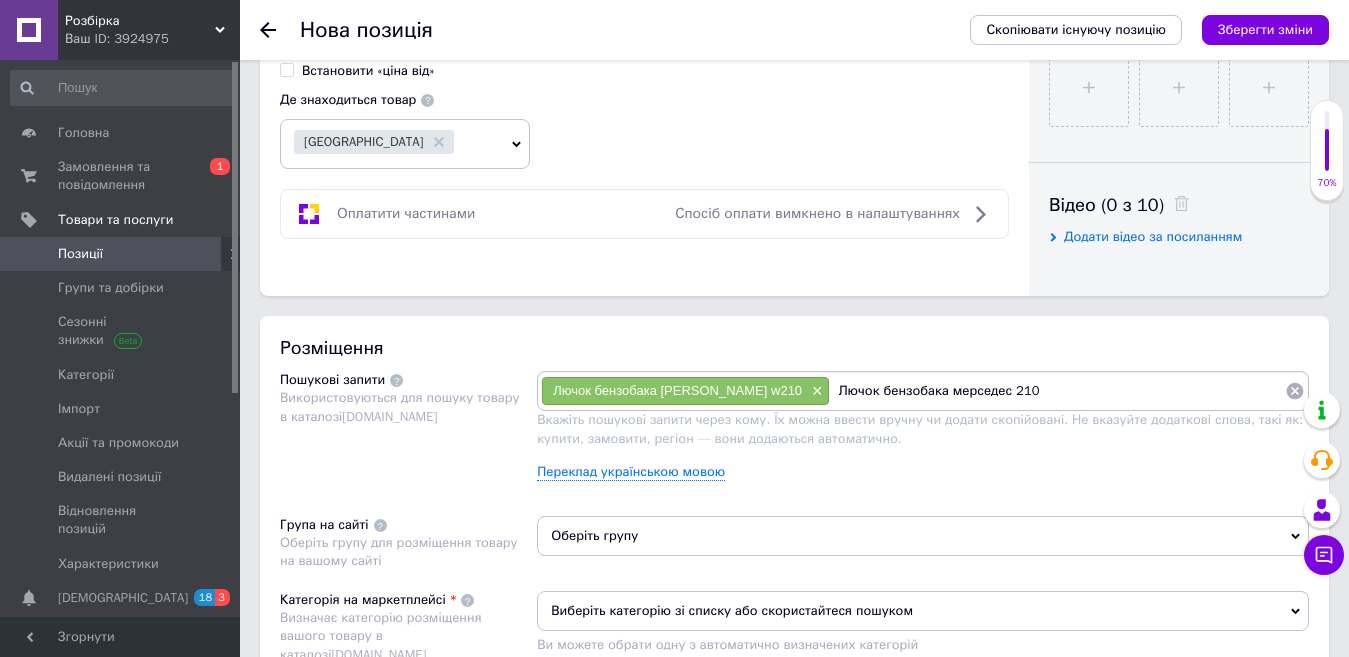 type 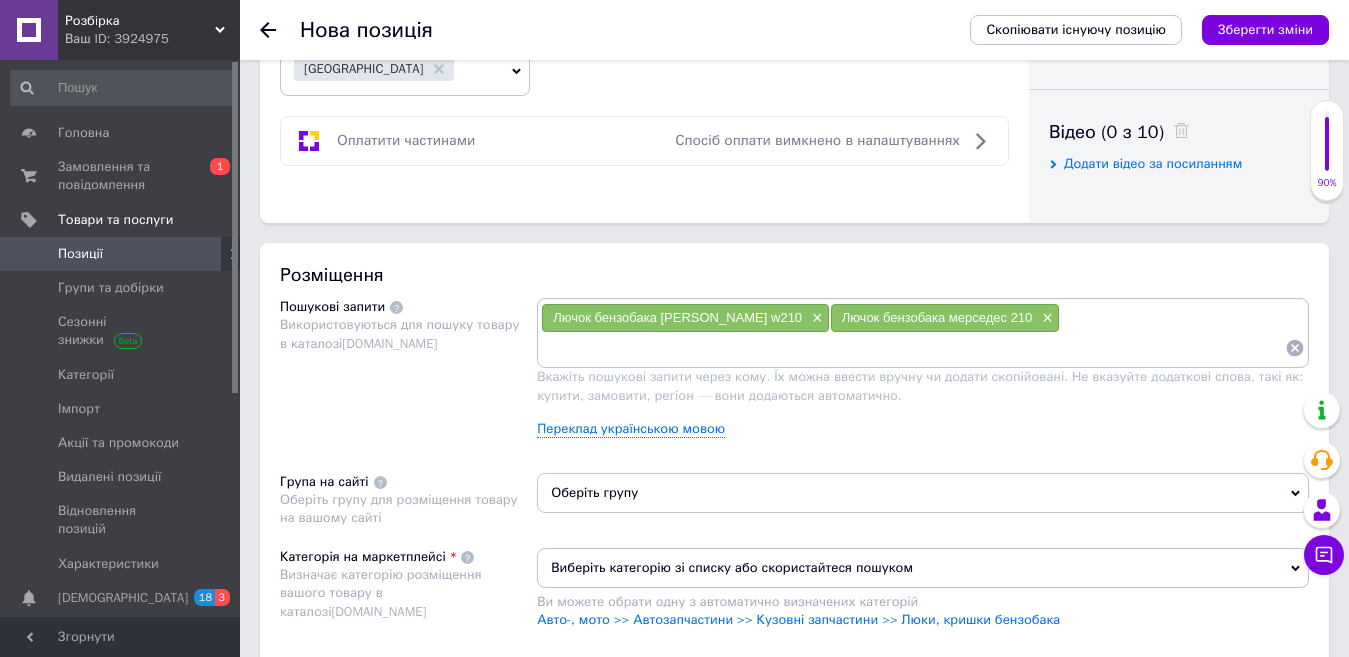 scroll, scrollTop: 1200, scrollLeft: 0, axis: vertical 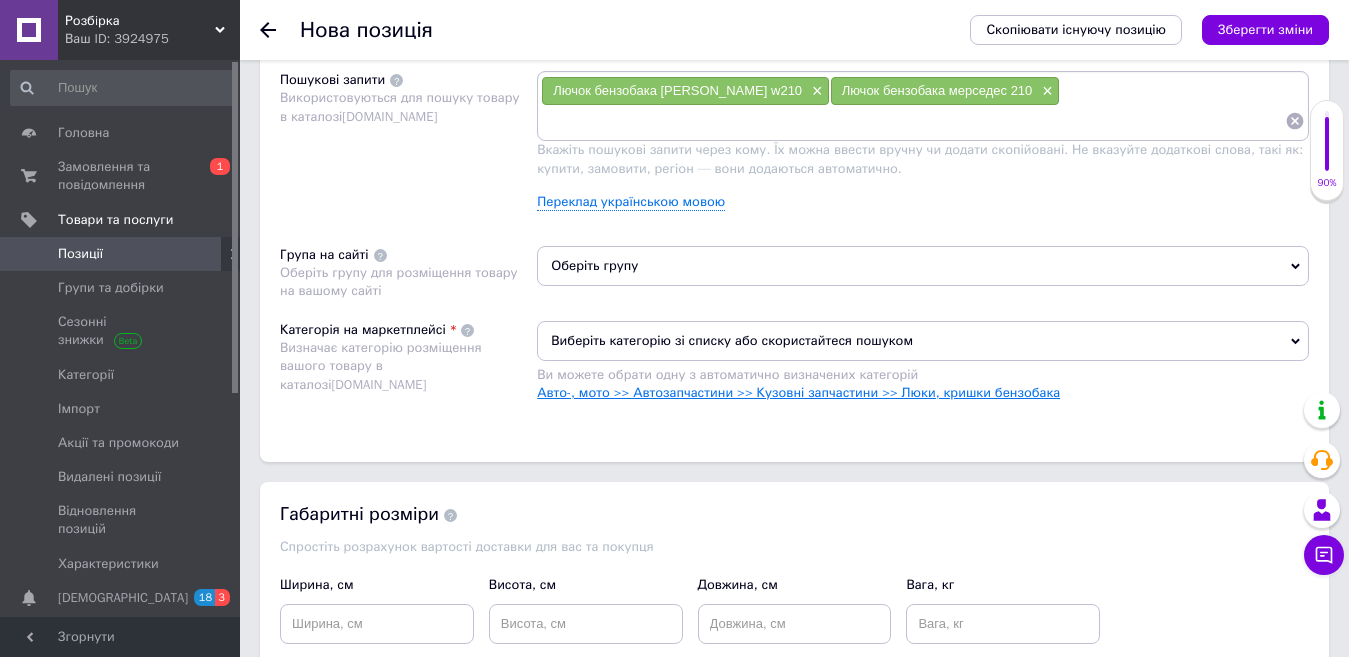 click on "Авто-, мото >> Автозапчастини >> Кузовні запчастини >> Люки, кришки бензобака" at bounding box center (798, 392) 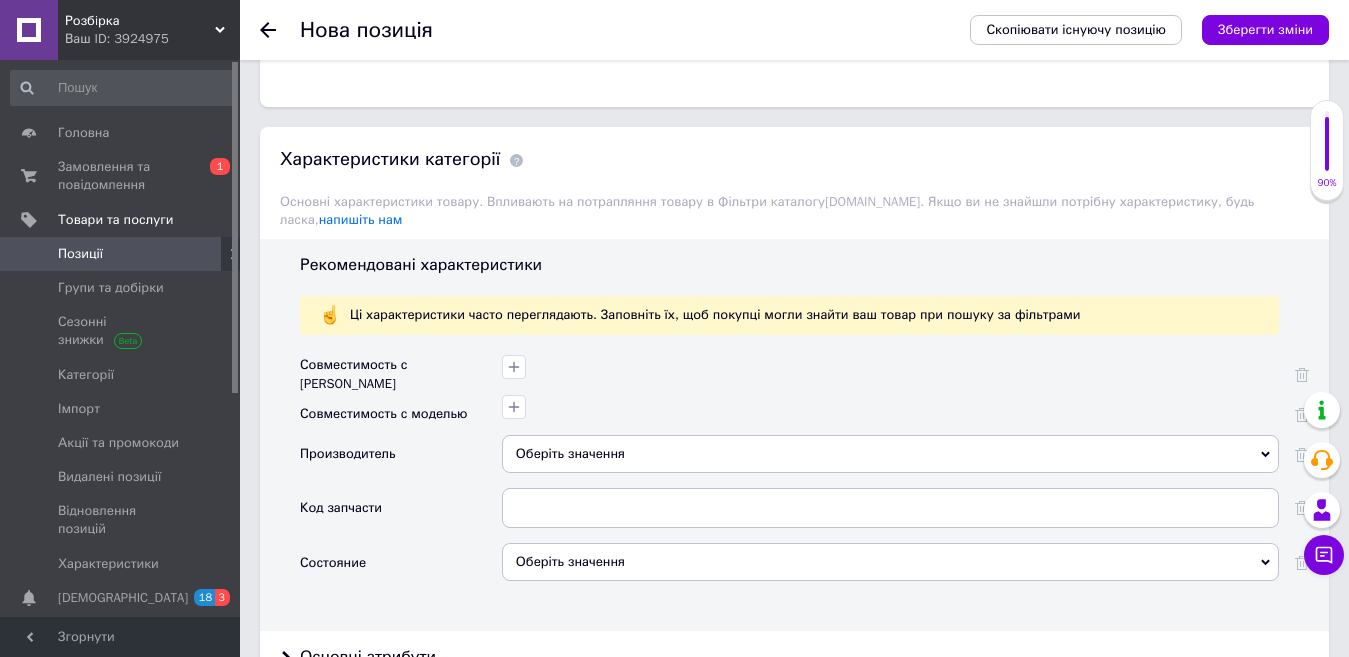 scroll, scrollTop: 1600, scrollLeft: 0, axis: vertical 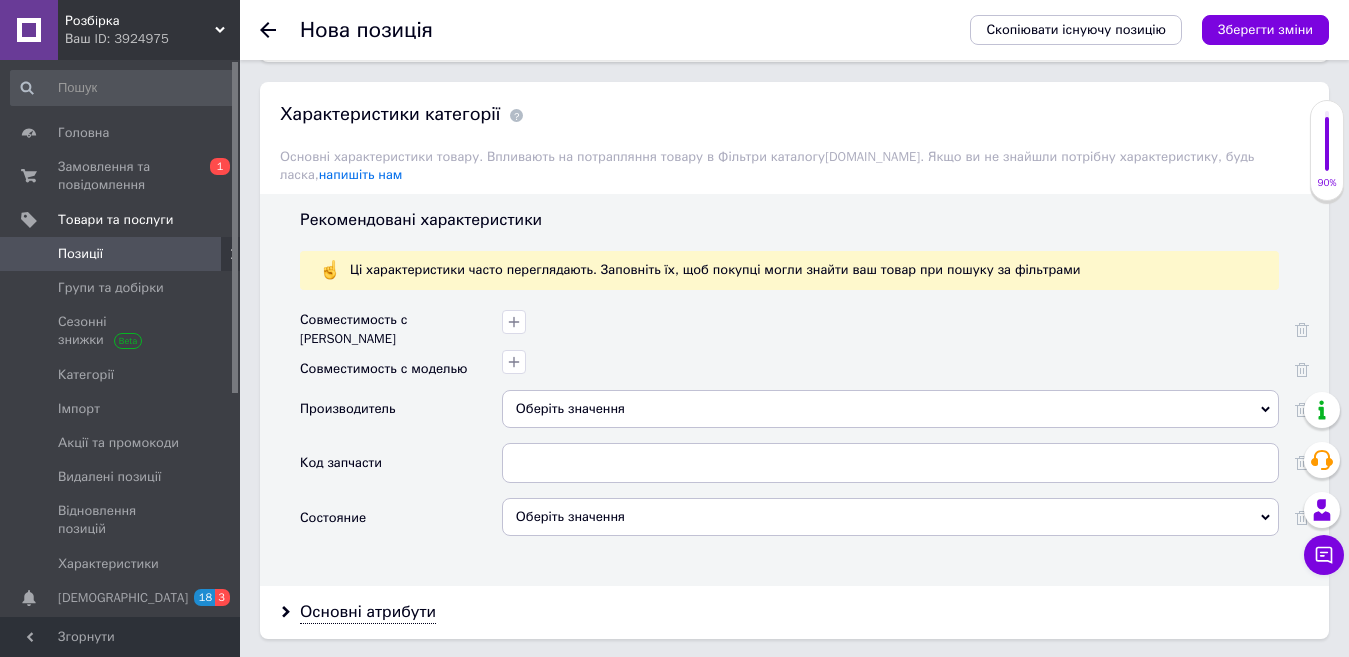 click on "Оберіть значення" at bounding box center (890, 409) 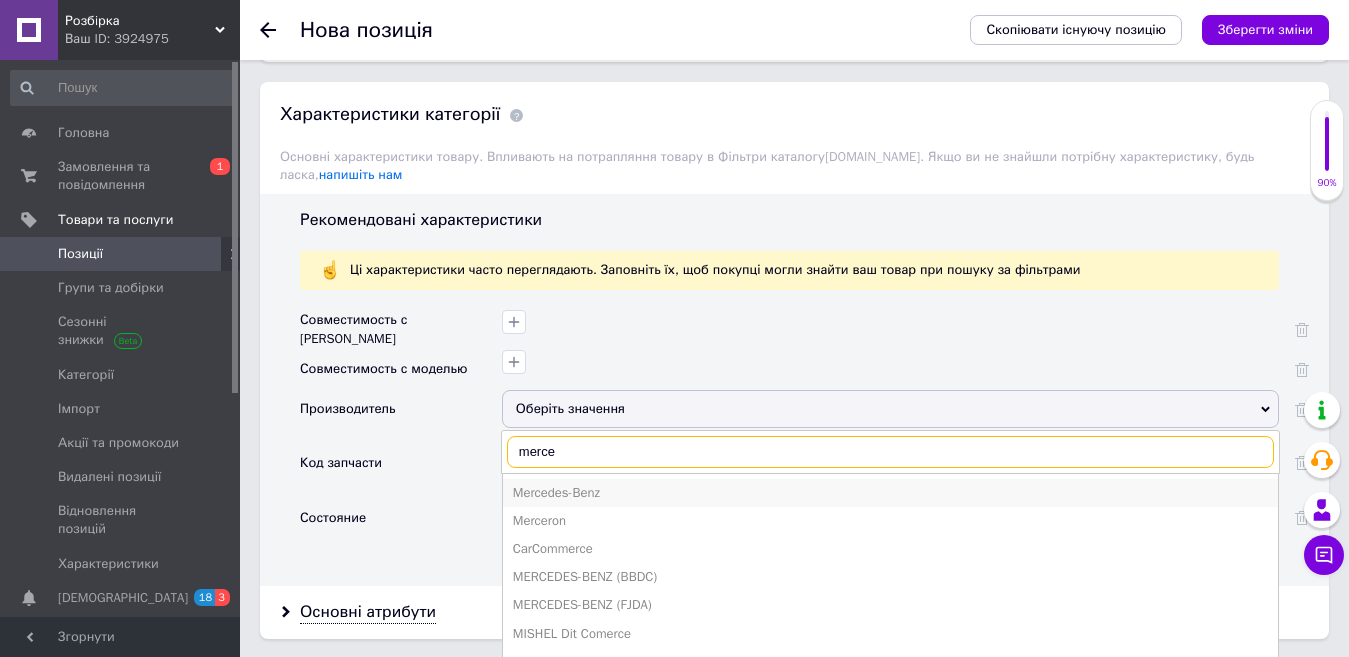 type on "merce" 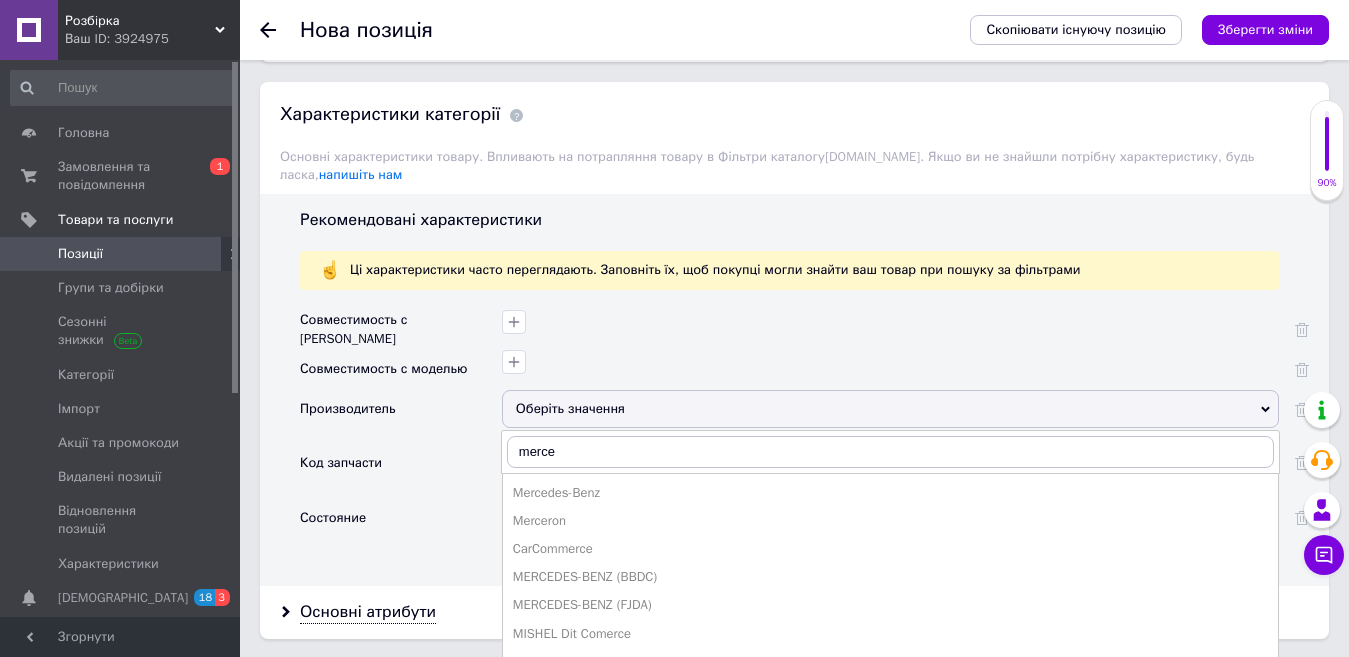 drag, startPoint x: 543, startPoint y: 474, endPoint x: 554, endPoint y: 447, distance: 29.15476 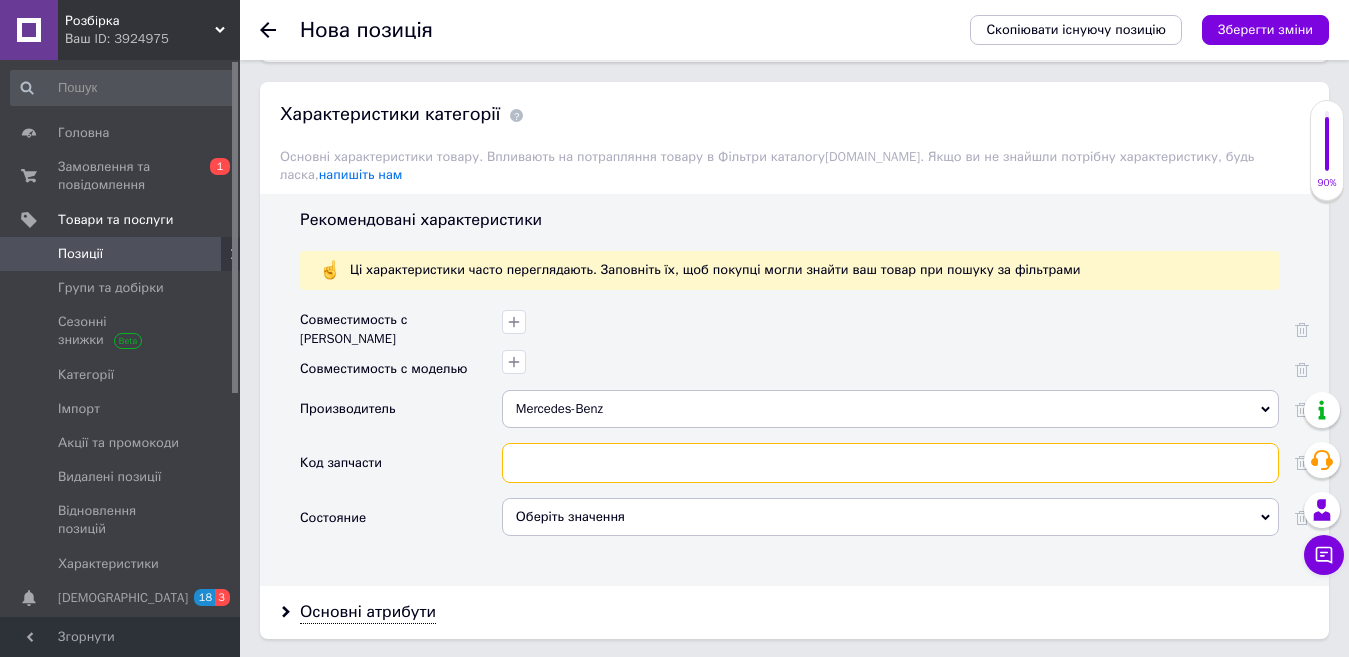 click at bounding box center [890, 463] 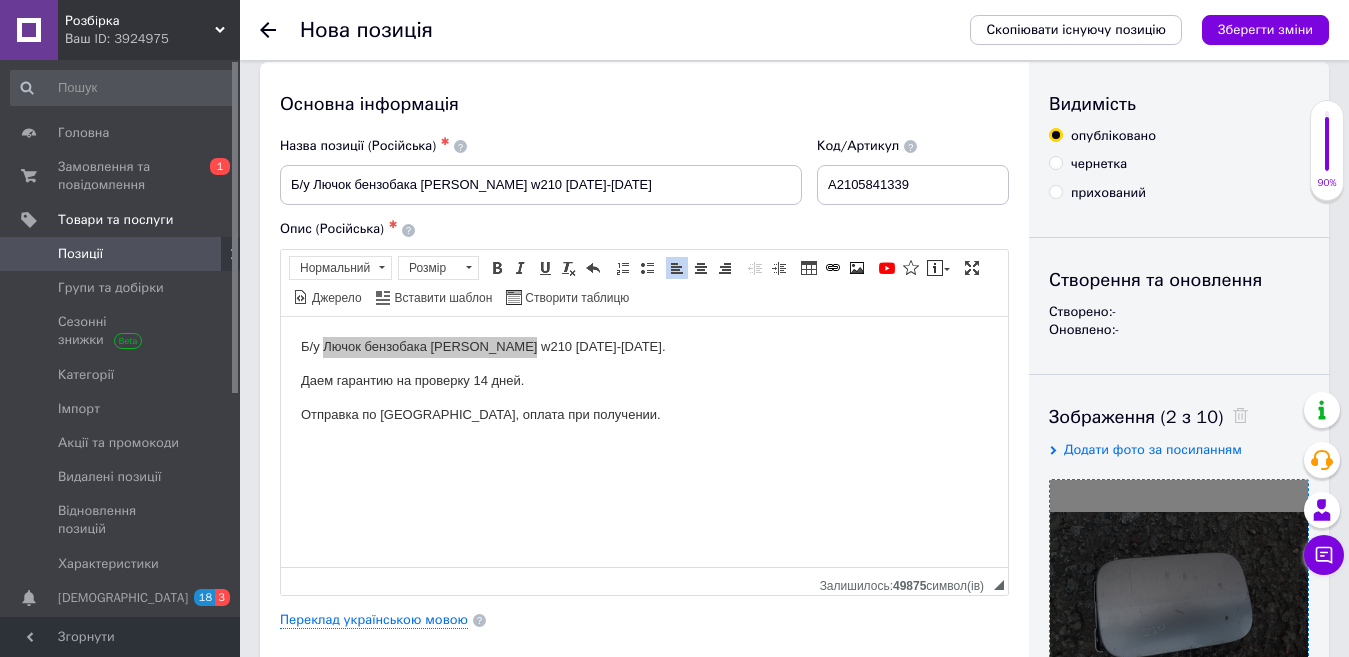 scroll, scrollTop: 0, scrollLeft: 0, axis: both 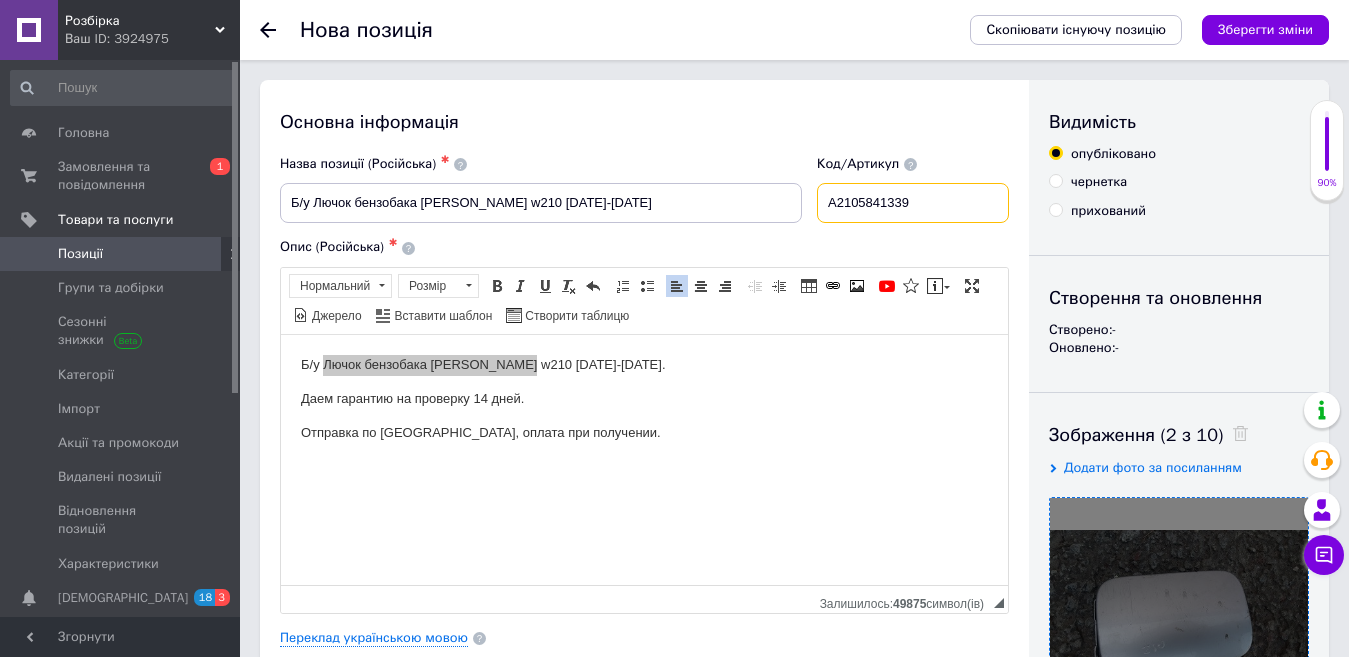 drag, startPoint x: 910, startPoint y: 201, endPoint x: 776, endPoint y: 204, distance: 134.03358 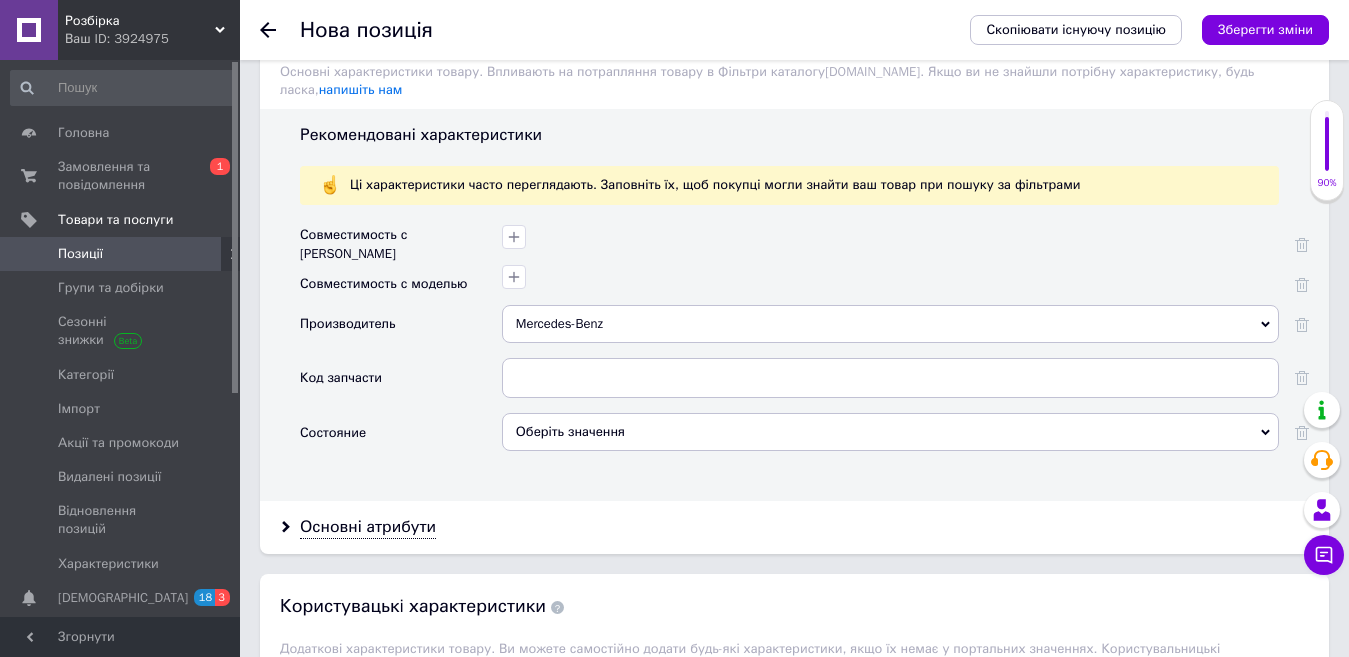 scroll, scrollTop: 1695, scrollLeft: 0, axis: vertical 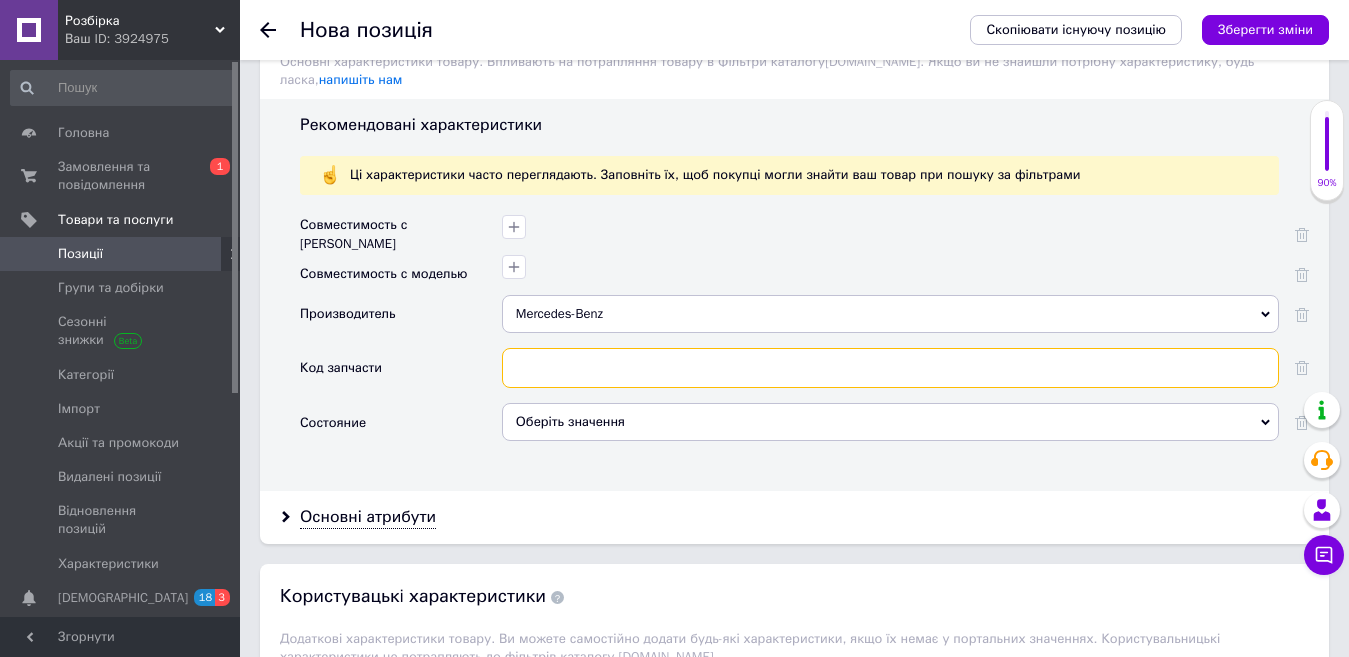 click at bounding box center [890, 368] 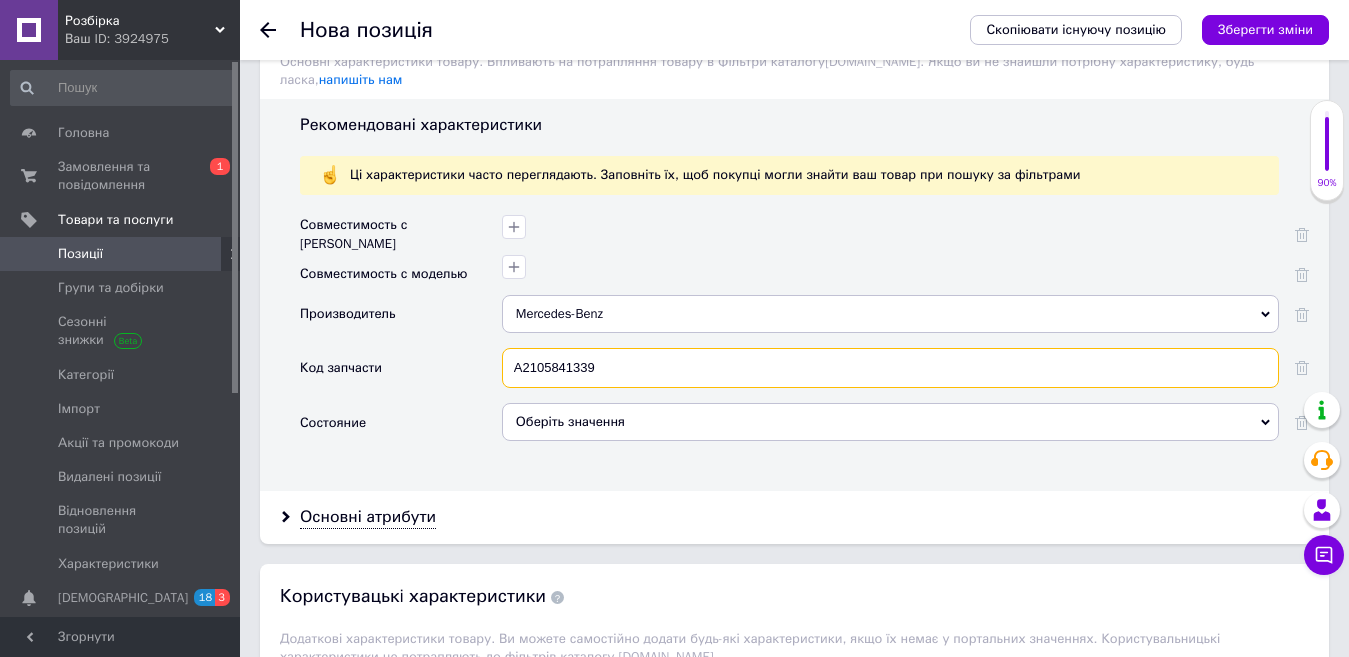 type on "A2105841339" 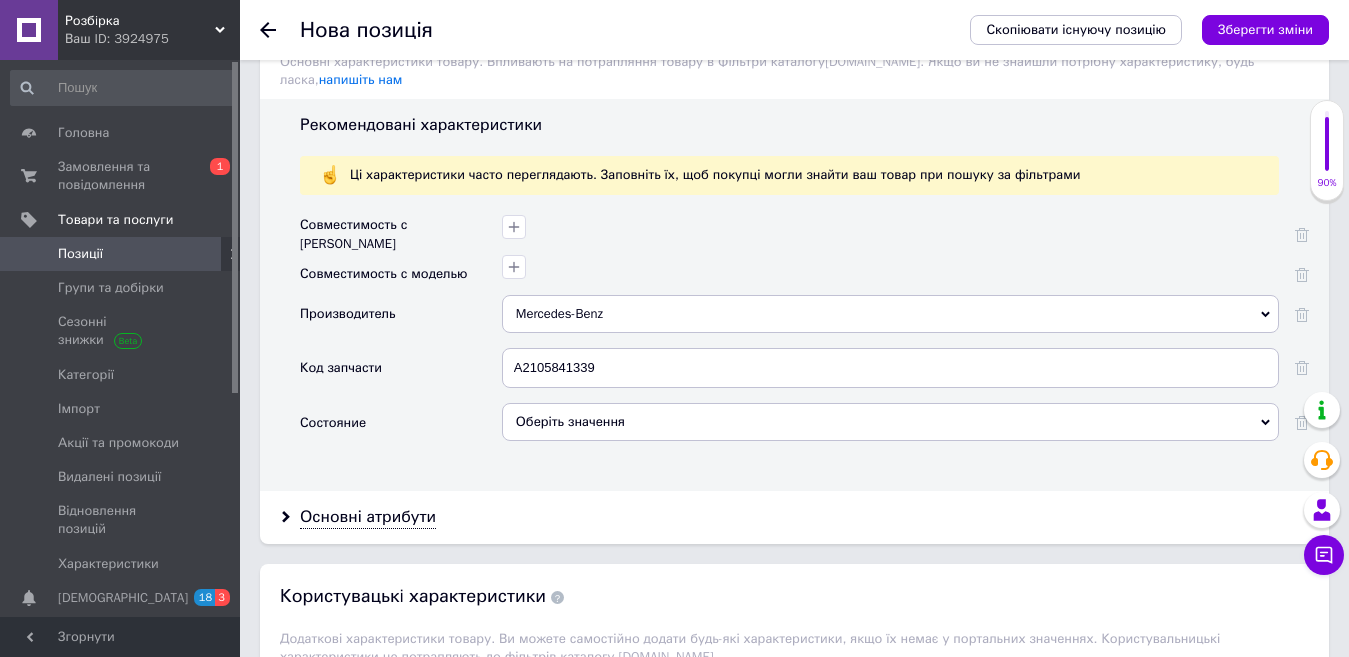 click on "Оберіть значення" at bounding box center (890, 422) 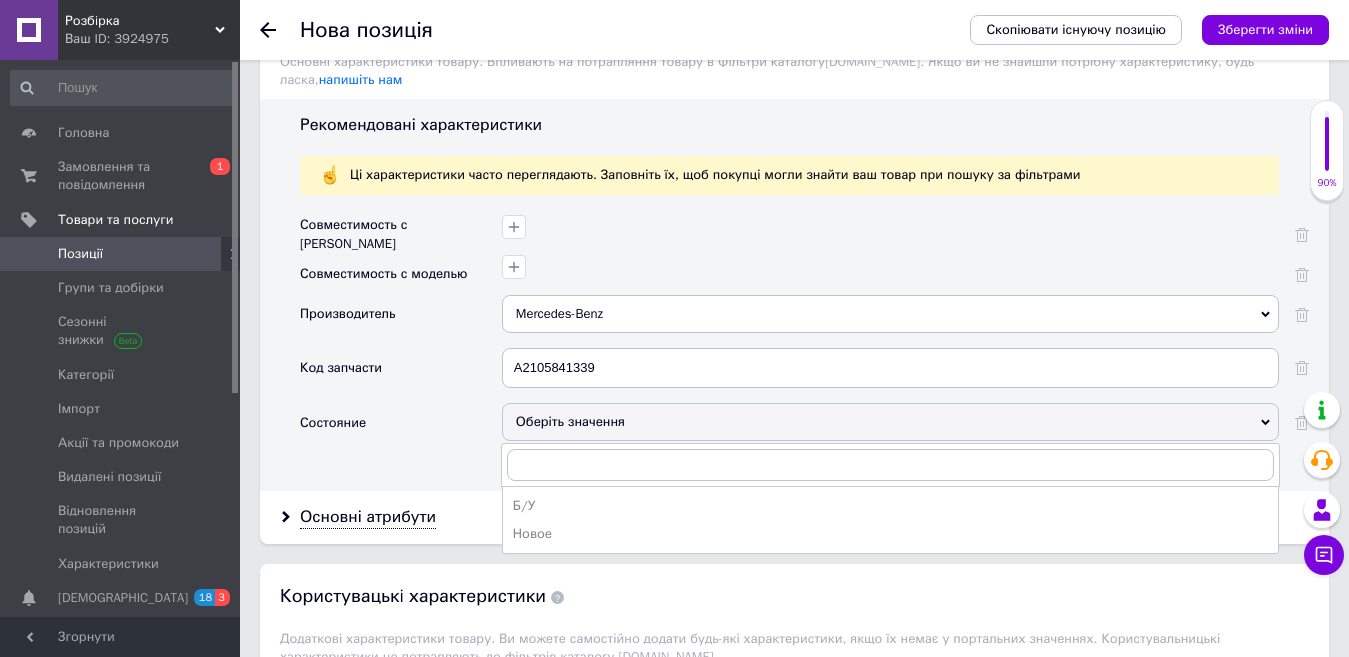drag, startPoint x: 519, startPoint y: 489, endPoint x: 473, endPoint y: 505, distance: 48.703182 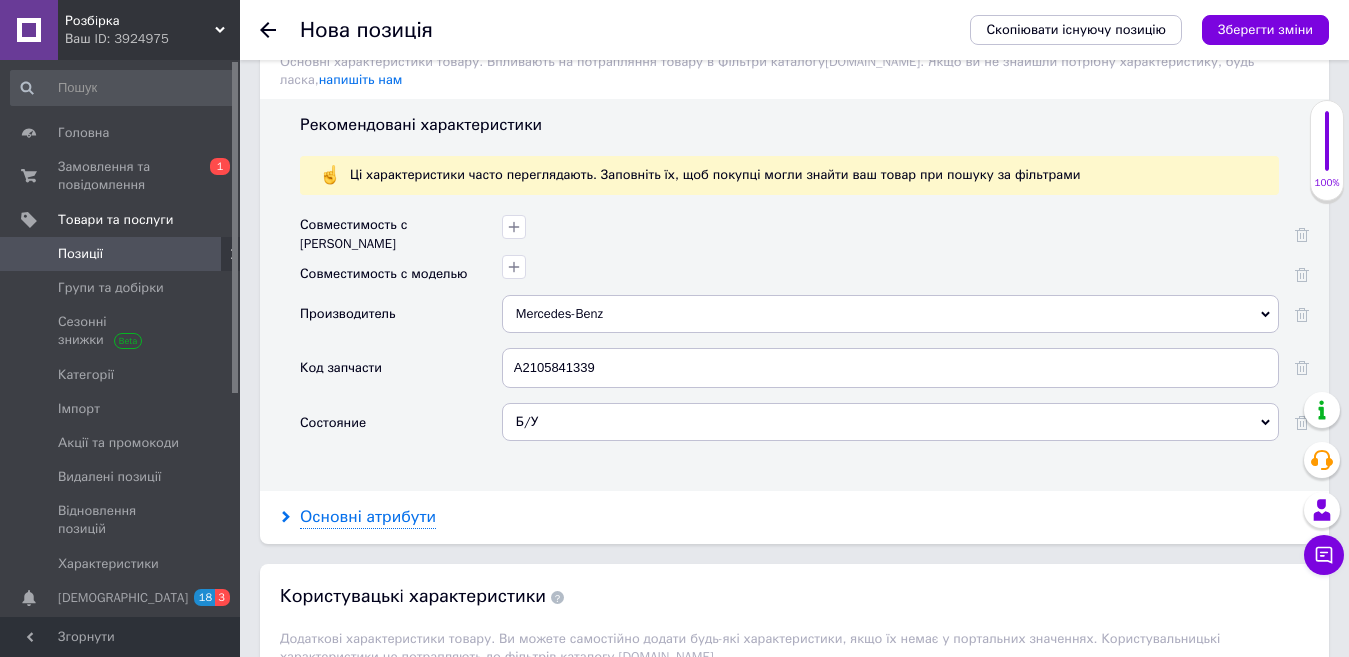 click on "Основні атрибути" at bounding box center (368, 517) 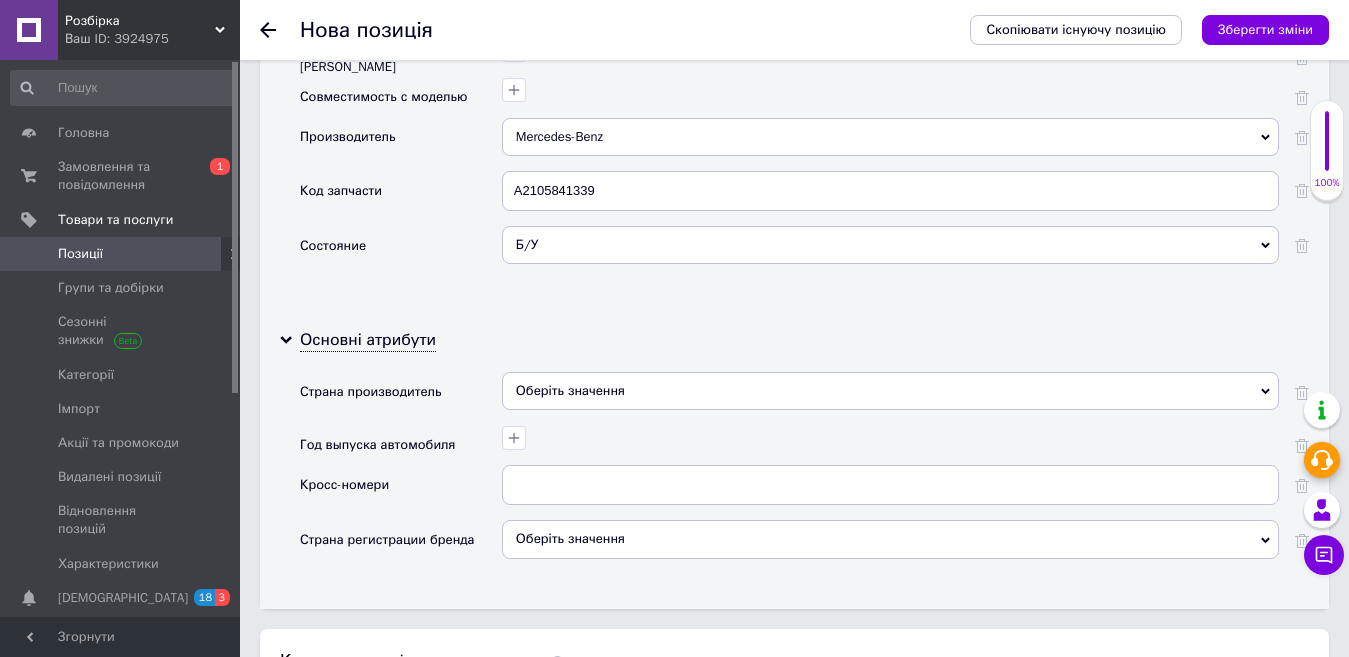 scroll, scrollTop: 1913, scrollLeft: 0, axis: vertical 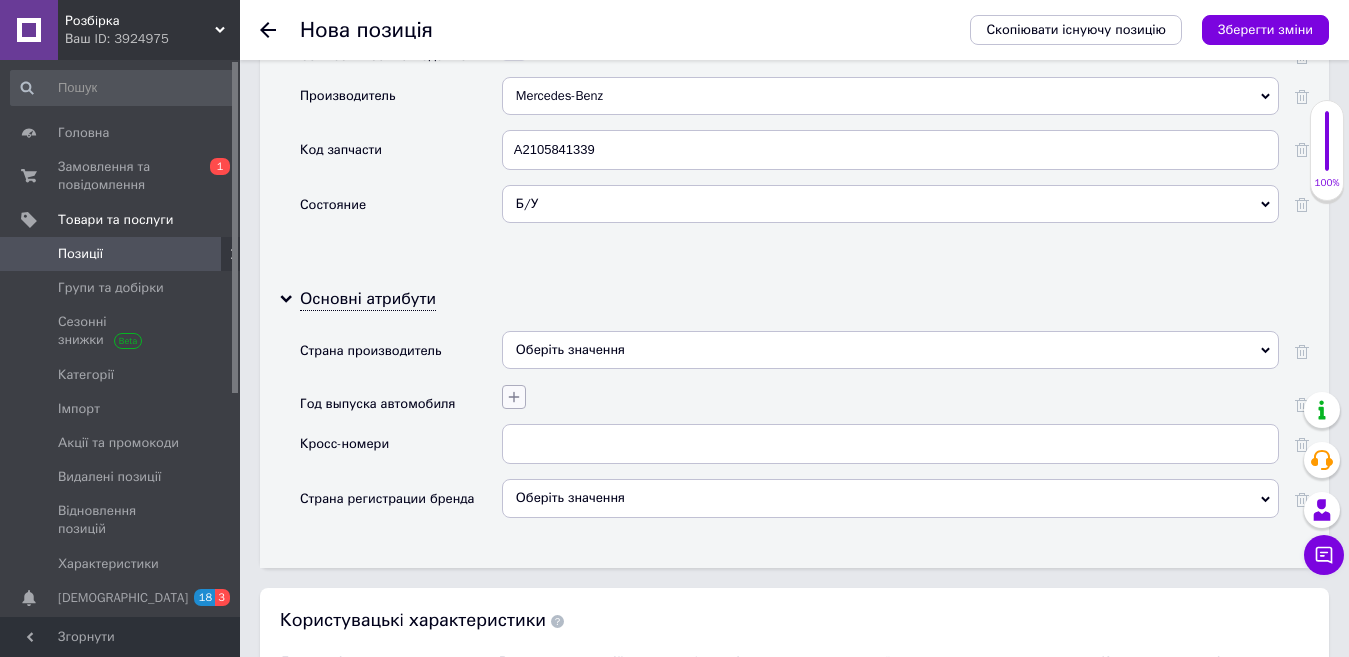 click 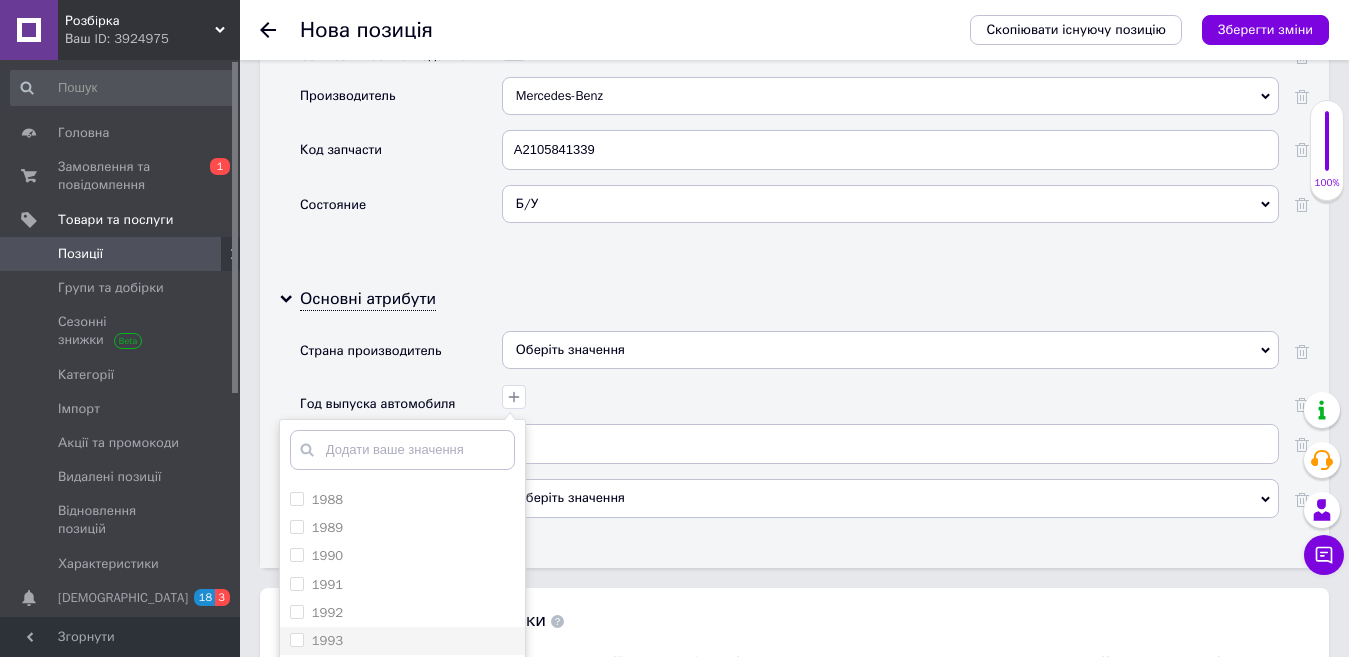 scroll, scrollTop: 1200, scrollLeft: 0, axis: vertical 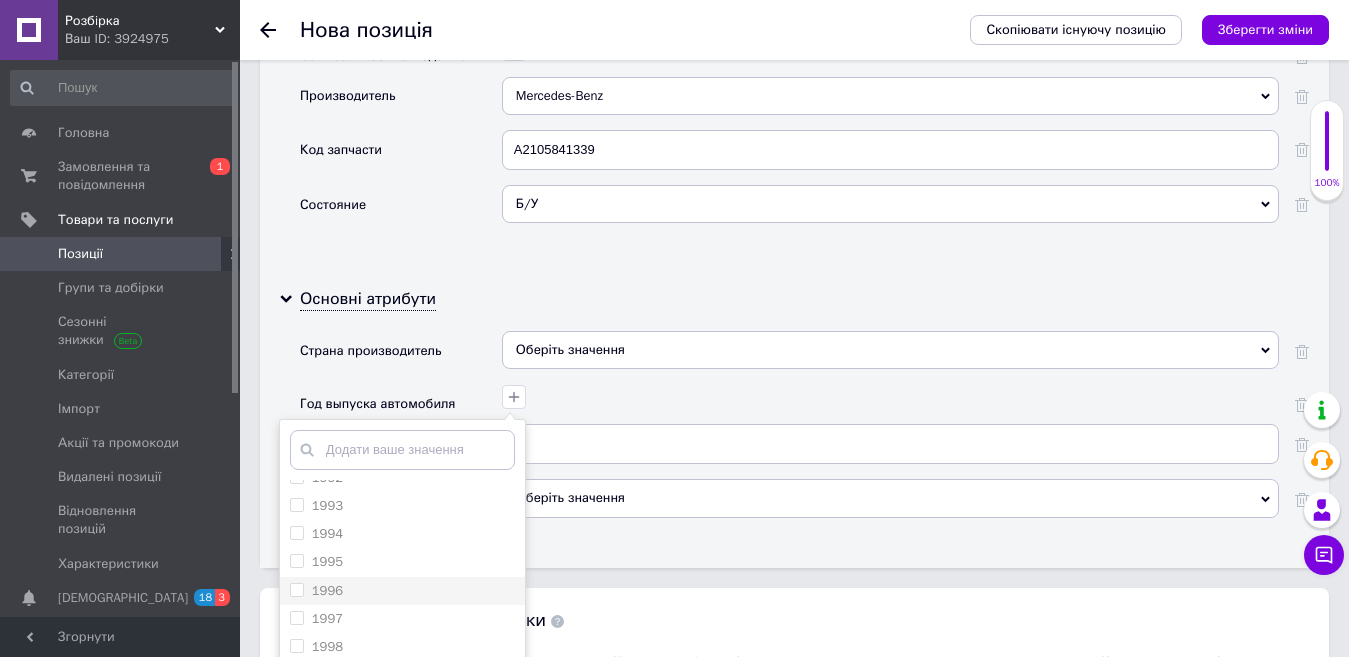 drag, startPoint x: 331, startPoint y: 547, endPoint x: 327, endPoint y: 565, distance: 18.439089 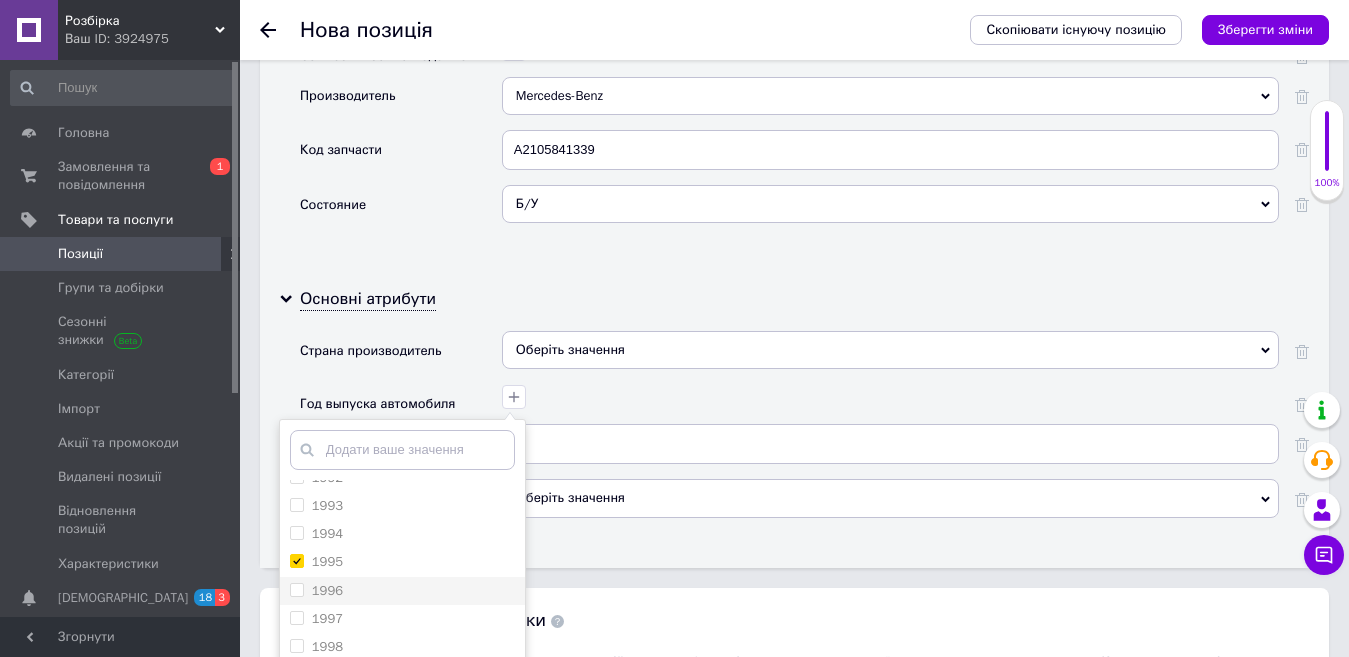 checkbox on "true" 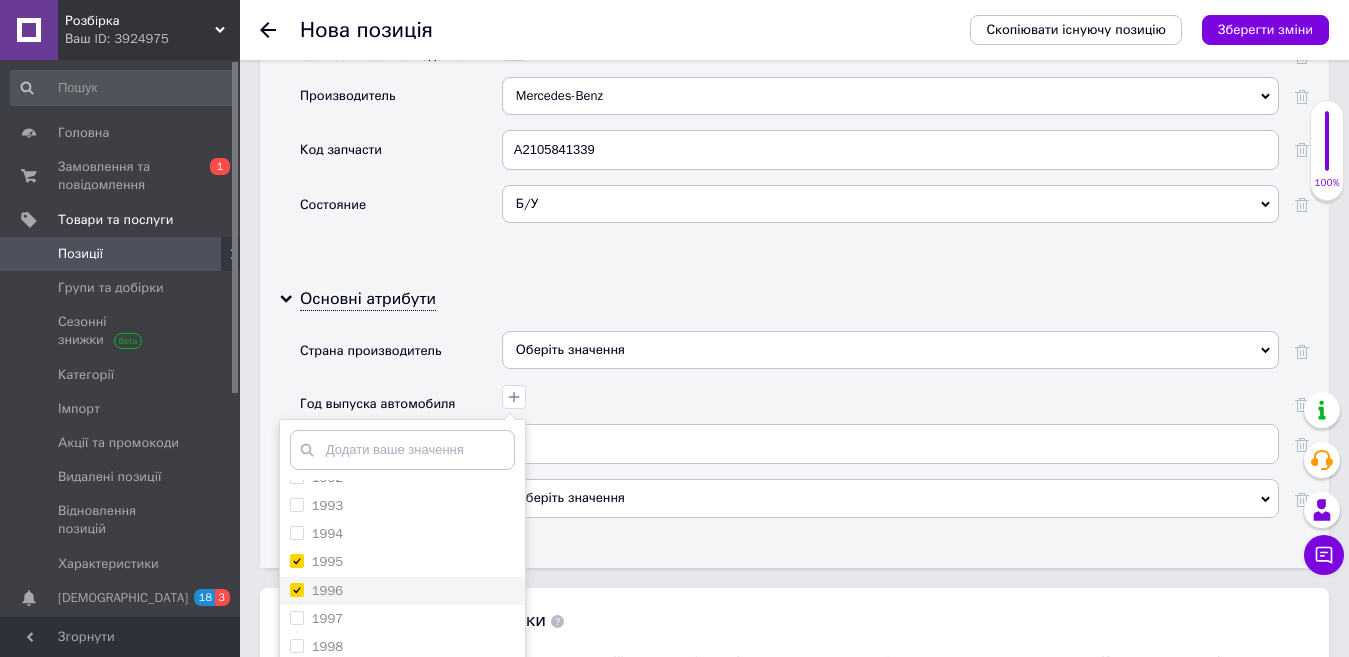 checkbox on "true" 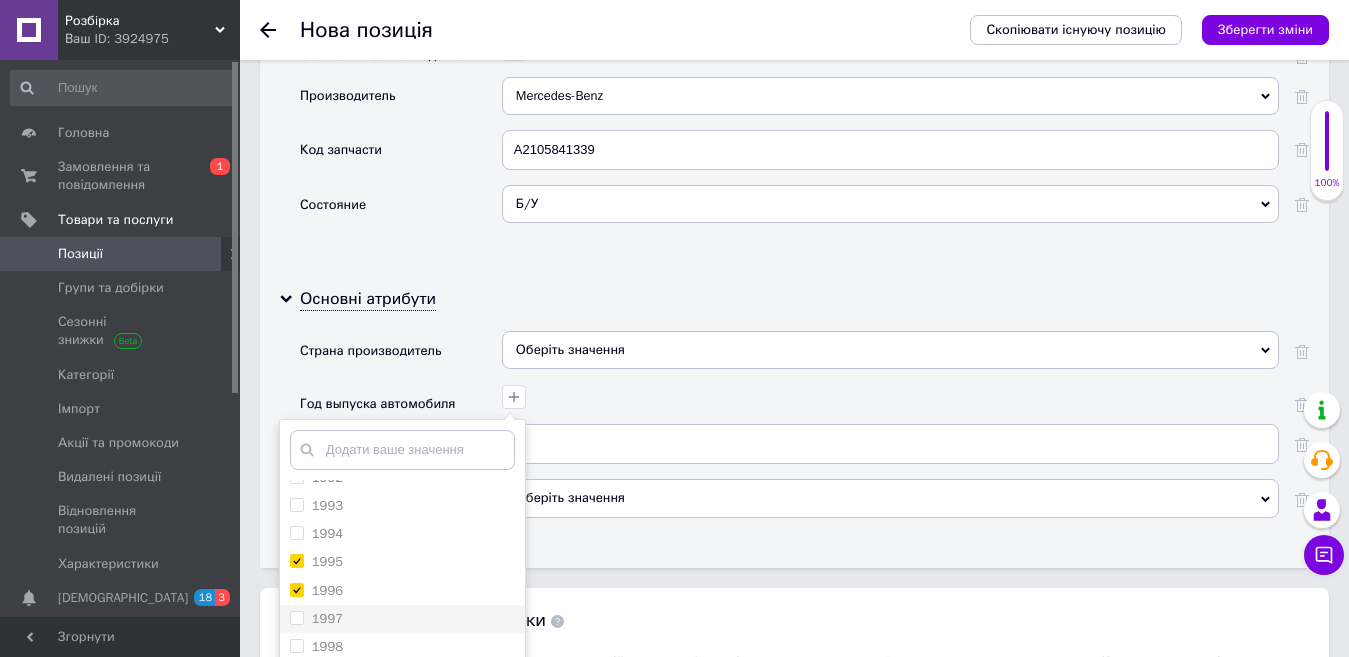click on "1997" at bounding box center [327, 618] 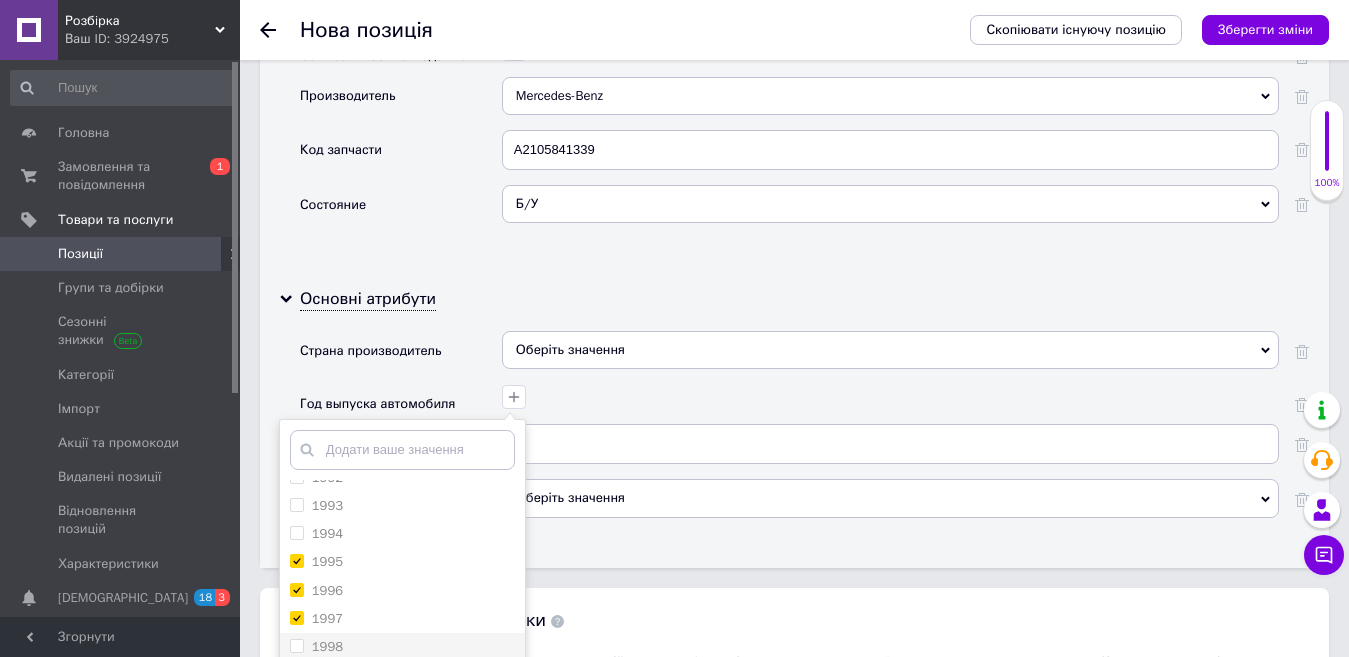 checkbox on "true" 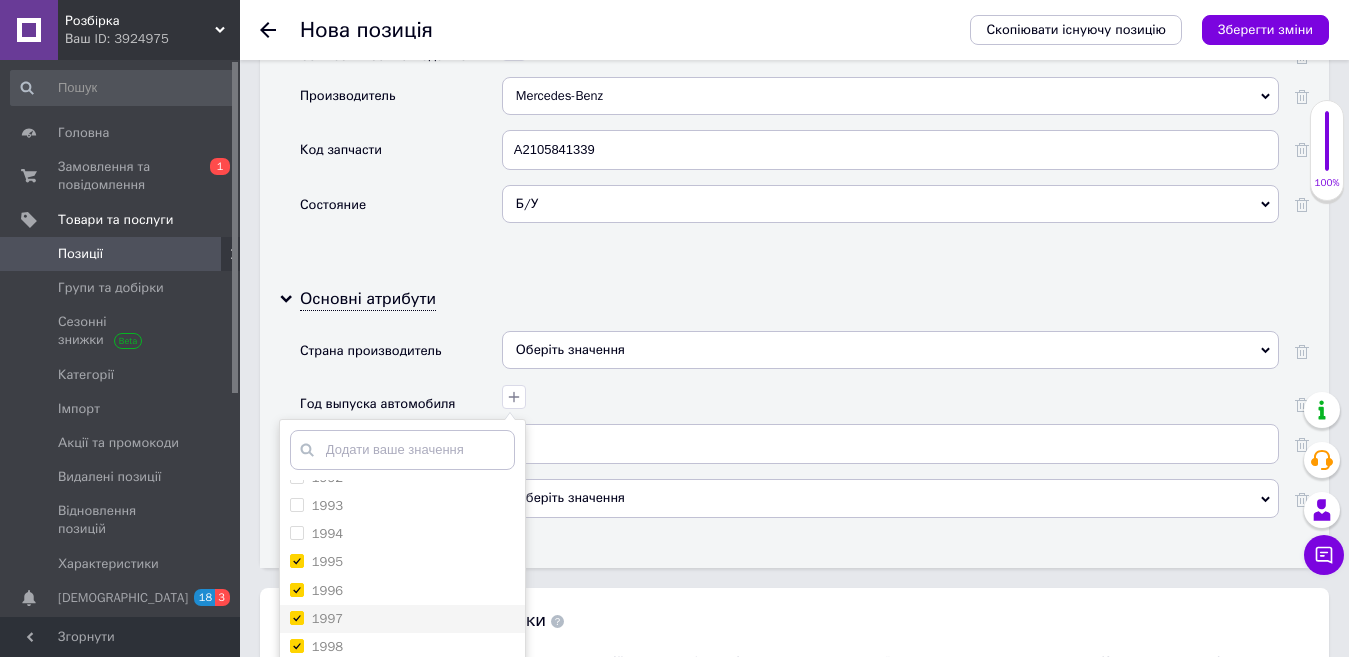 checkbox on "true" 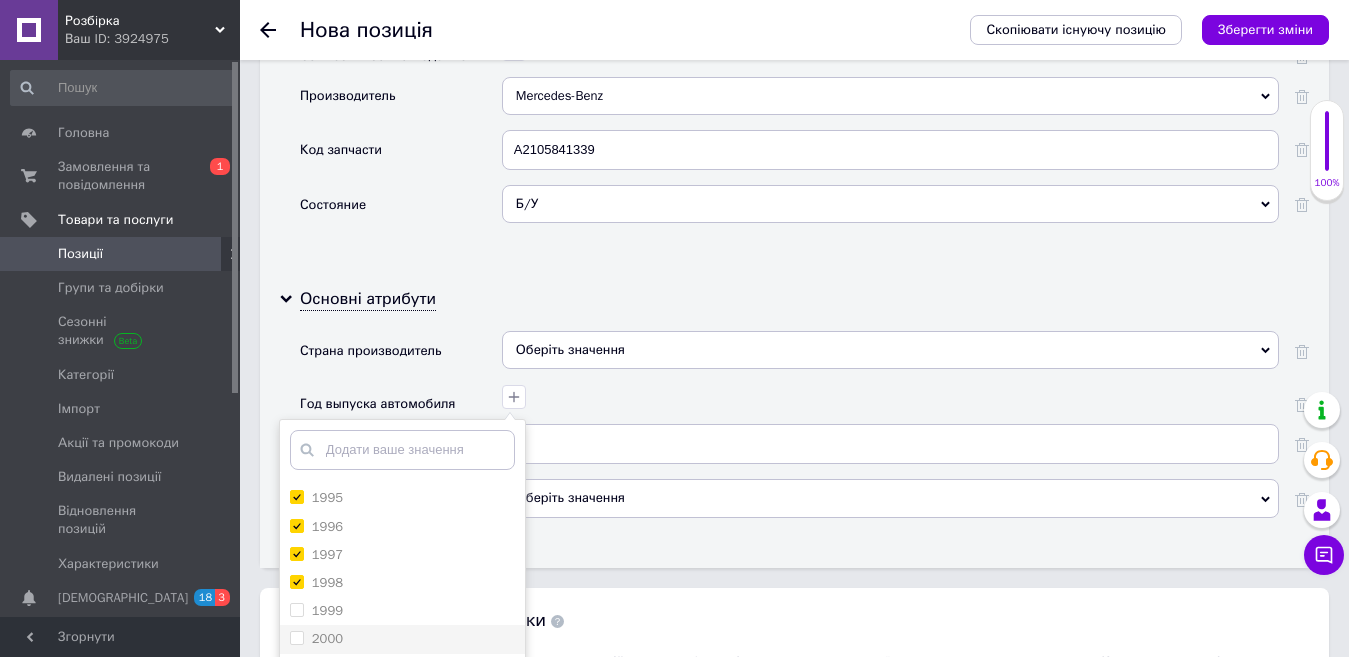 scroll, scrollTop: 1300, scrollLeft: 0, axis: vertical 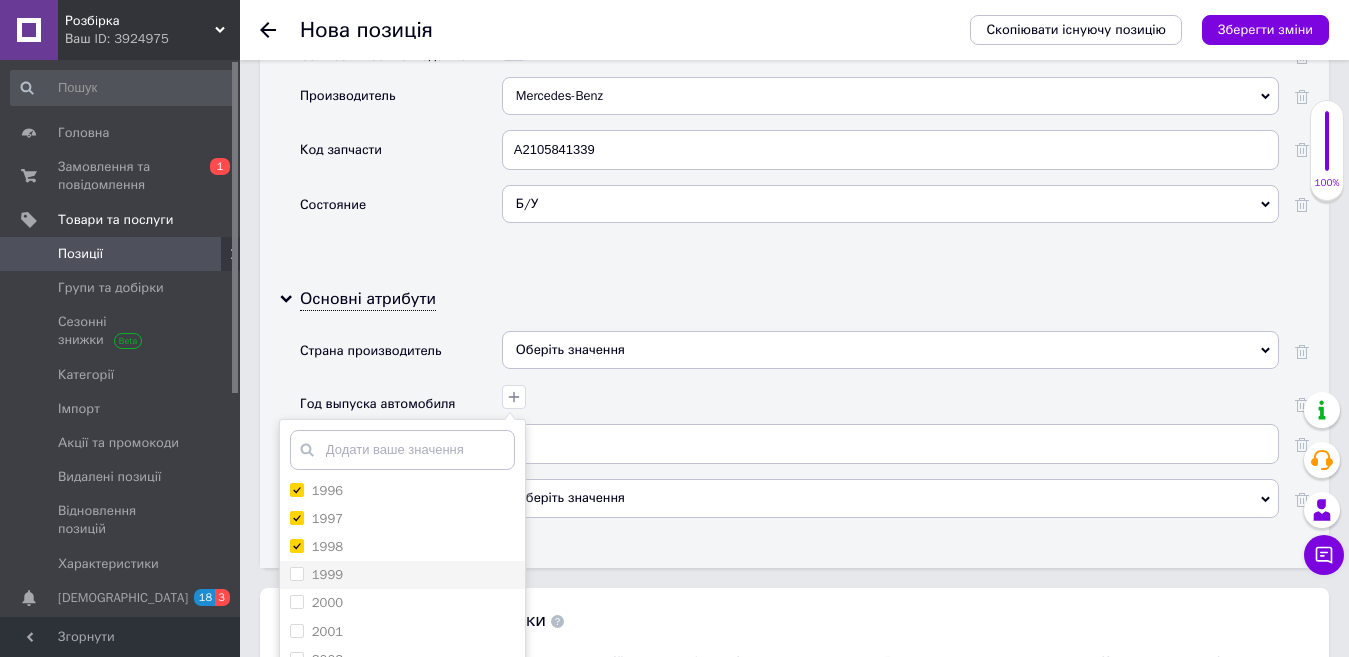 click on "1999" at bounding box center (327, 574) 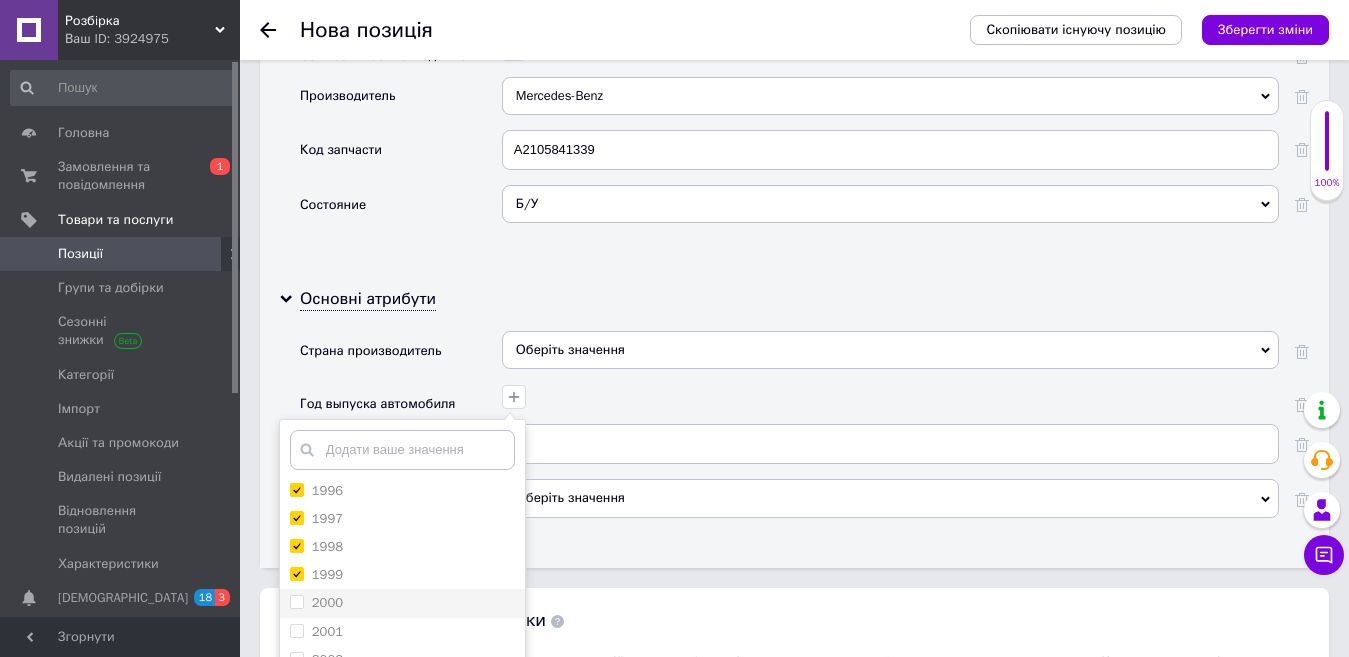 checkbox on "true" 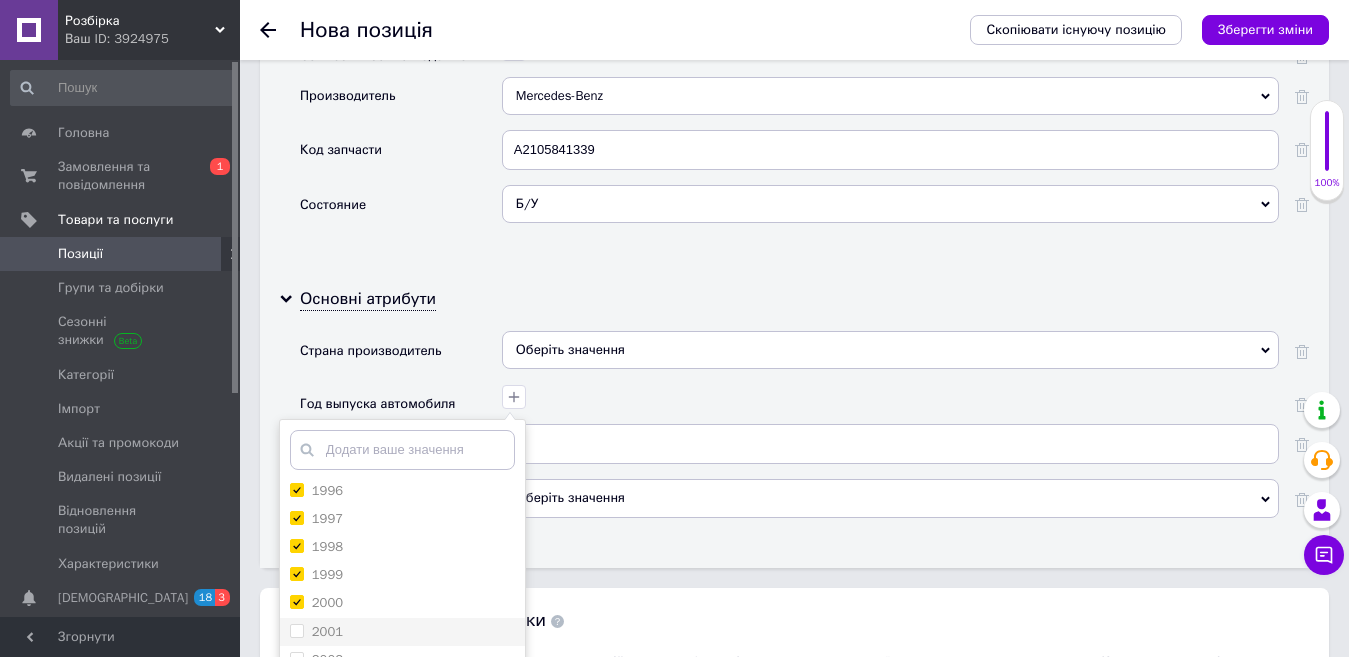checkbox on "true" 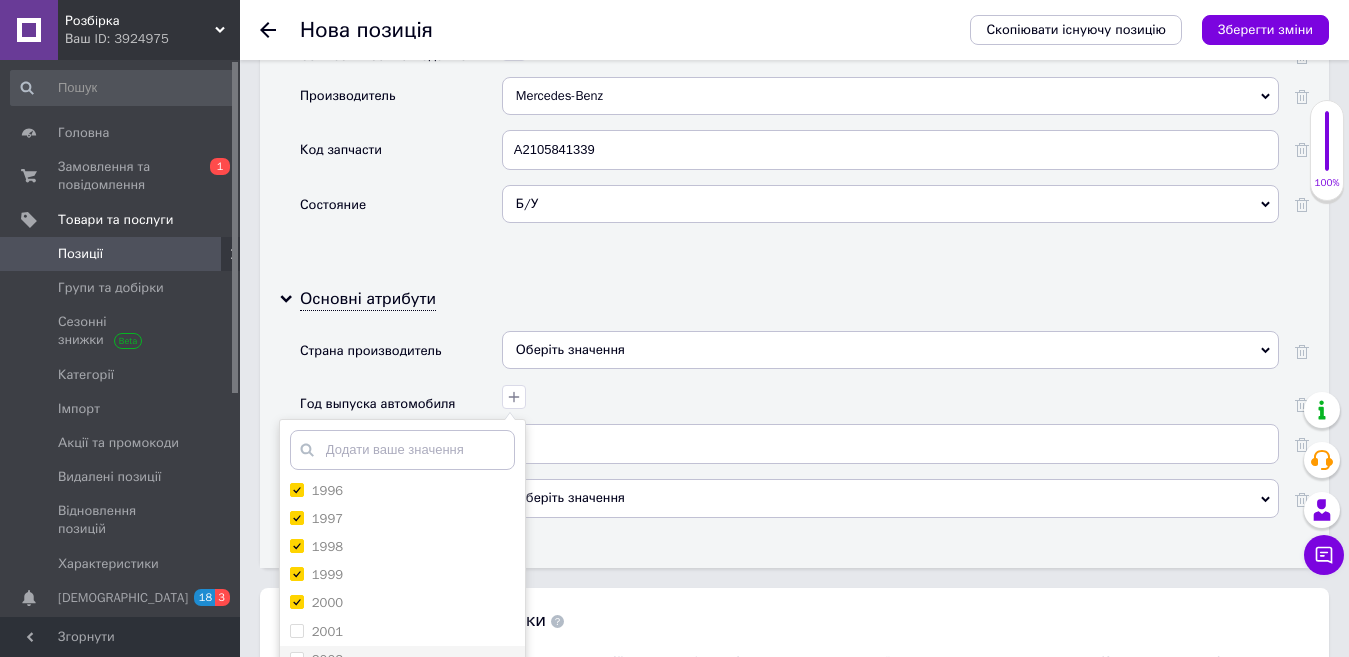 drag, startPoint x: 324, startPoint y: 609, endPoint x: 317, endPoint y: 637, distance: 28.86174 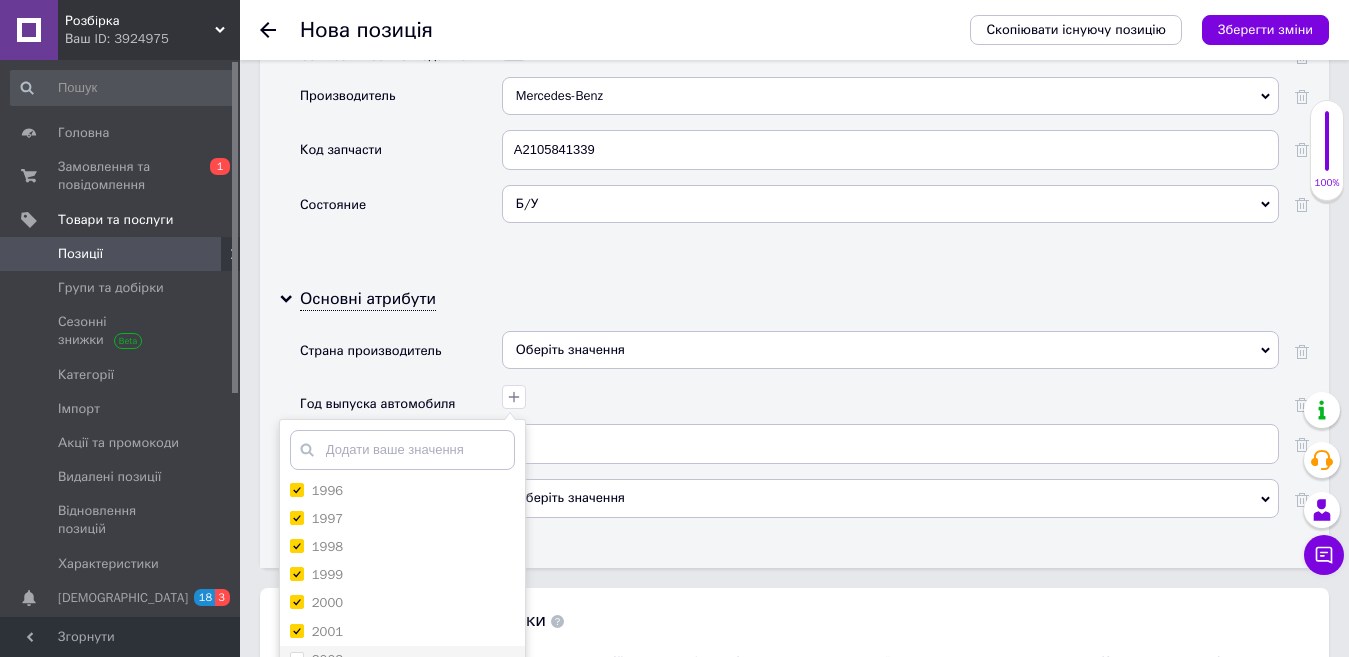 checkbox on "true" 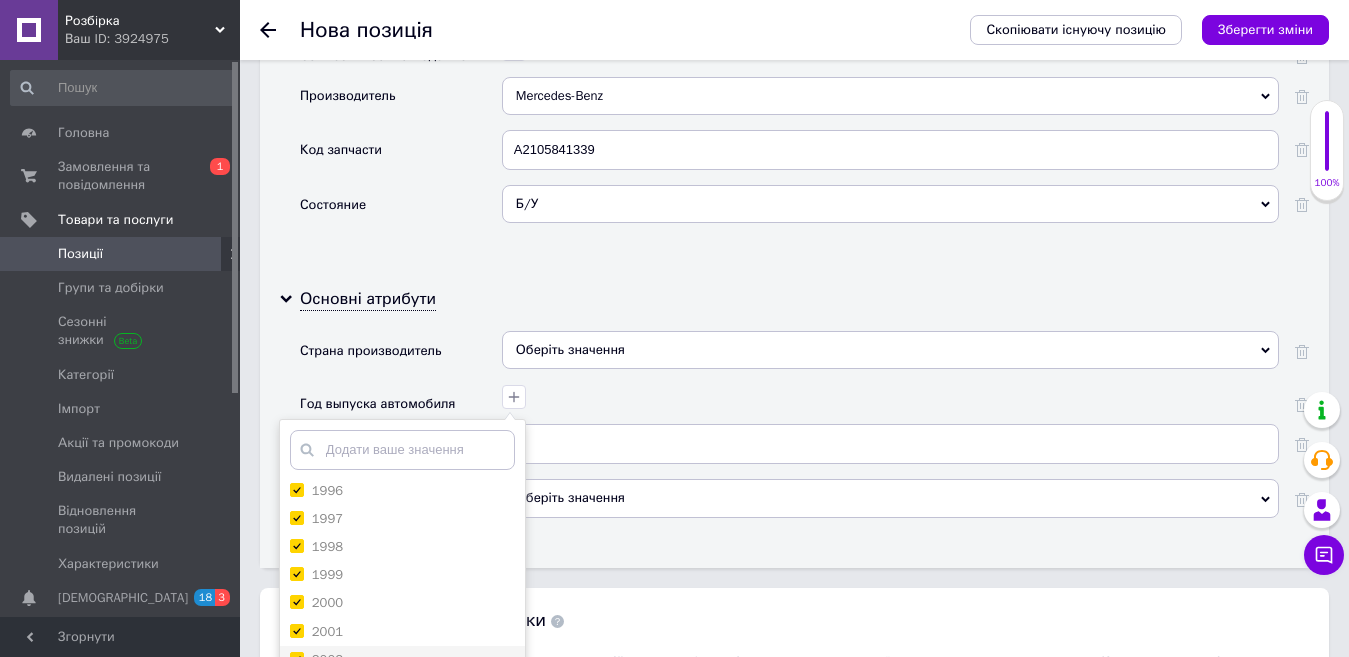 checkbox on "true" 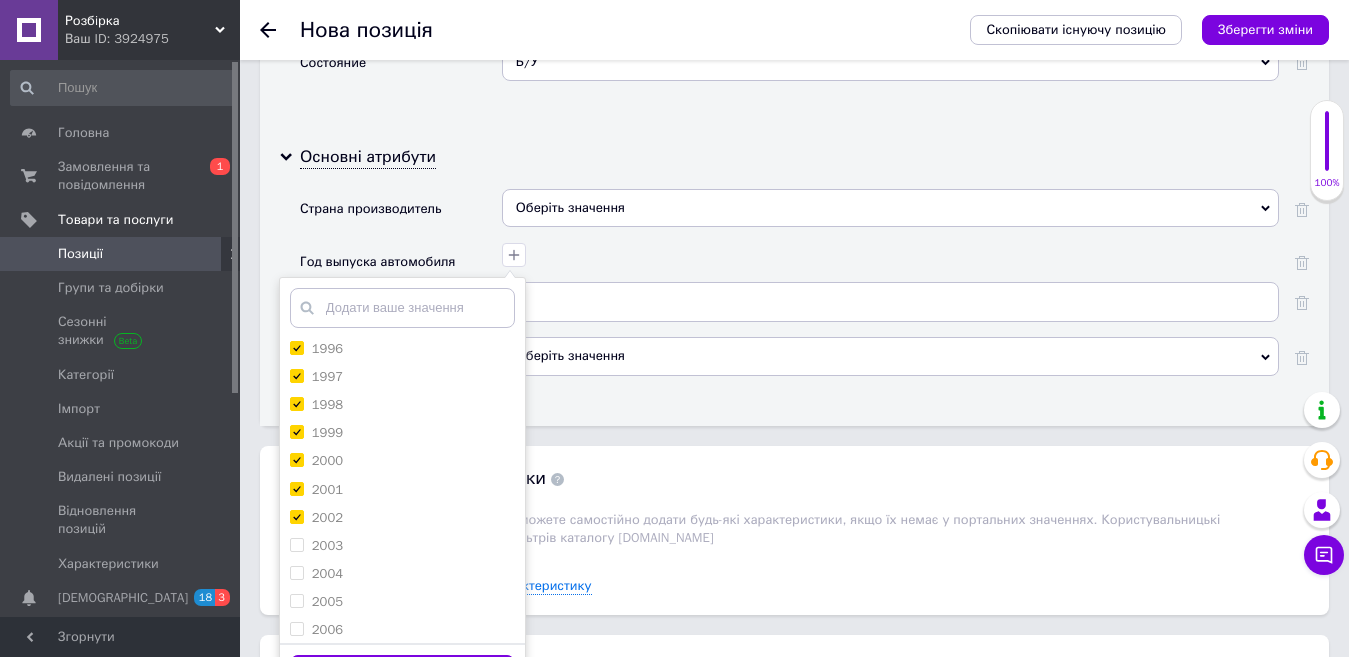 scroll, scrollTop: 2161, scrollLeft: 0, axis: vertical 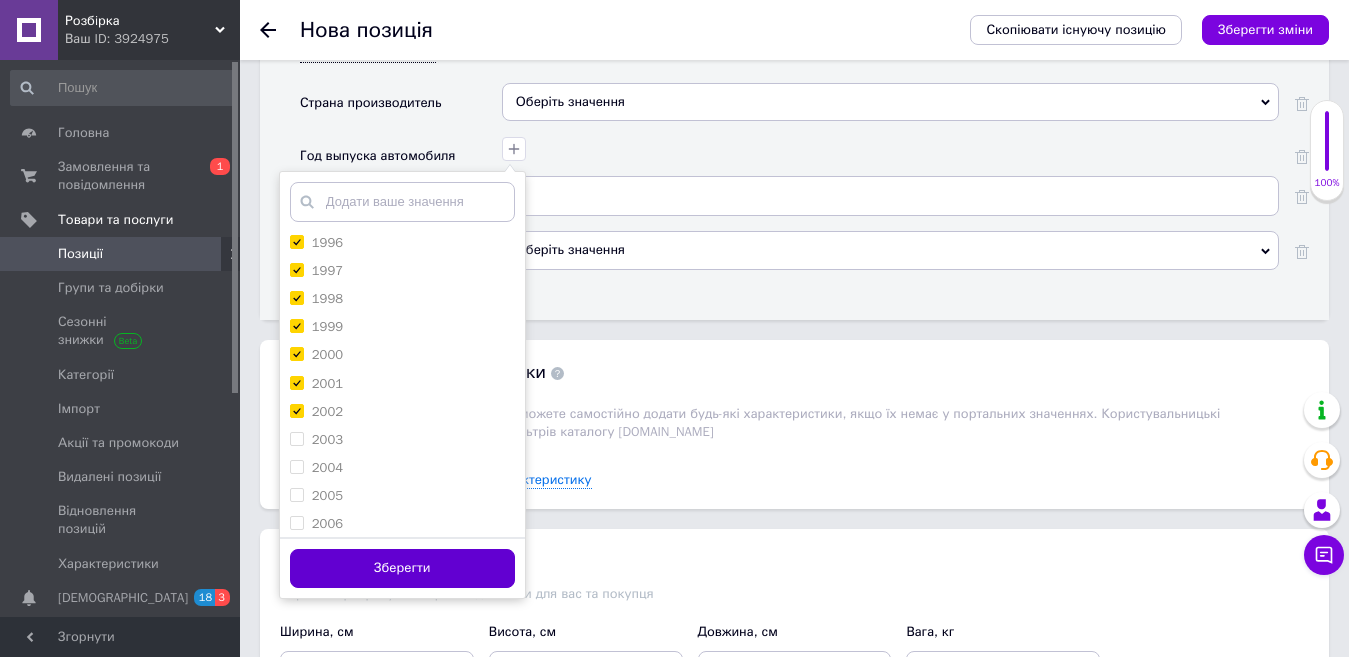 click on "Зберегти" at bounding box center [402, 568] 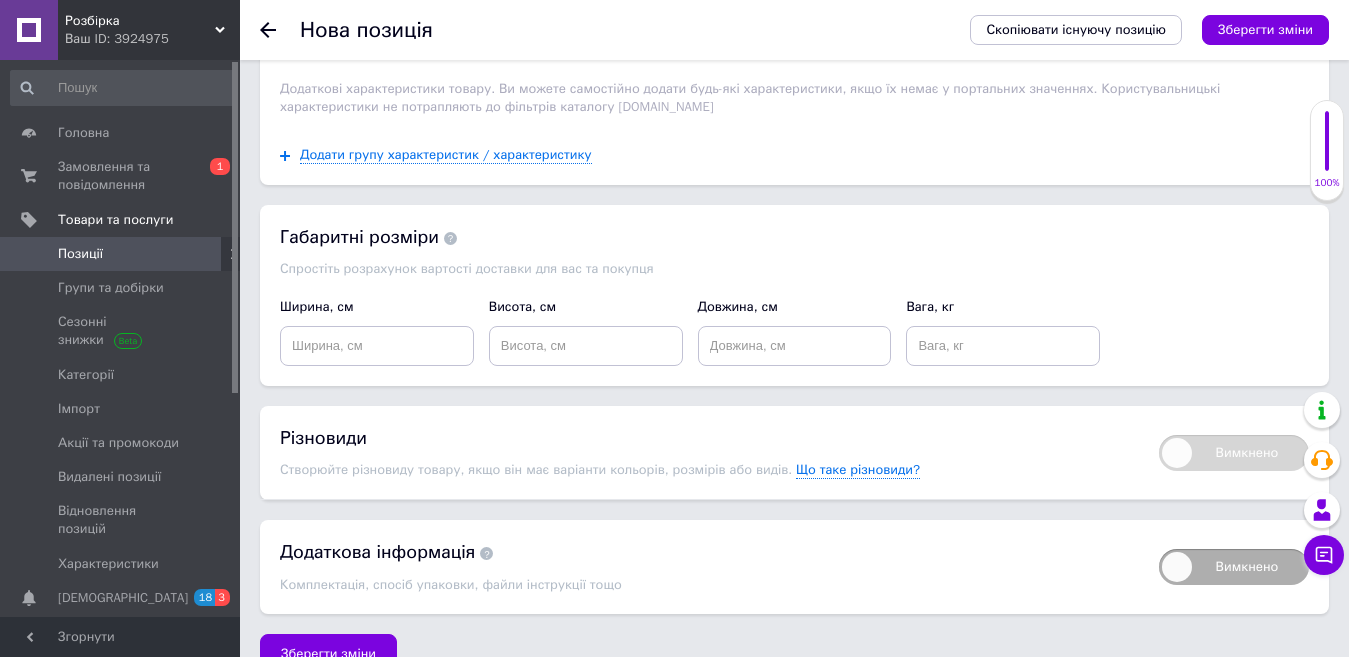 scroll, scrollTop: 2507, scrollLeft: 0, axis: vertical 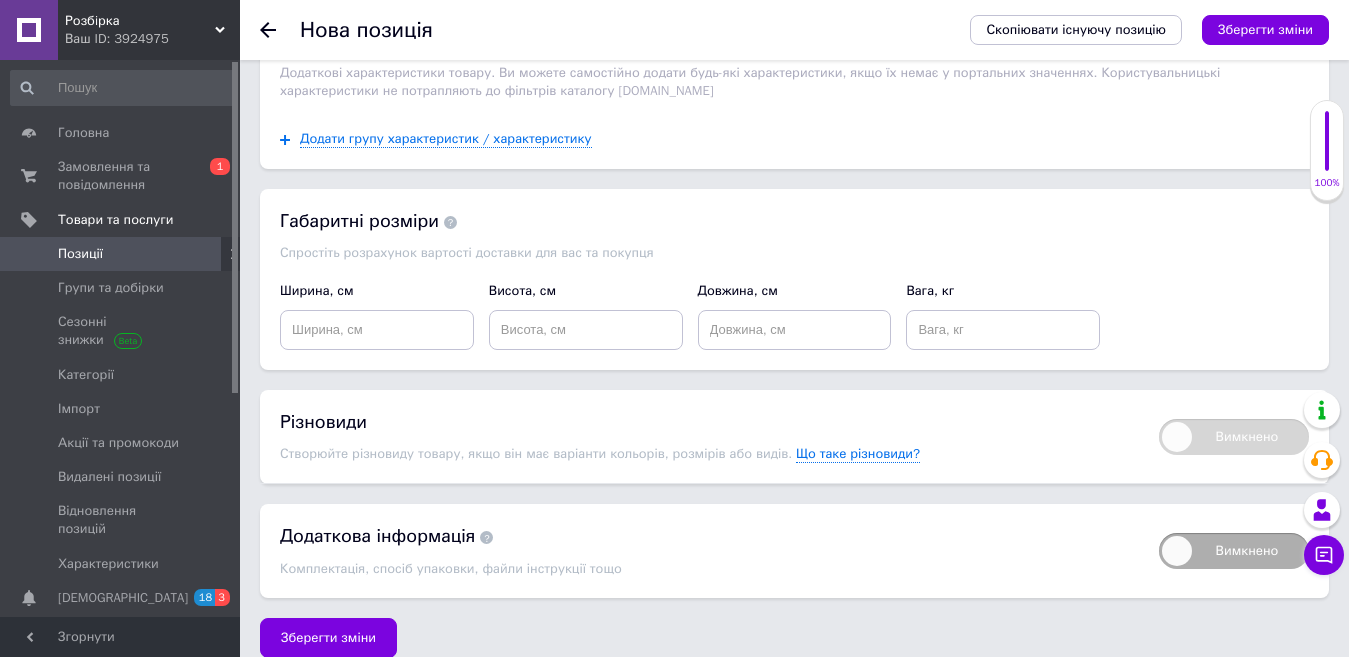 click on "Зберегти зміни" at bounding box center (328, 638) 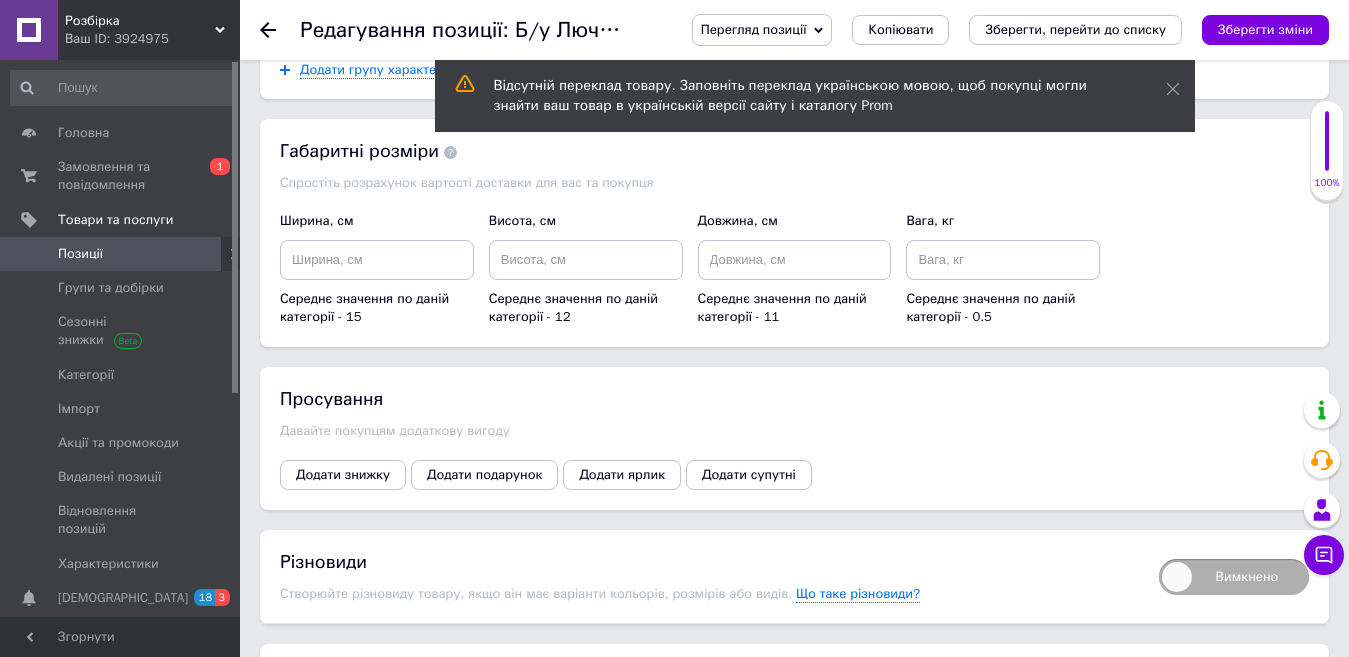 scroll, scrollTop: 2446, scrollLeft: 0, axis: vertical 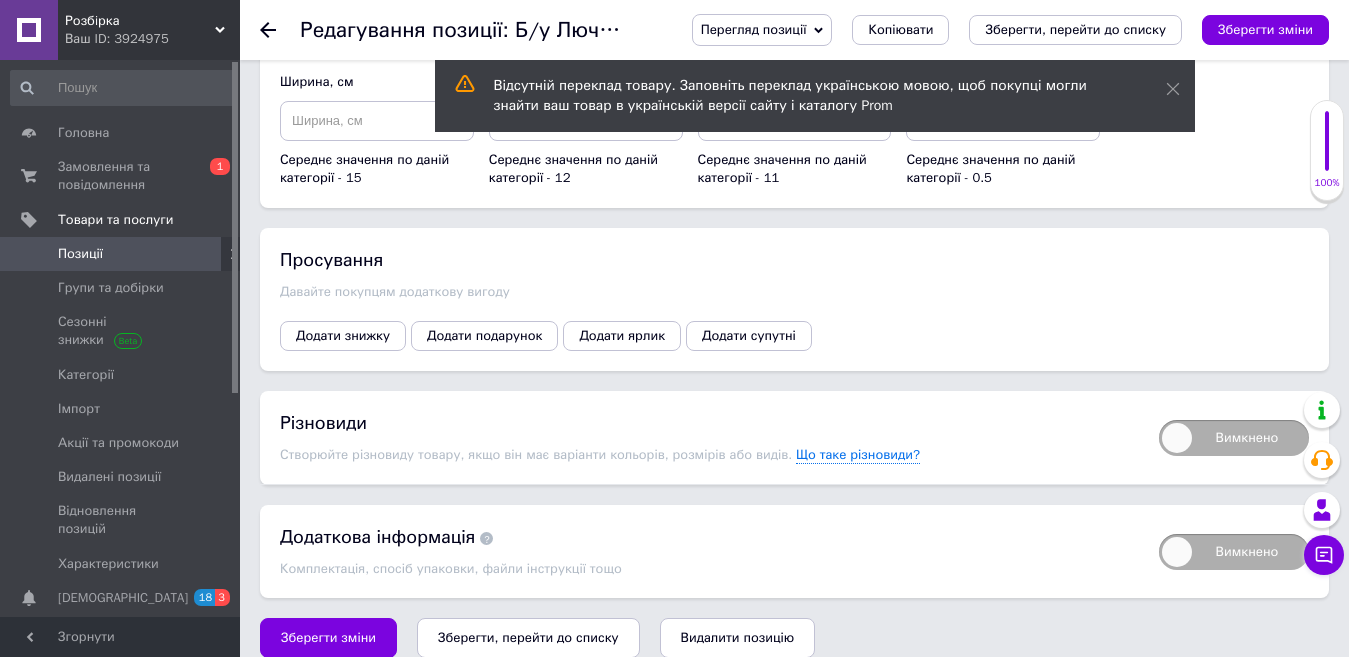 click on "Зберегти, перейти до списку" at bounding box center (528, 637) 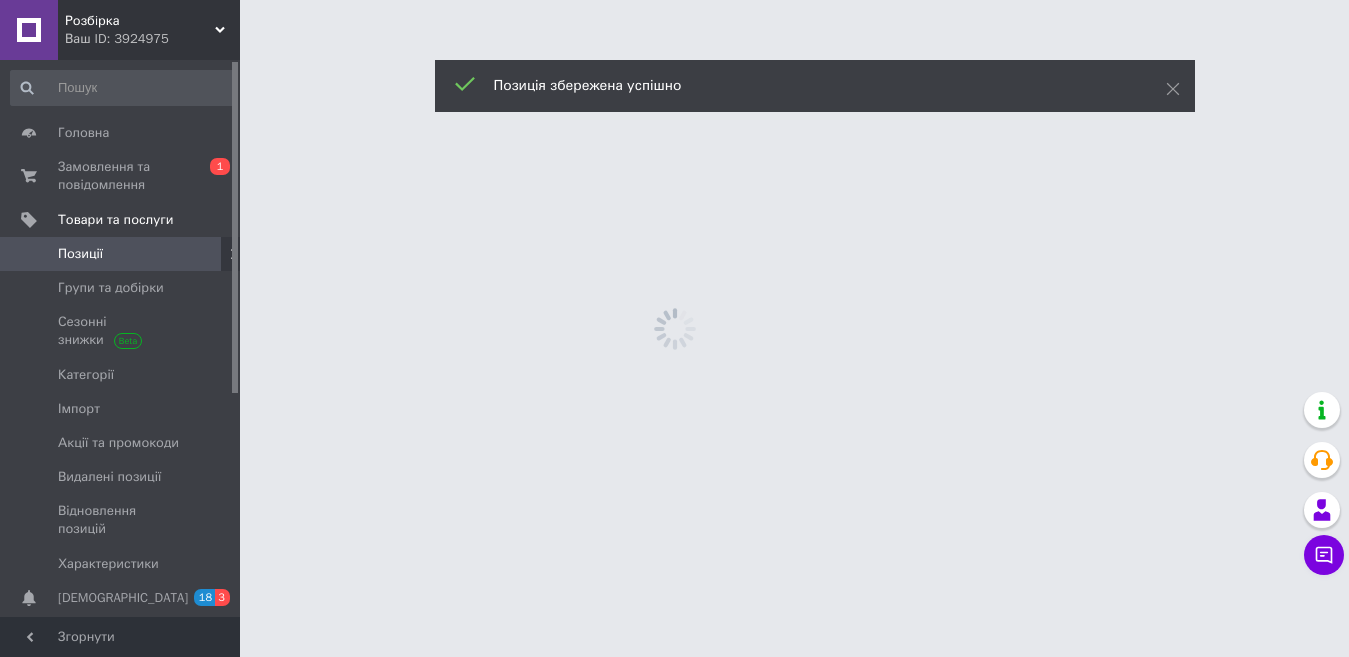 scroll, scrollTop: 0, scrollLeft: 0, axis: both 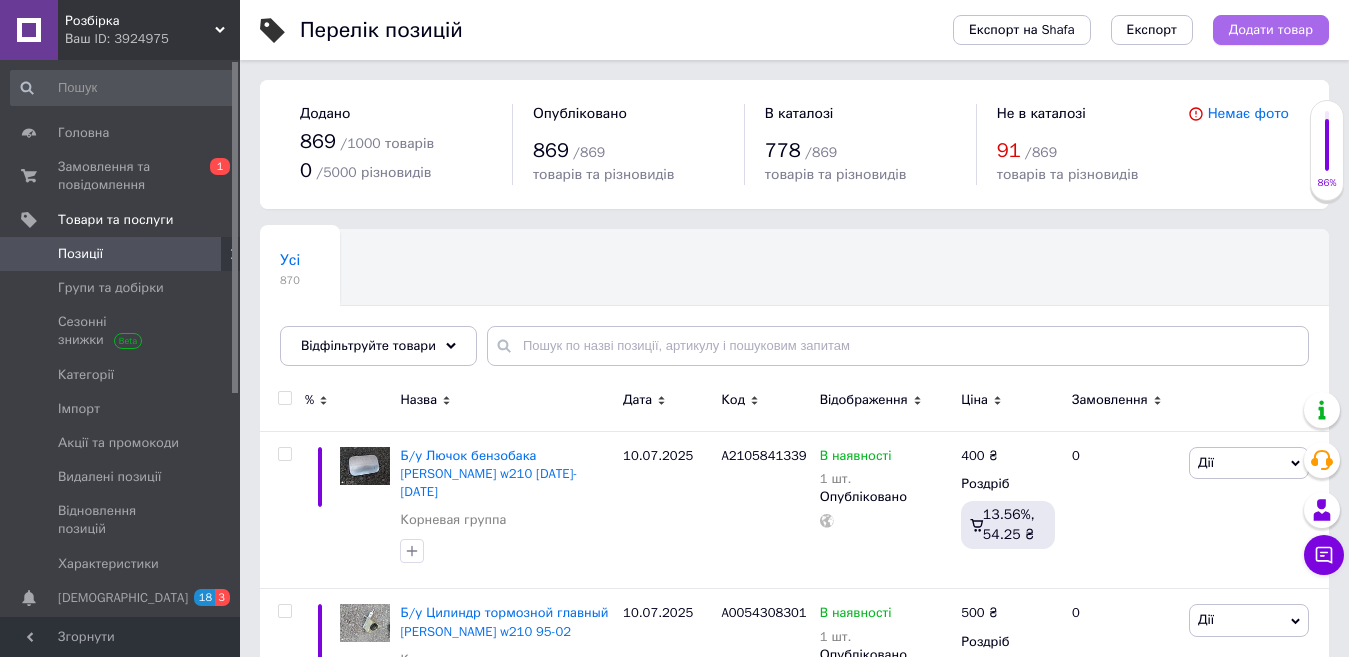 click on "Додати товар" at bounding box center (1271, 30) 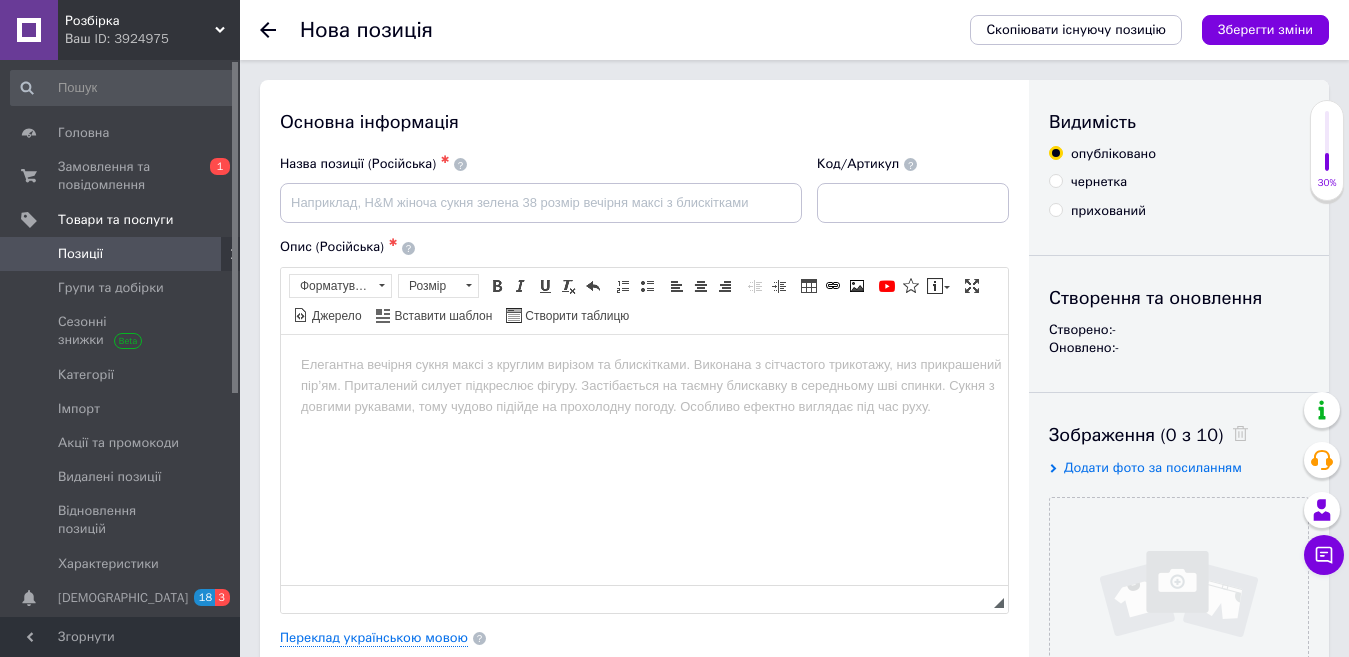 scroll, scrollTop: 0, scrollLeft: 0, axis: both 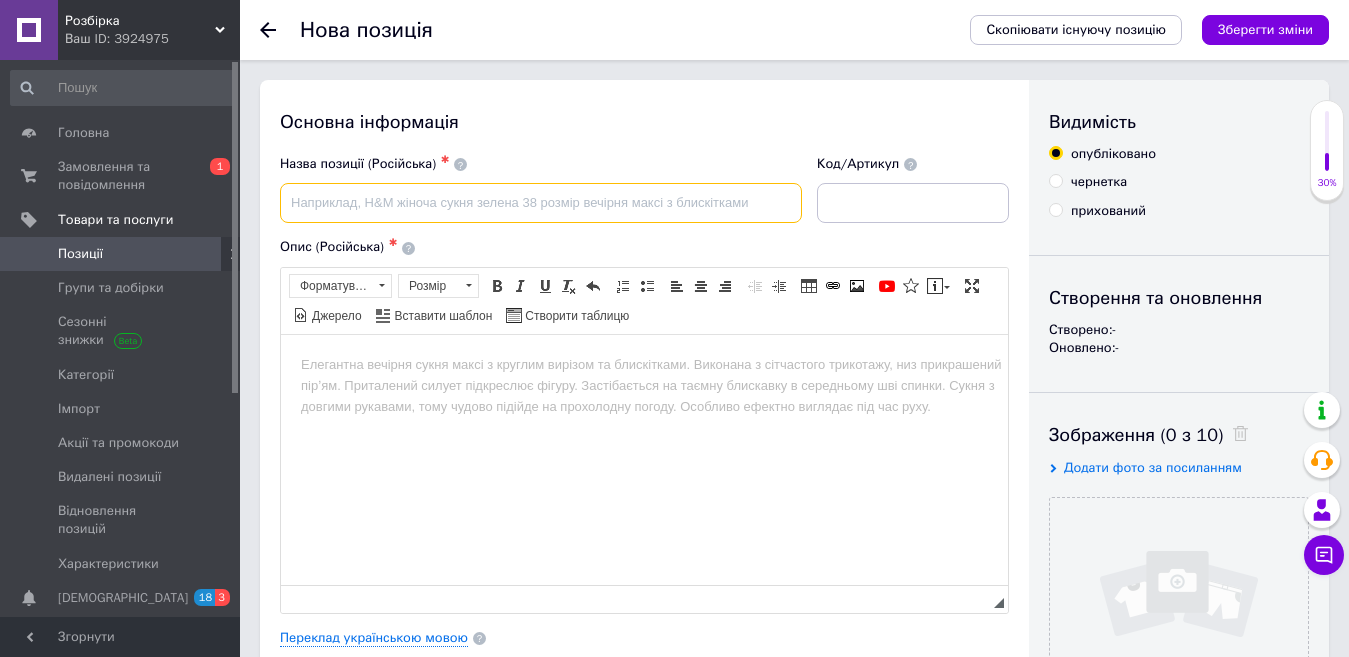 click at bounding box center [541, 203] 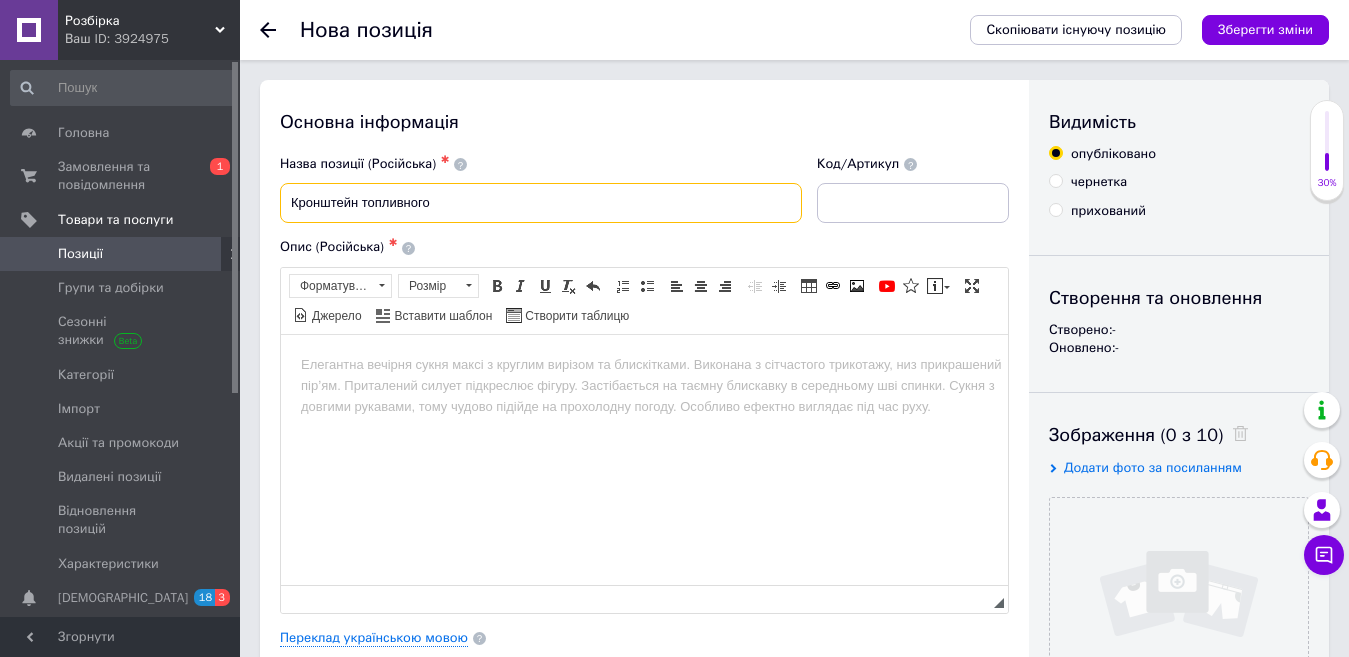 click on "Кронштейн топливного" at bounding box center [541, 203] 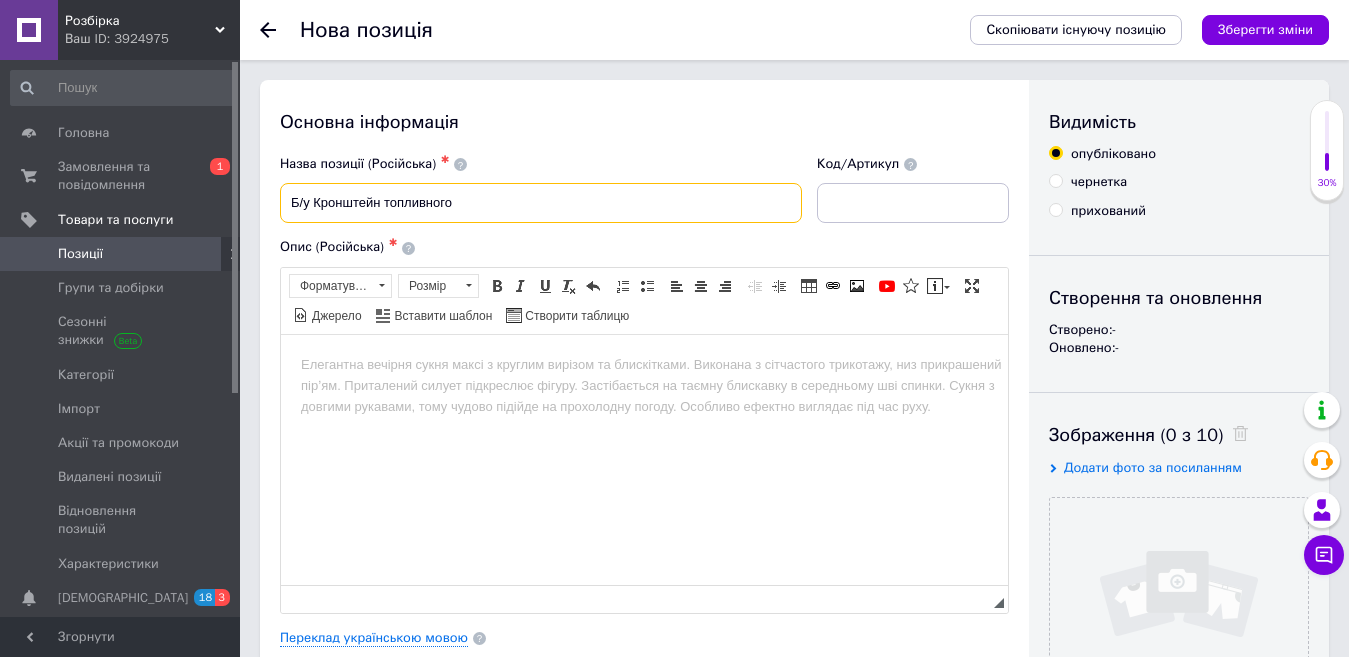 click on "Б/у Кронштейн топливного" at bounding box center [541, 203] 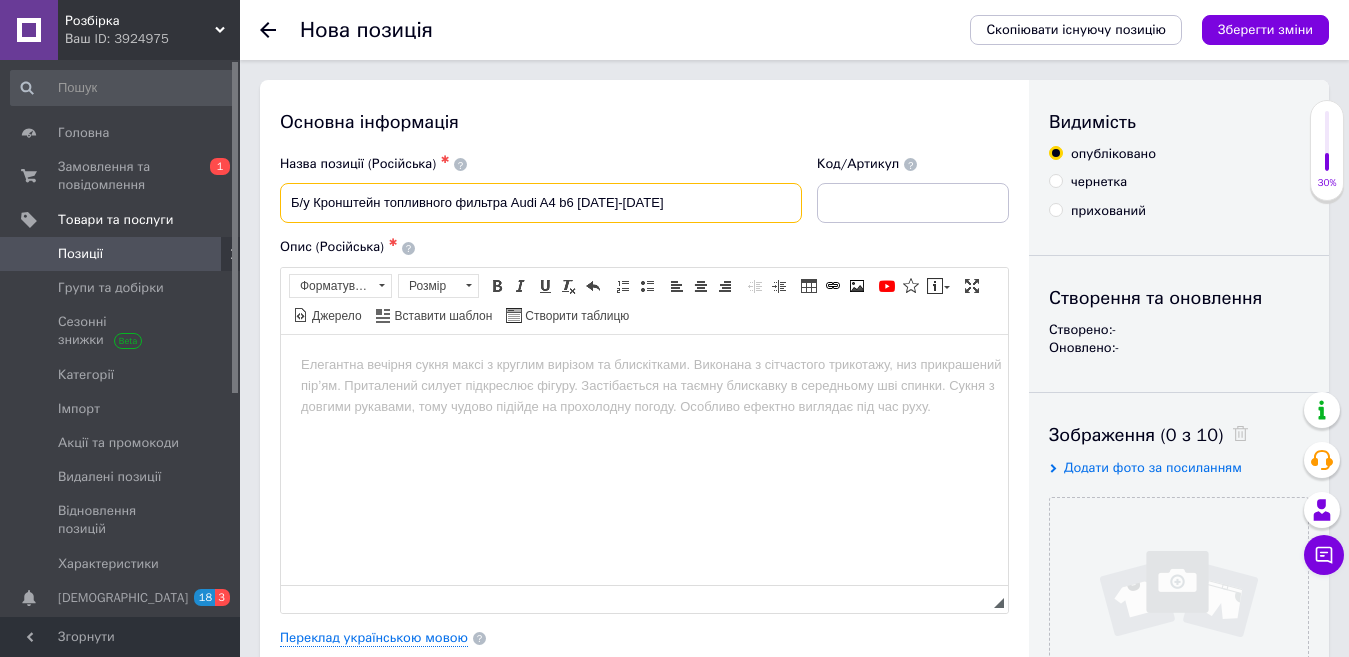 type on "Б/у Кронштейн топливного фильтра Audi A4 b6 [DATE]-[DATE]" 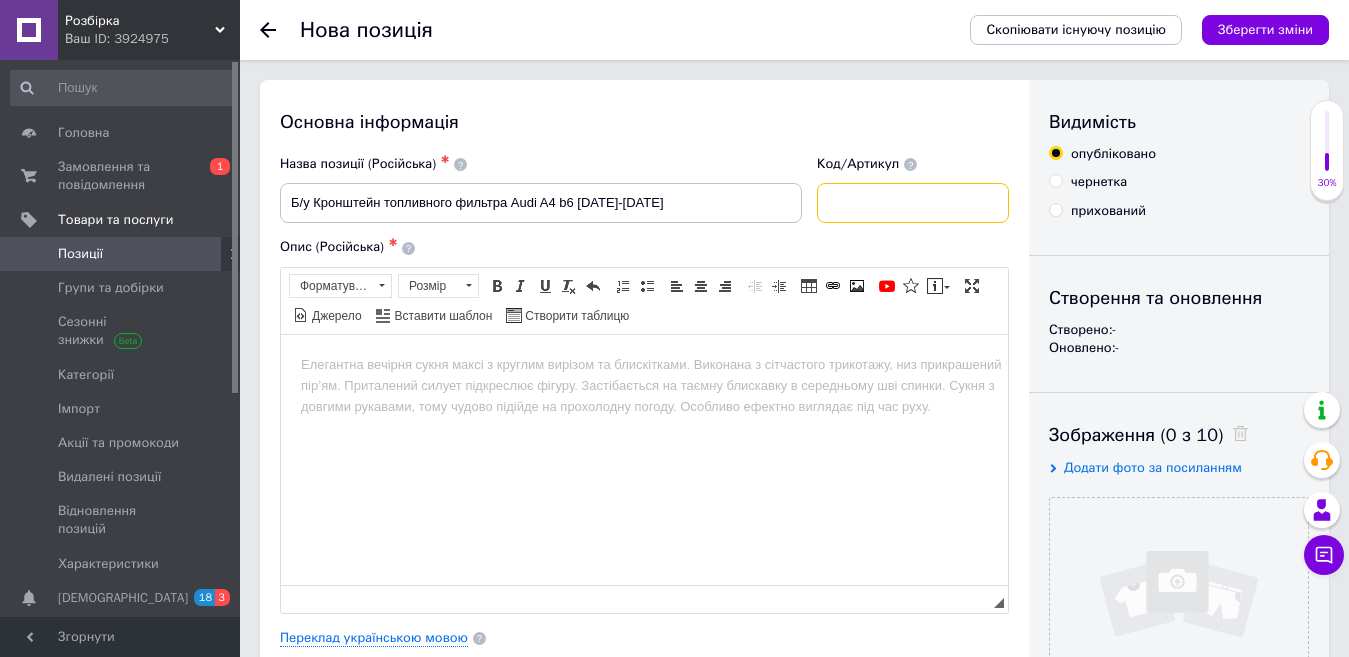 click at bounding box center [913, 203] 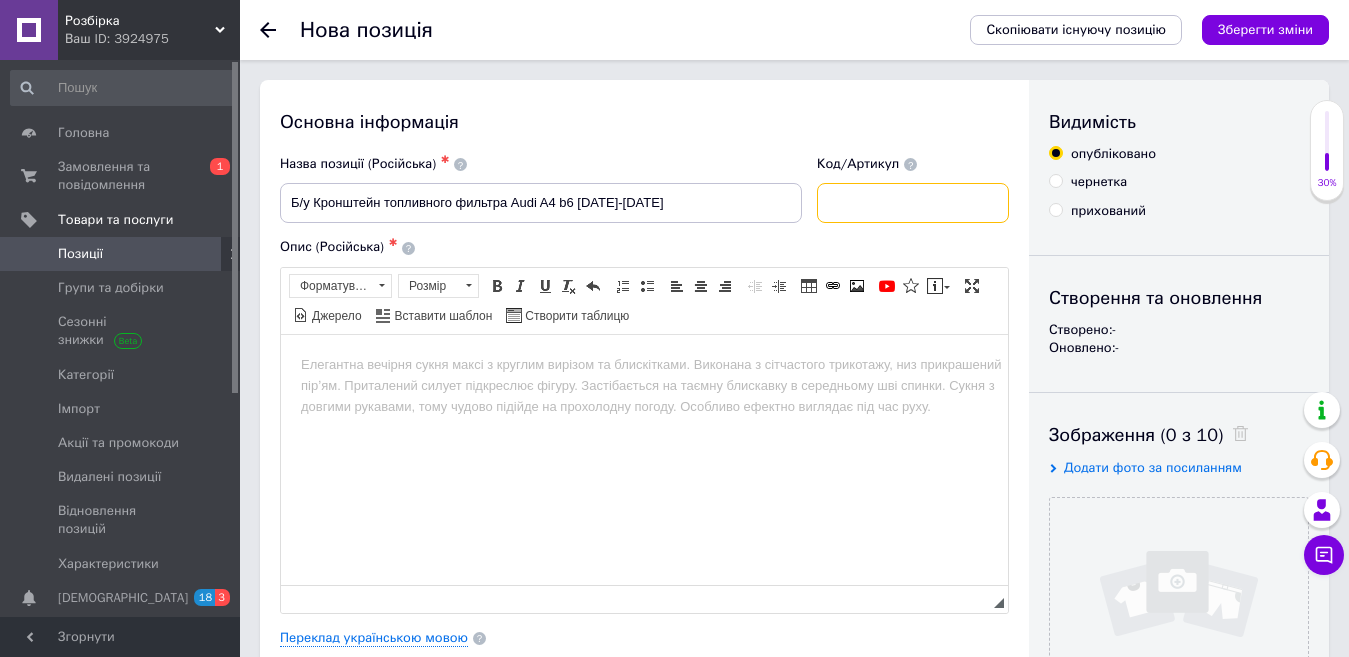 paste on "8E0201987C" 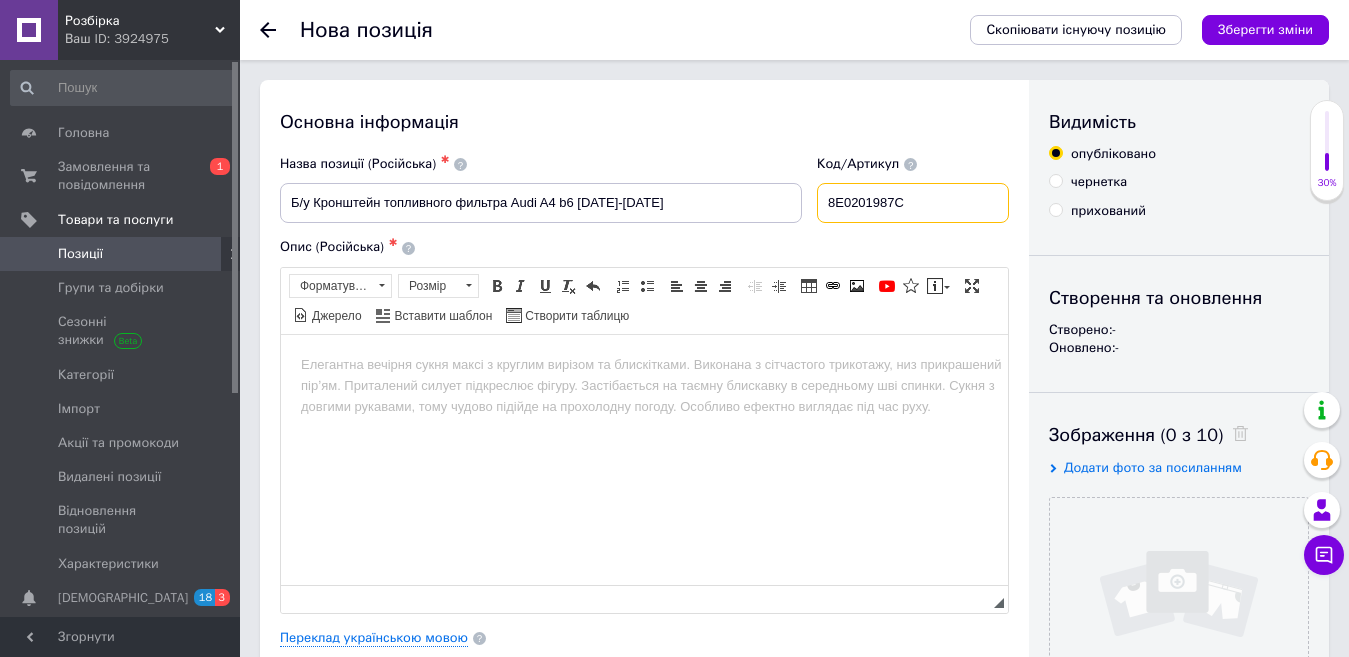 type on "8E0201987C" 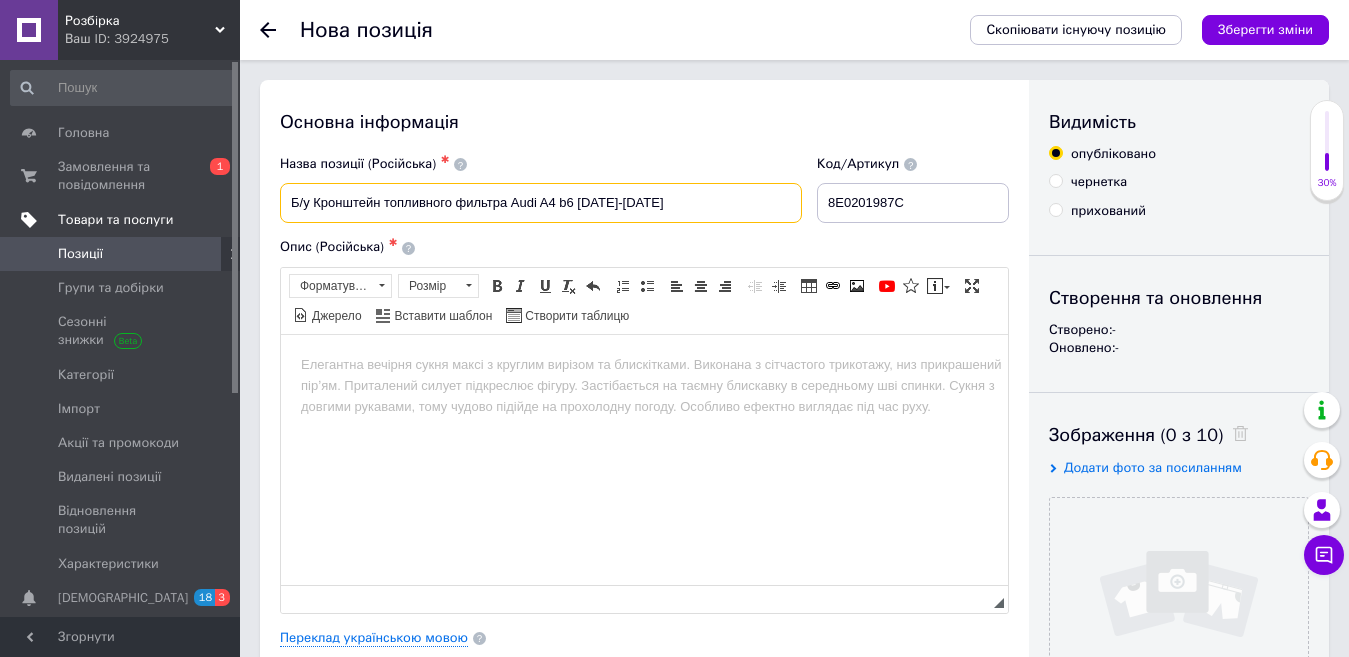 drag, startPoint x: 643, startPoint y: 208, endPoint x: 199, endPoint y: 217, distance: 444.09122 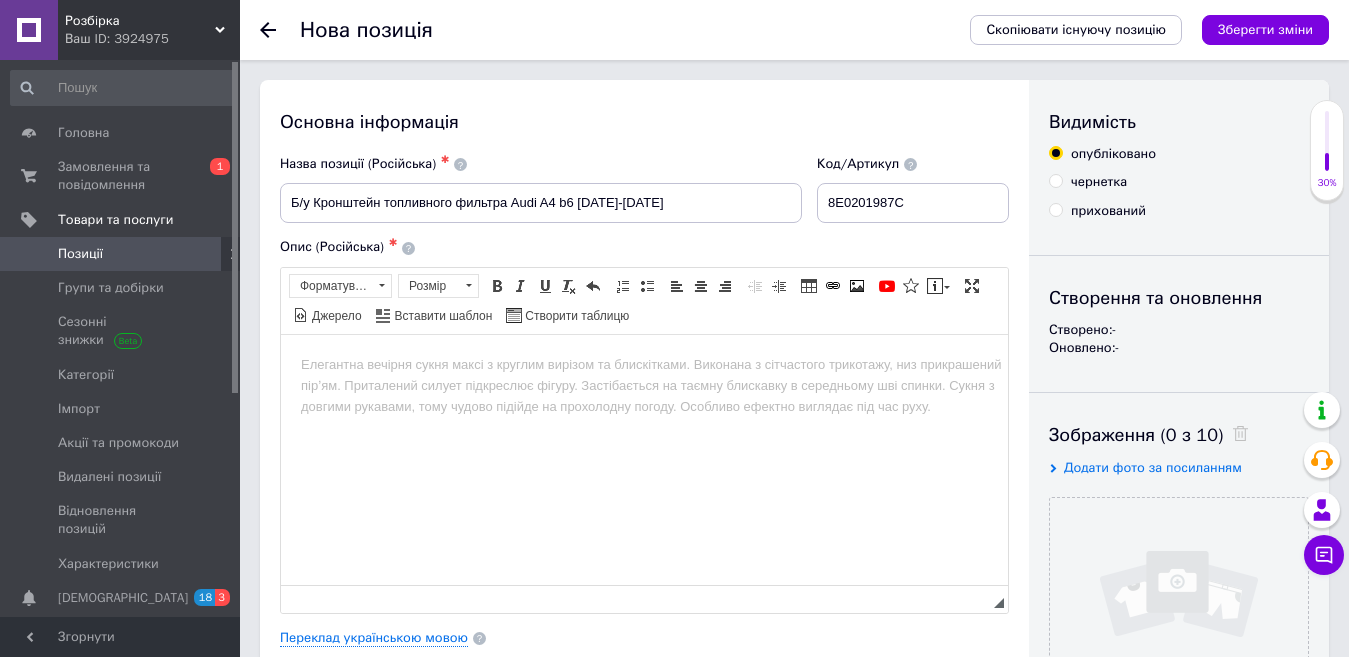 click at bounding box center [644, 364] 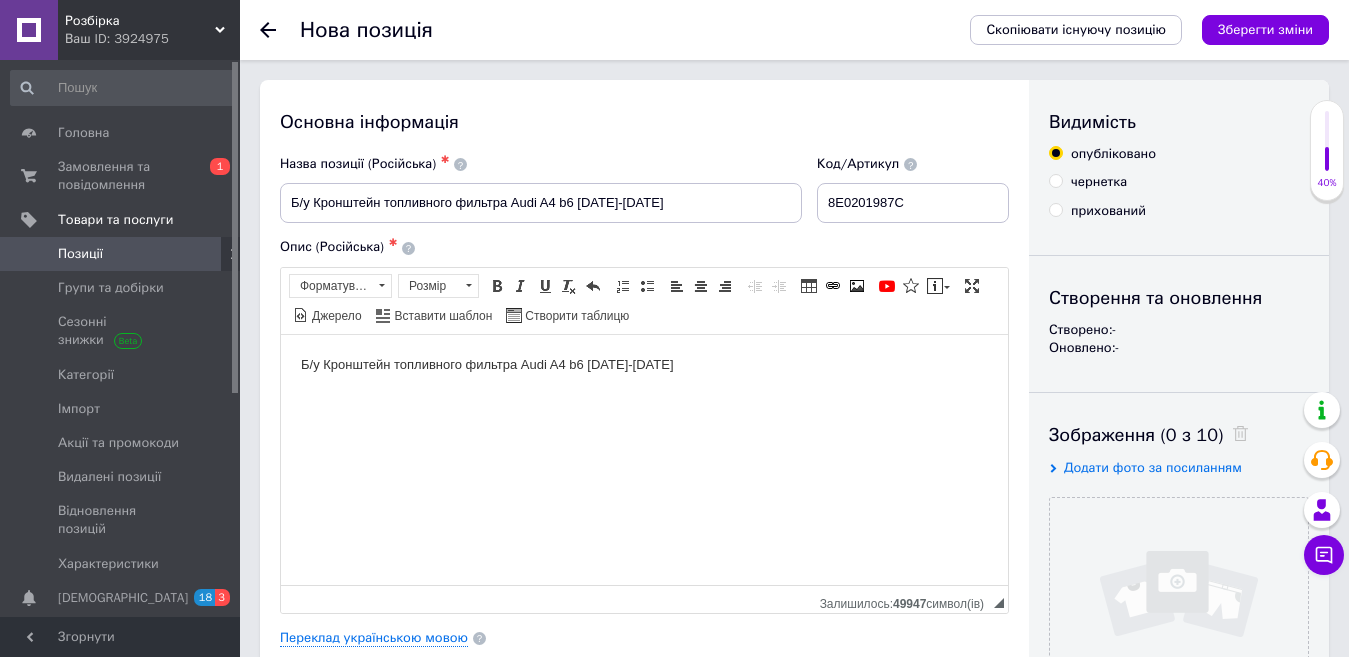 type 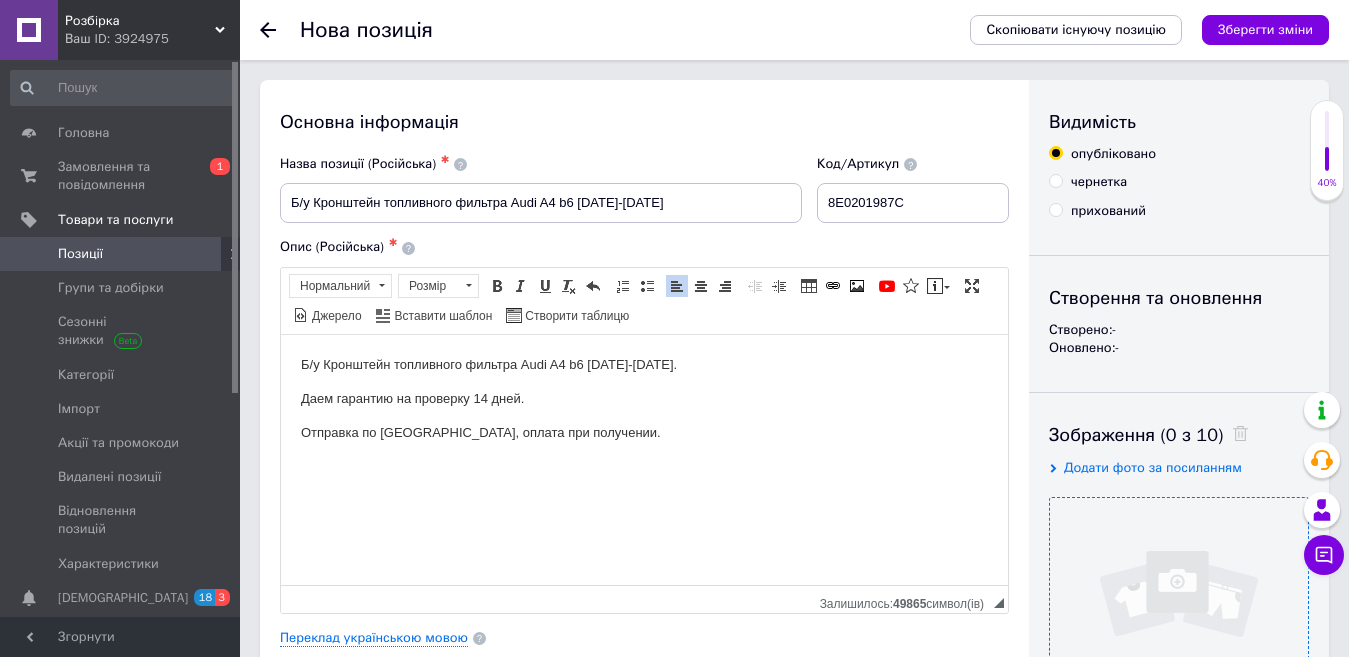 click at bounding box center [1179, 627] 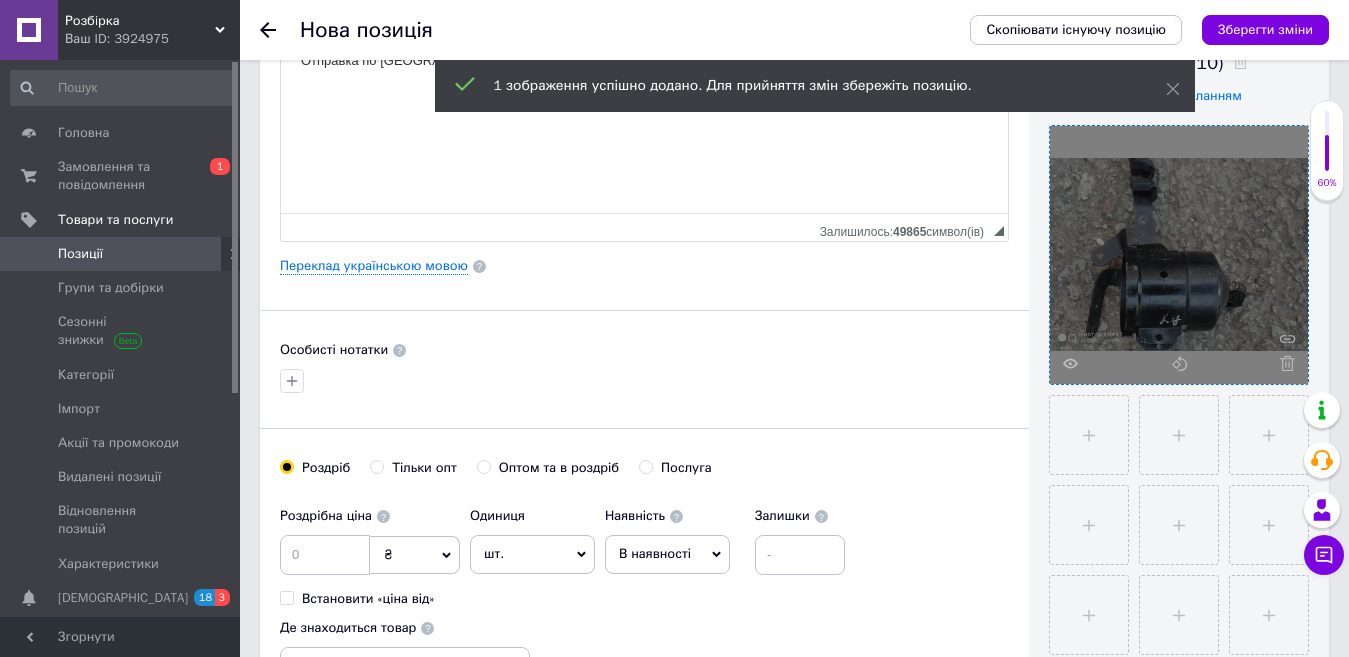 scroll, scrollTop: 400, scrollLeft: 0, axis: vertical 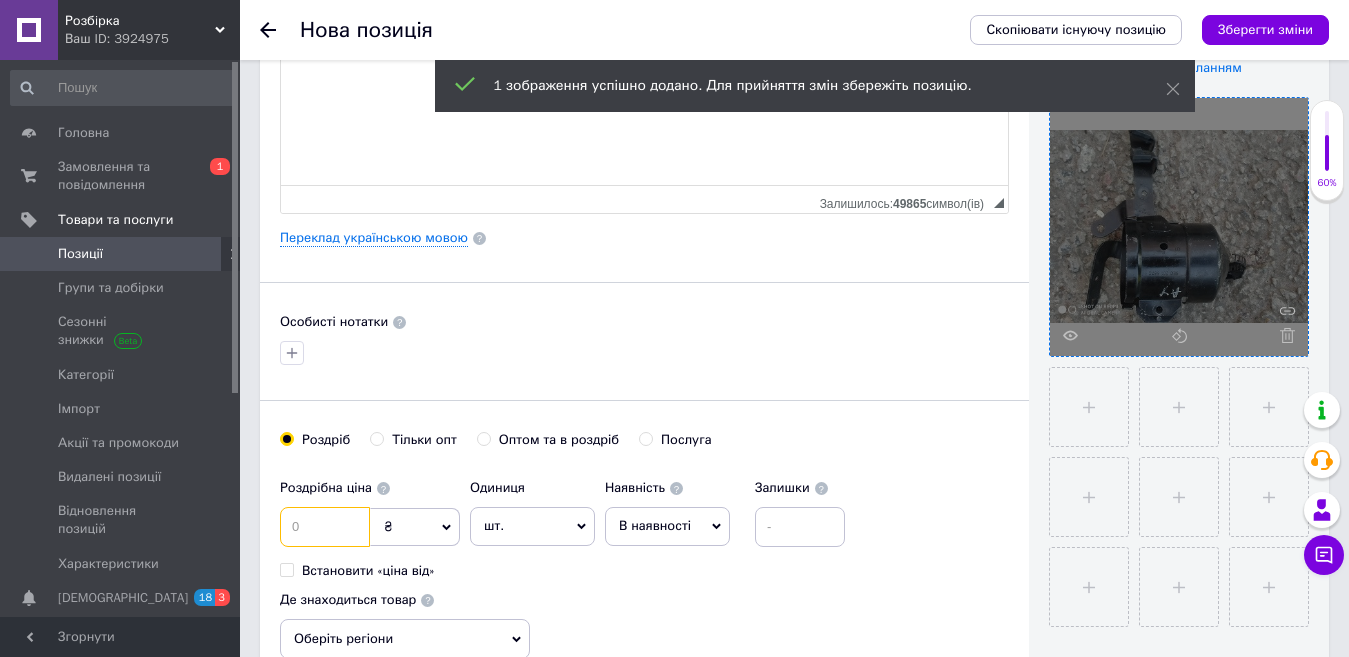 click at bounding box center [325, 527] 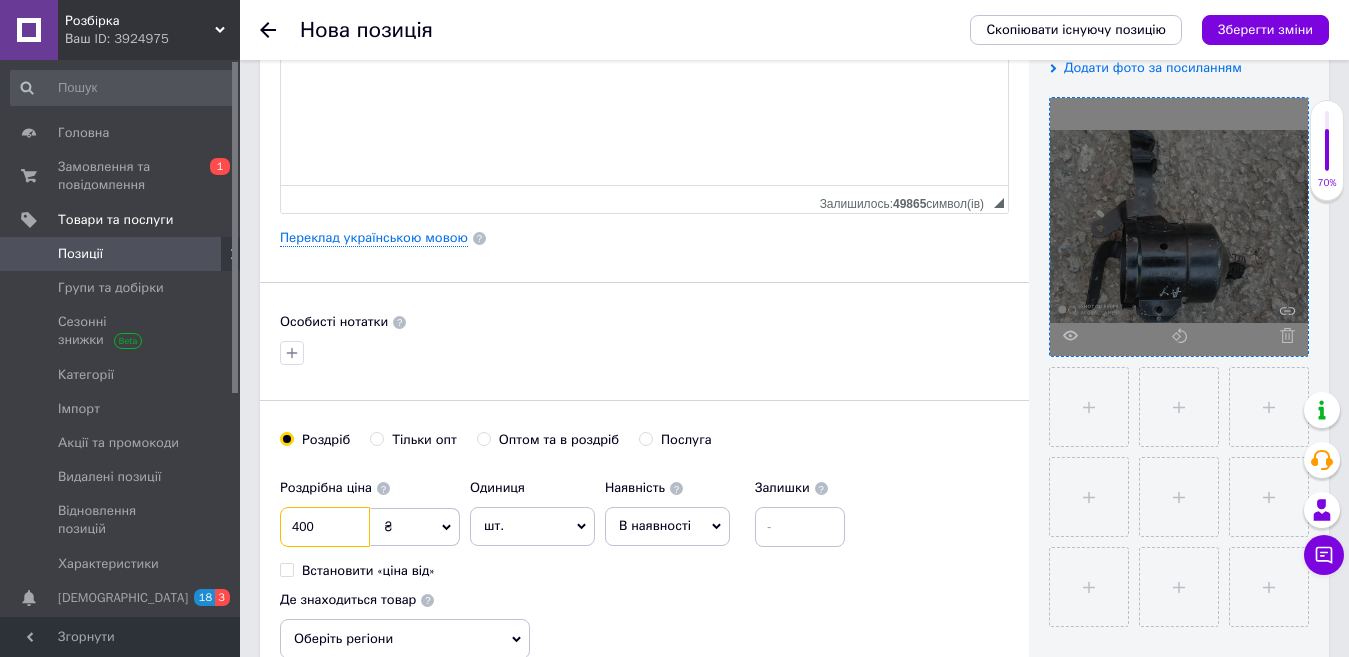 type on "400" 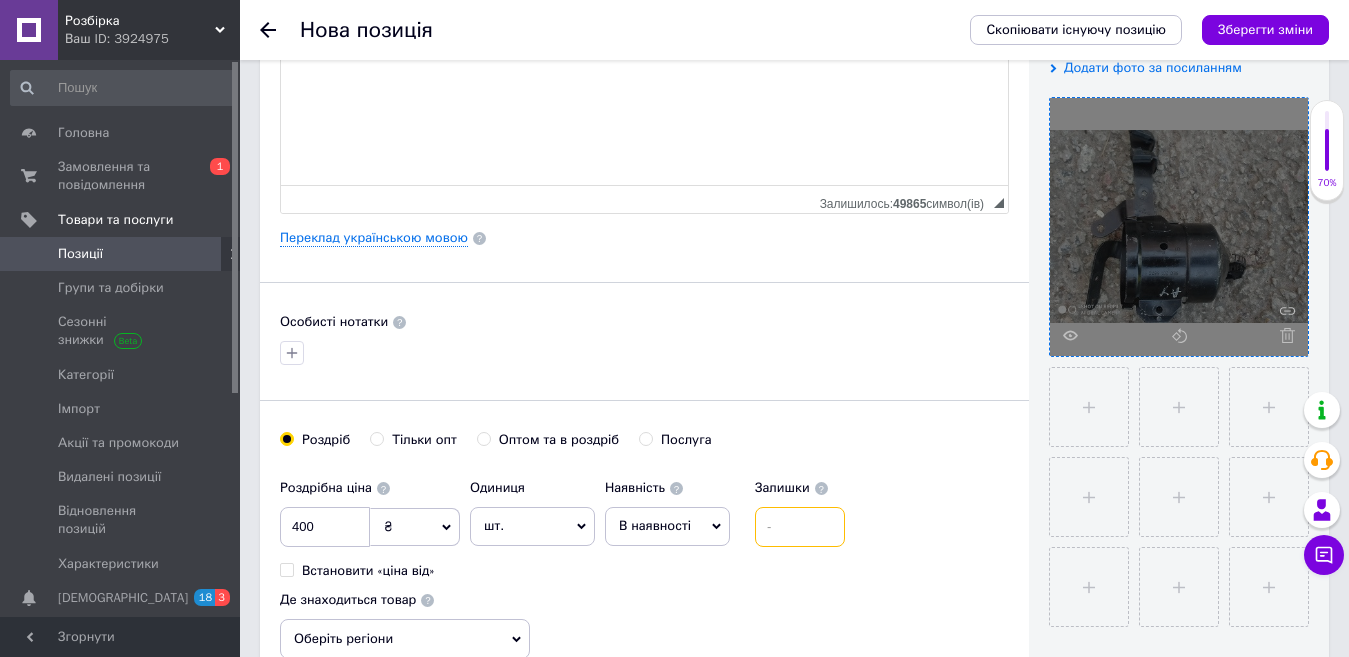 click at bounding box center (800, 527) 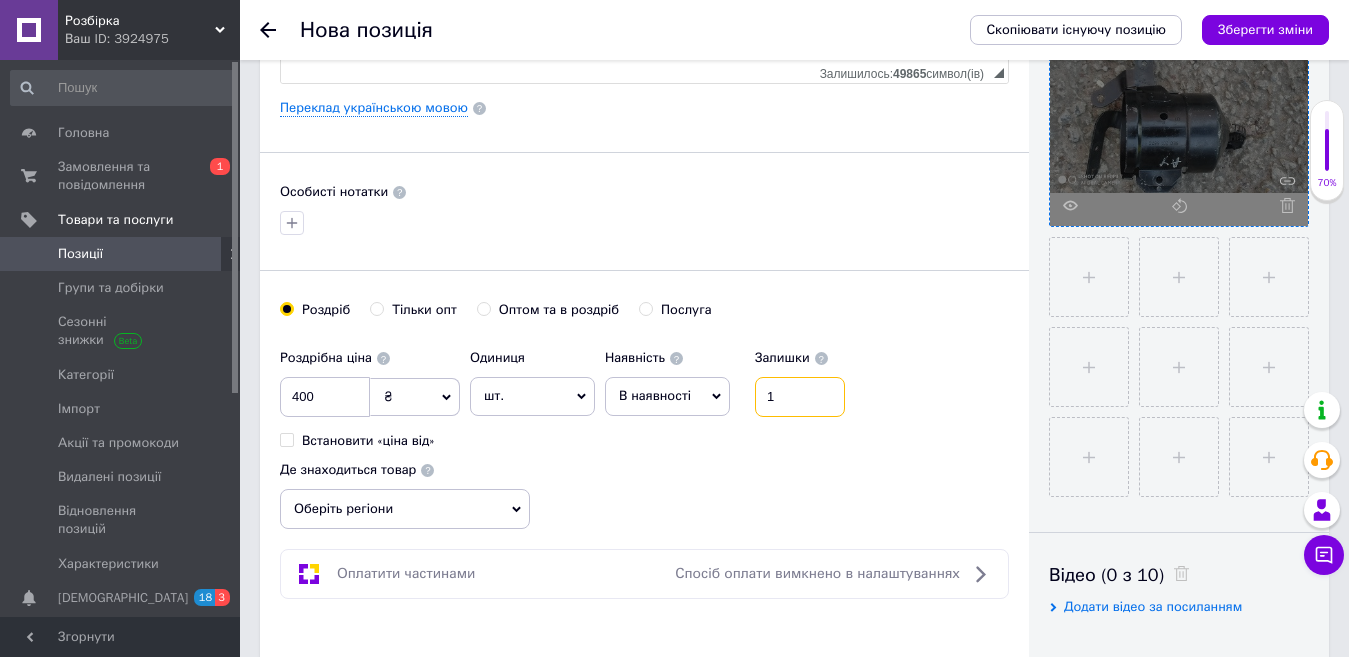 scroll, scrollTop: 600, scrollLeft: 0, axis: vertical 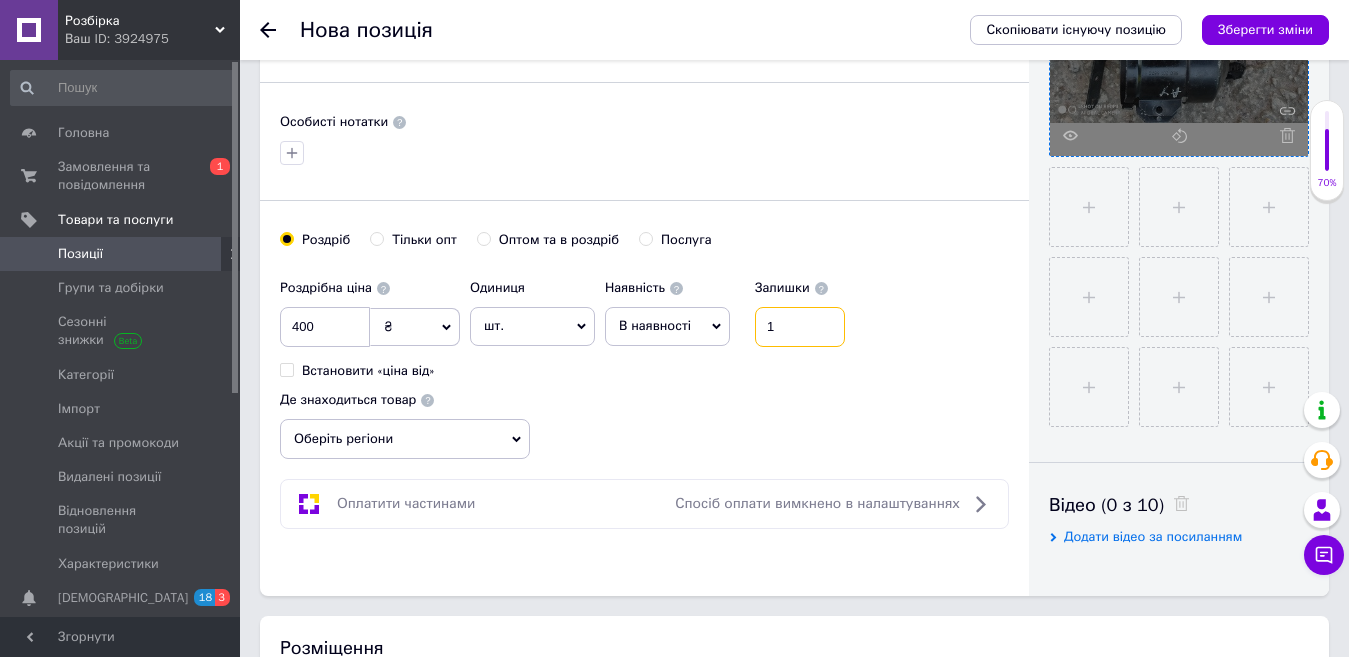 type on "1" 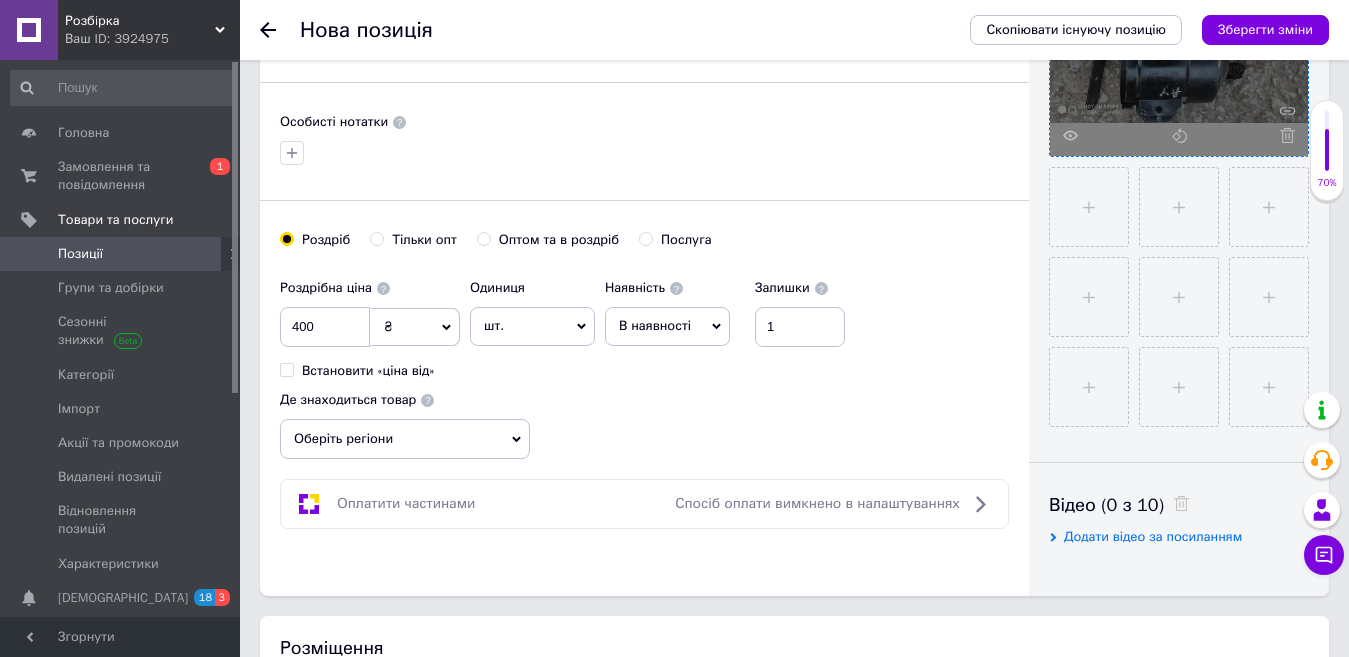click on "Оберіть регіони" at bounding box center (405, 439) 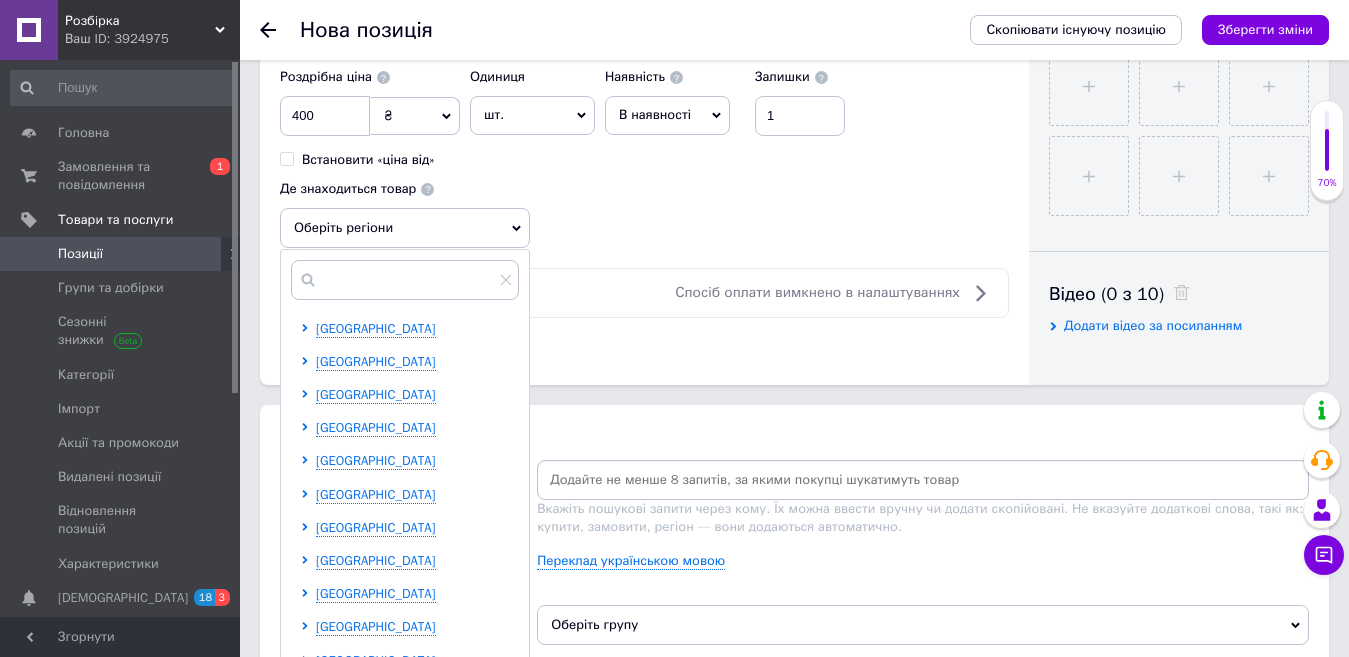scroll, scrollTop: 900, scrollLeft: 0, axis: vertical 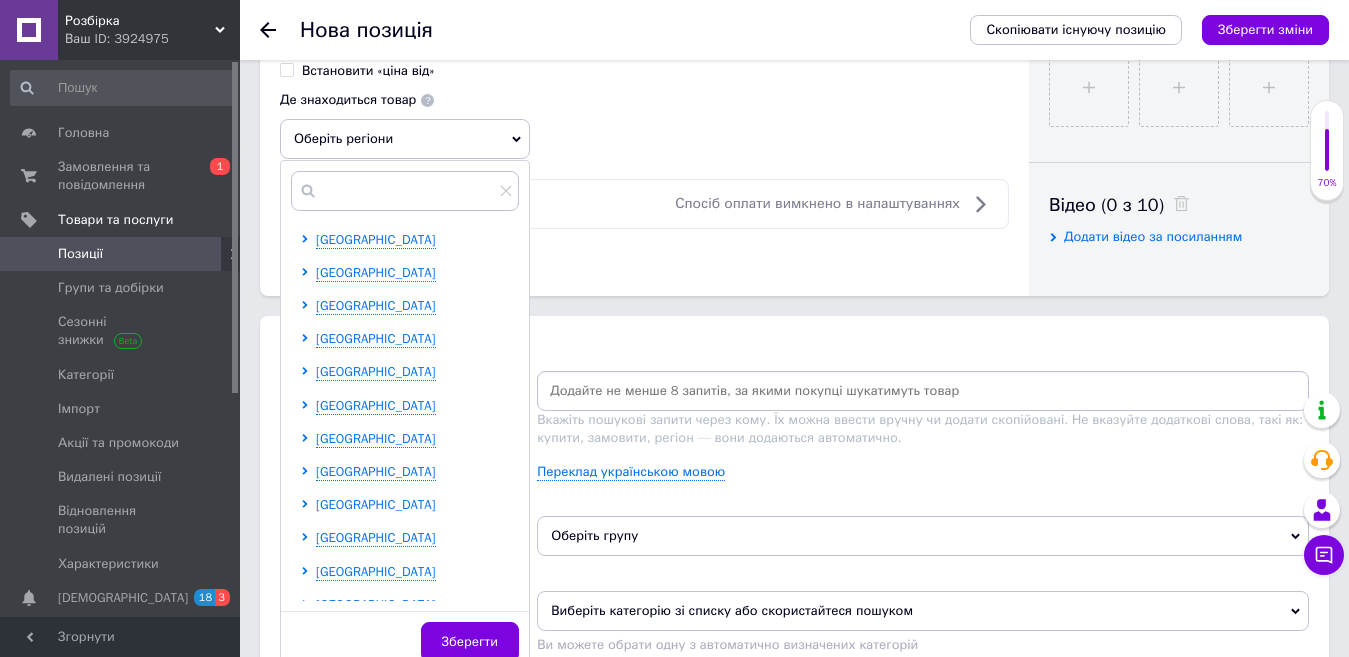 click on "[GEOGRAPHIC_DATA]" at bounding box center [376, 504] 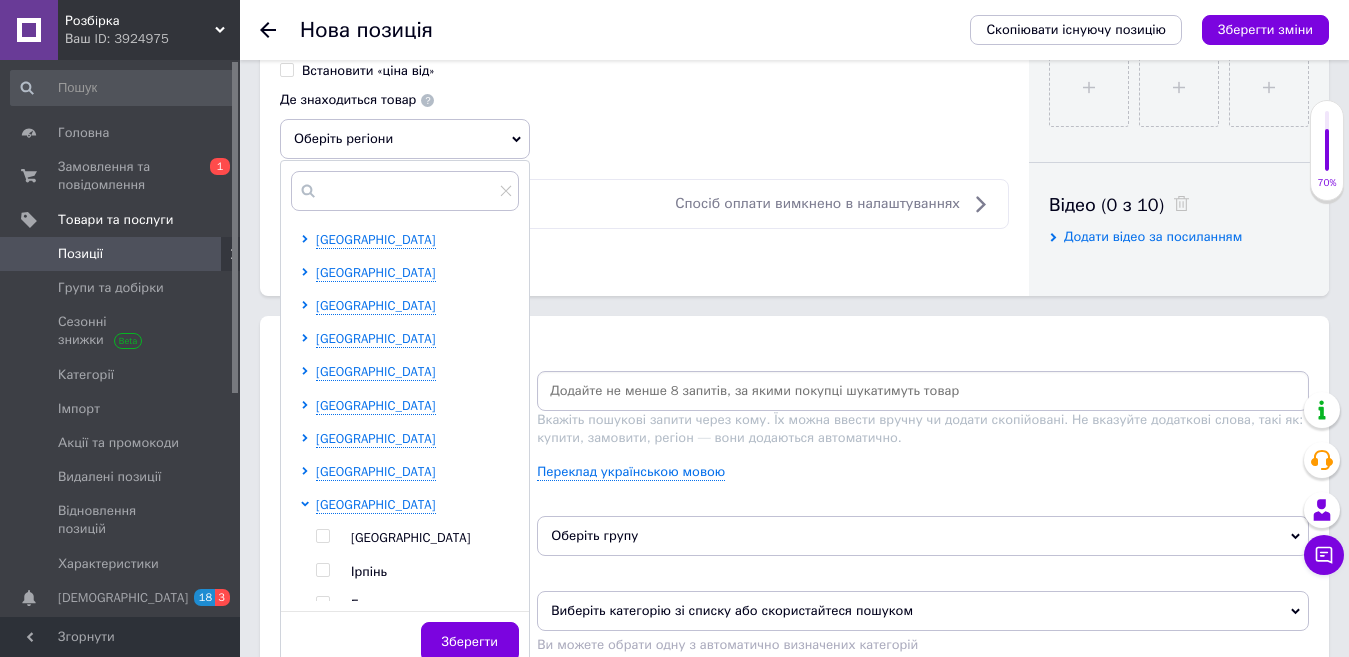 drag, startPoint x: 318, startPoint y: 530, endPoint x: 359, endPoint y: 544, distance: 43.32436 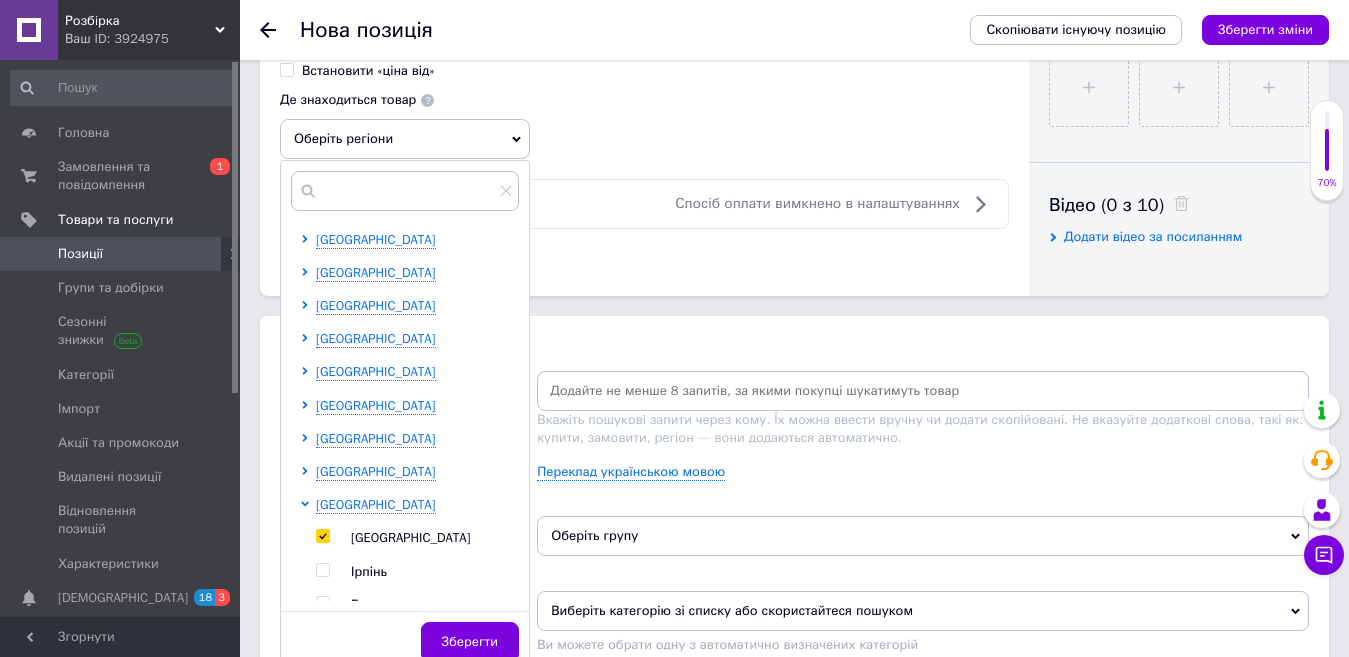 checkbox on "true" 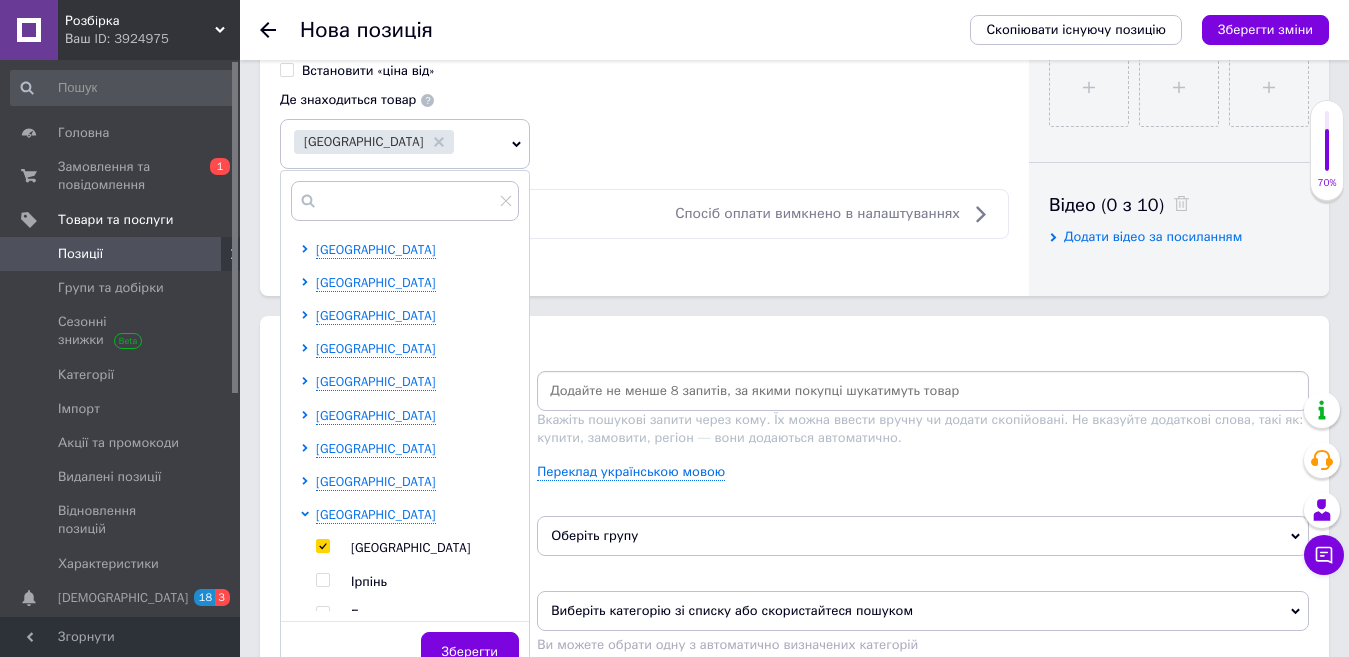 click at bounding box center (923, 391) 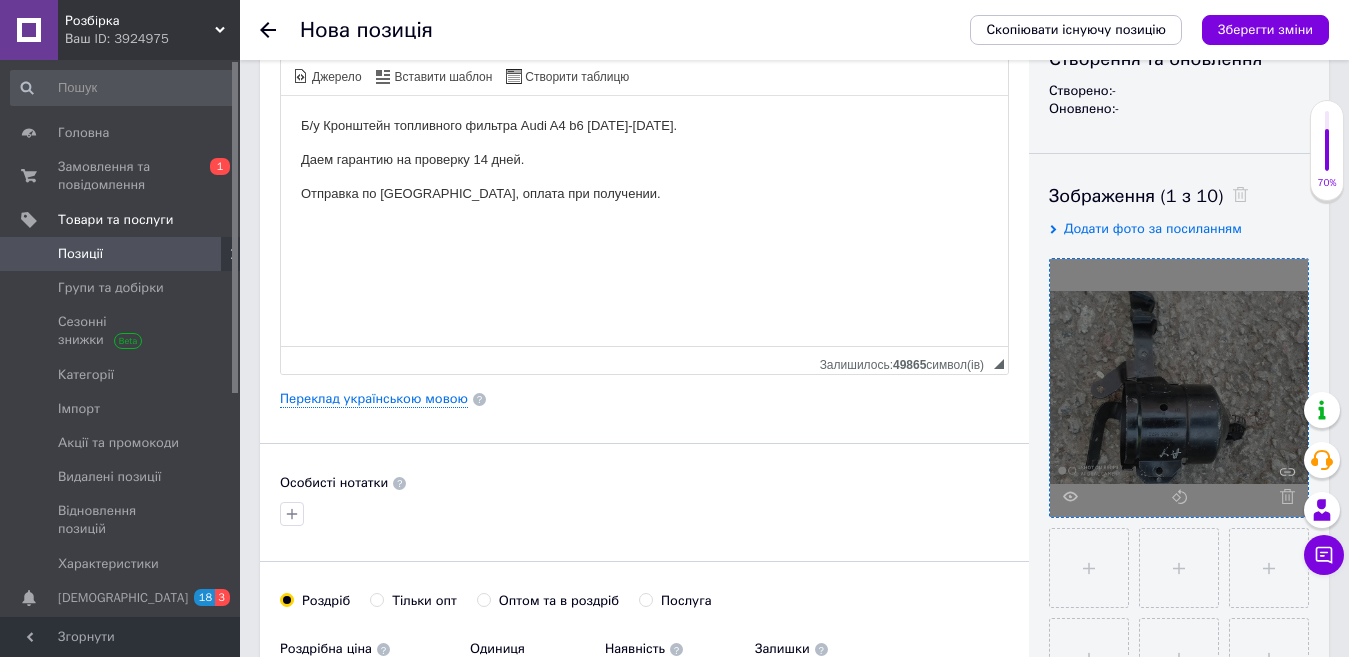 scroll, scrollTop: 0, scrollLeft: 0, axis: both 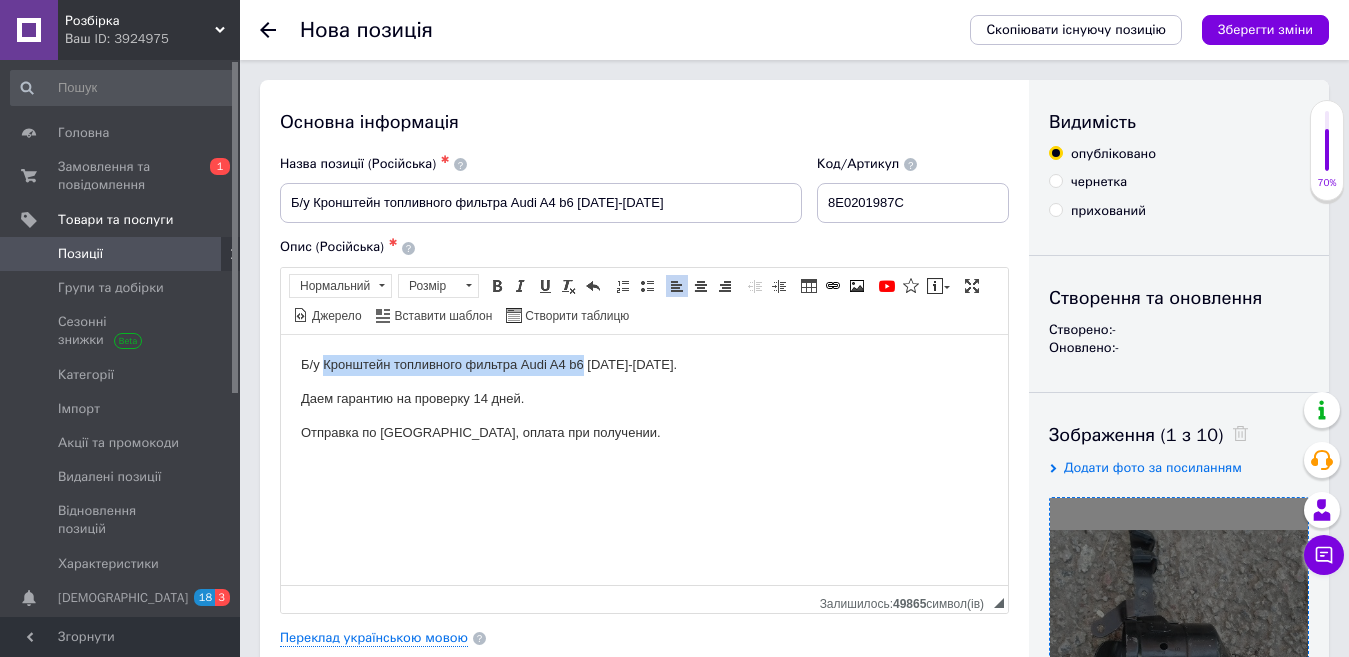 drag, startPoint x: 326, startPoint y: 356, endPoint x: 582, endPoint y: 359, distance: 256.01758 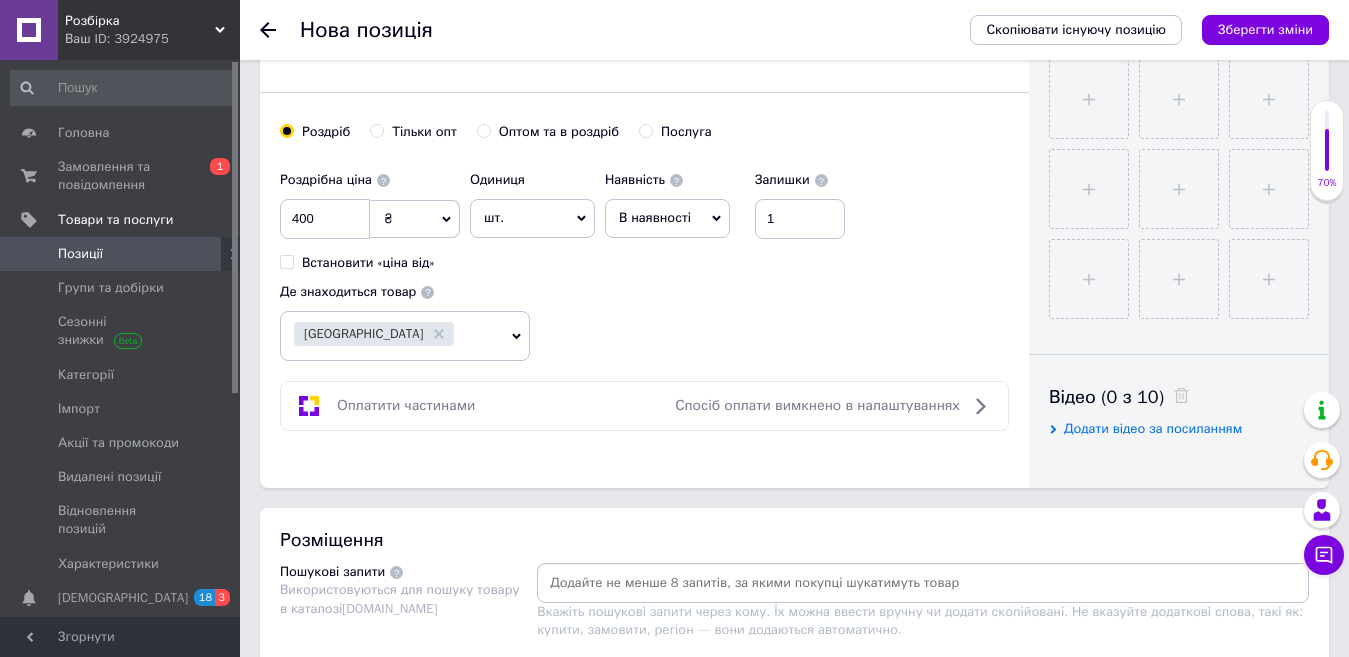 scroll, scrollTop: 900, scrollLeft: 0, axis: vertical 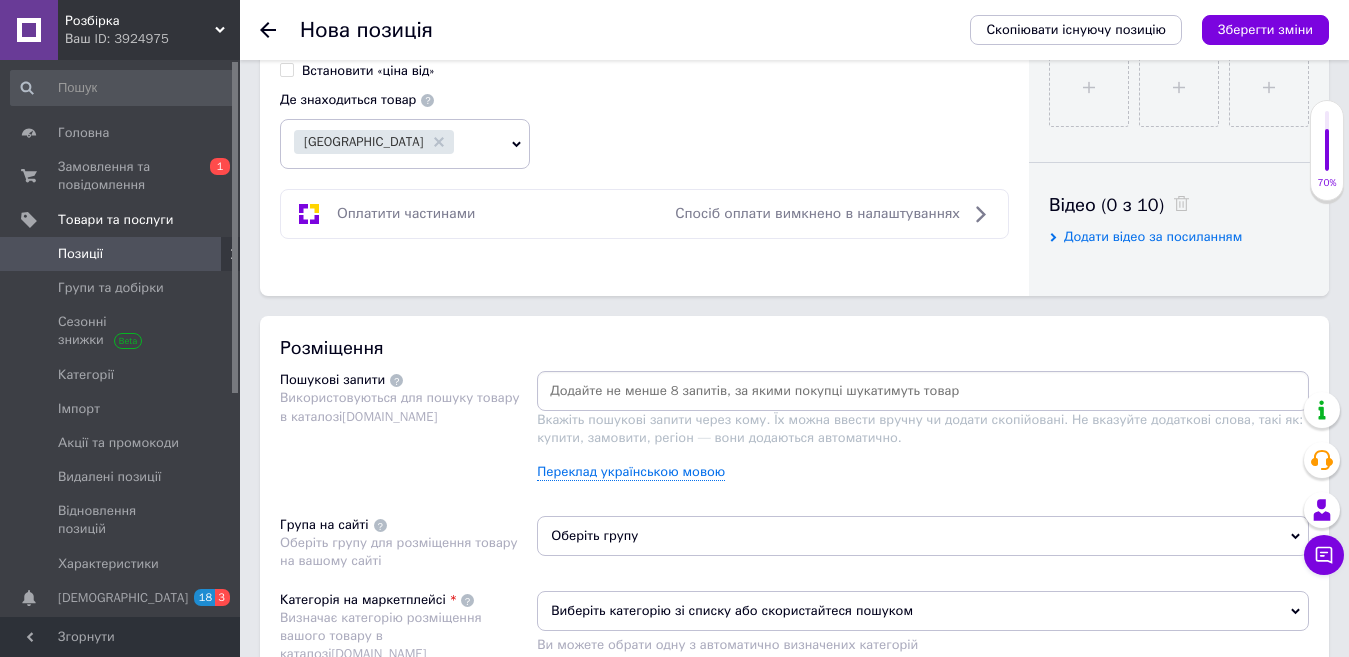 click at bounding box center [923, 391] 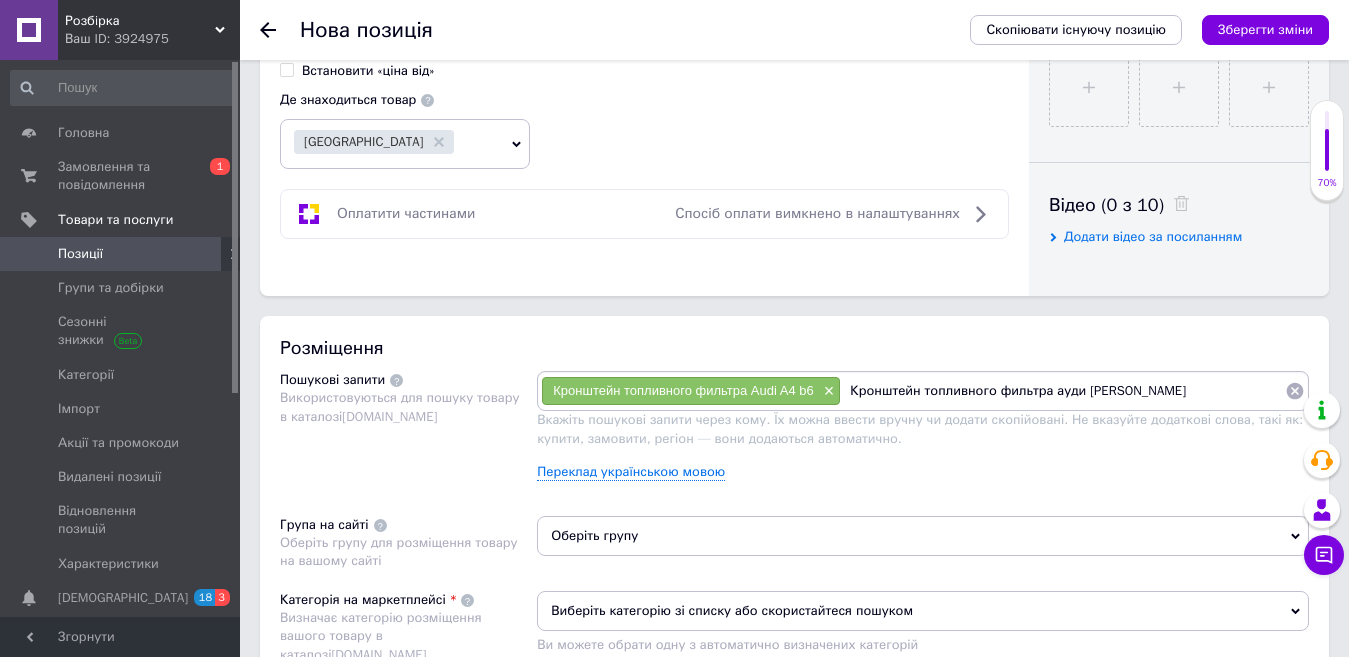 type on "Кронштейн топливного фильтра ауди а4" 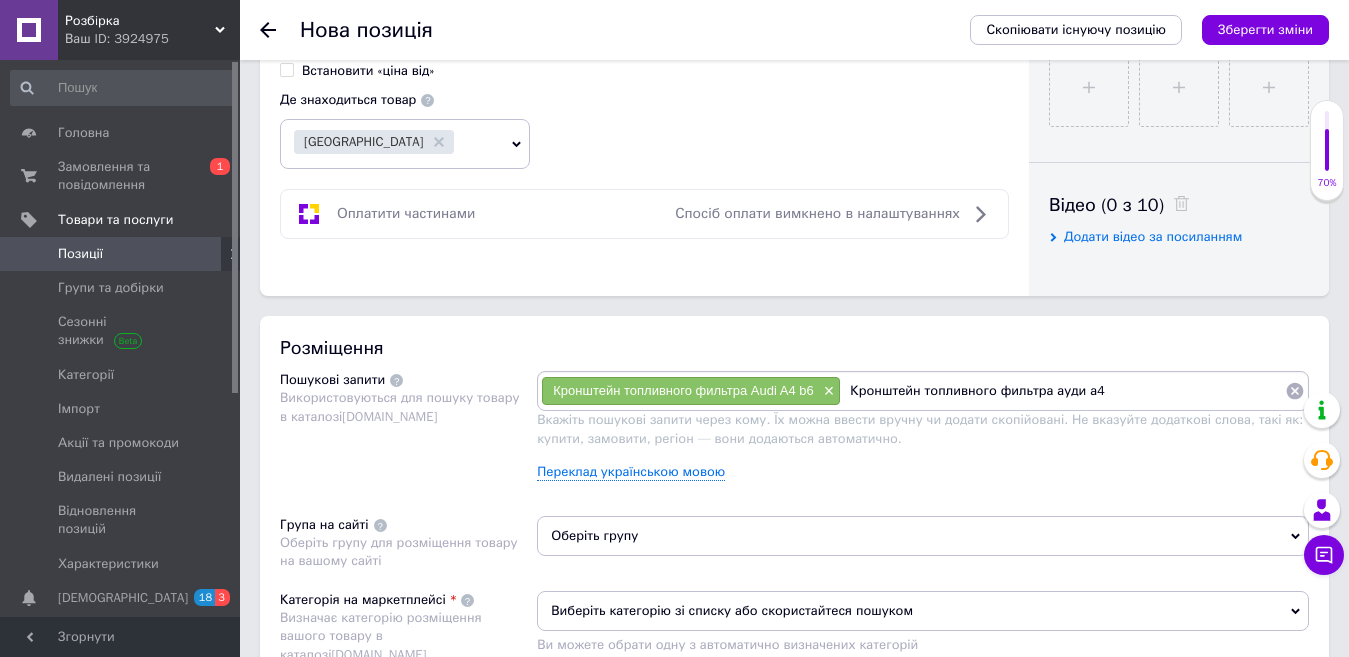 type 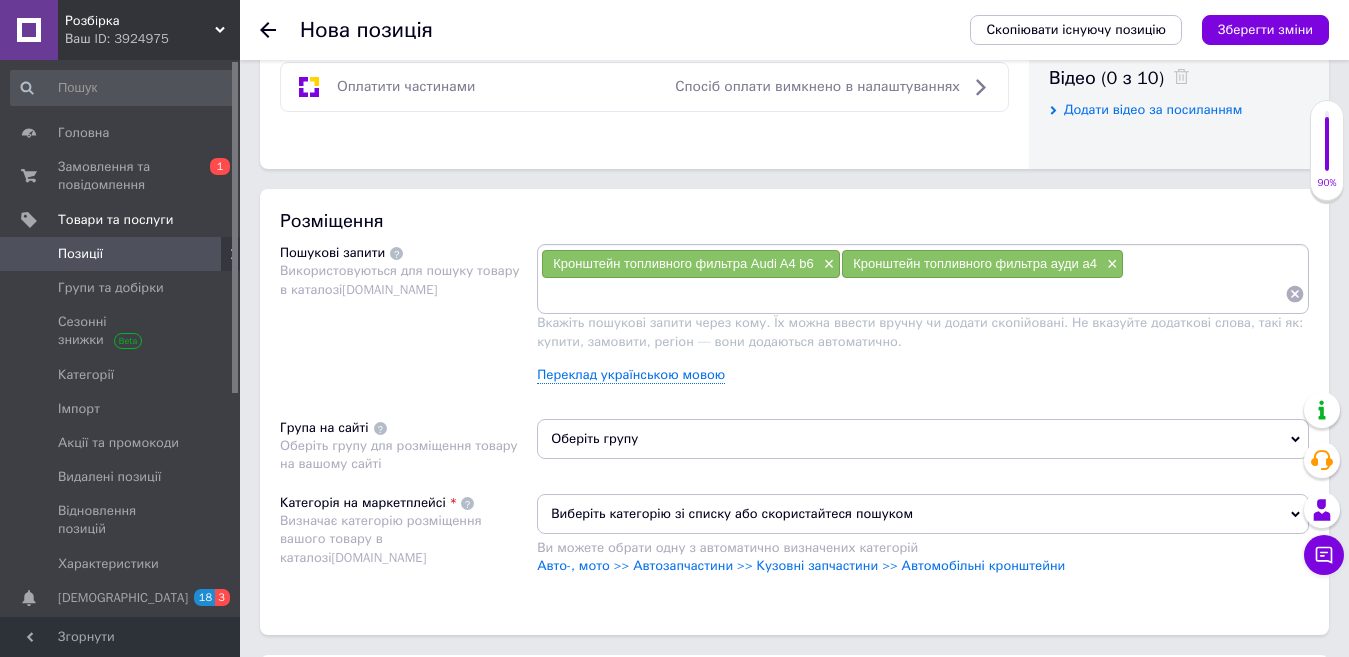 scroll, scrollTop: 1200, scrollLeft: 0, axis: vertical 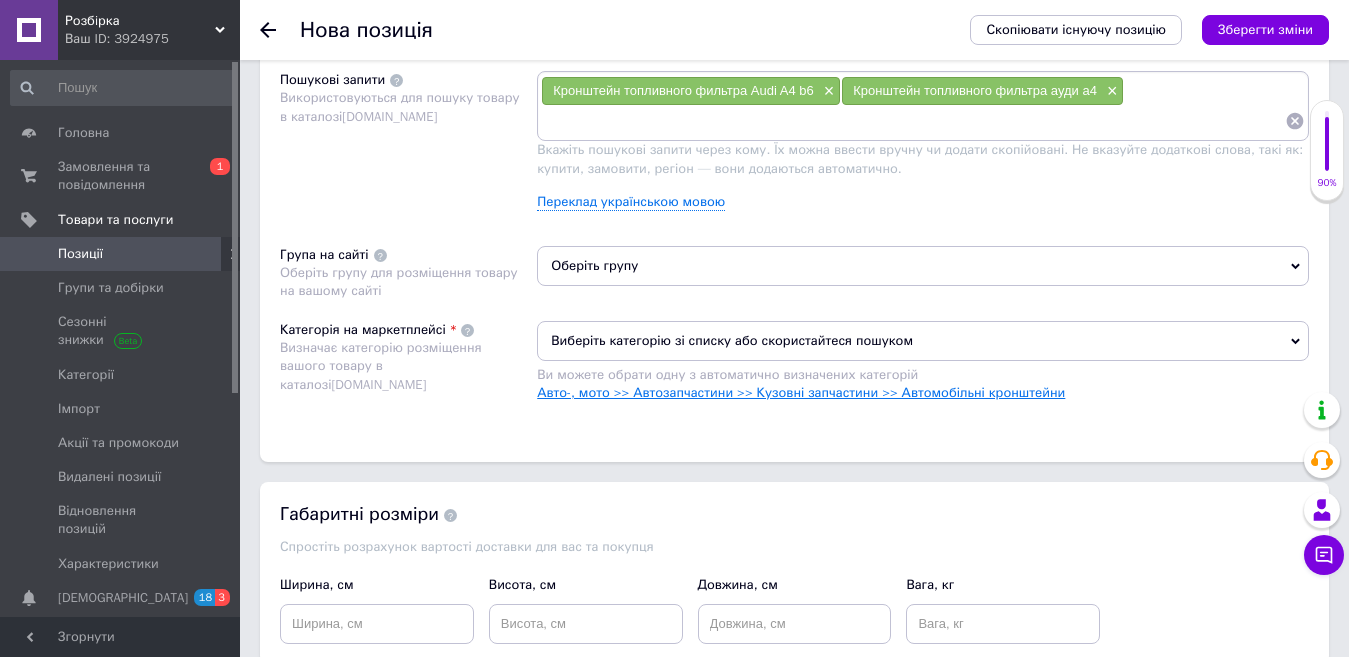 click on "Авто-, мото >> Автозапчастини >> Кузовні запчастини >> Автомобільні кронштейни" at bounding box center [801, 392] 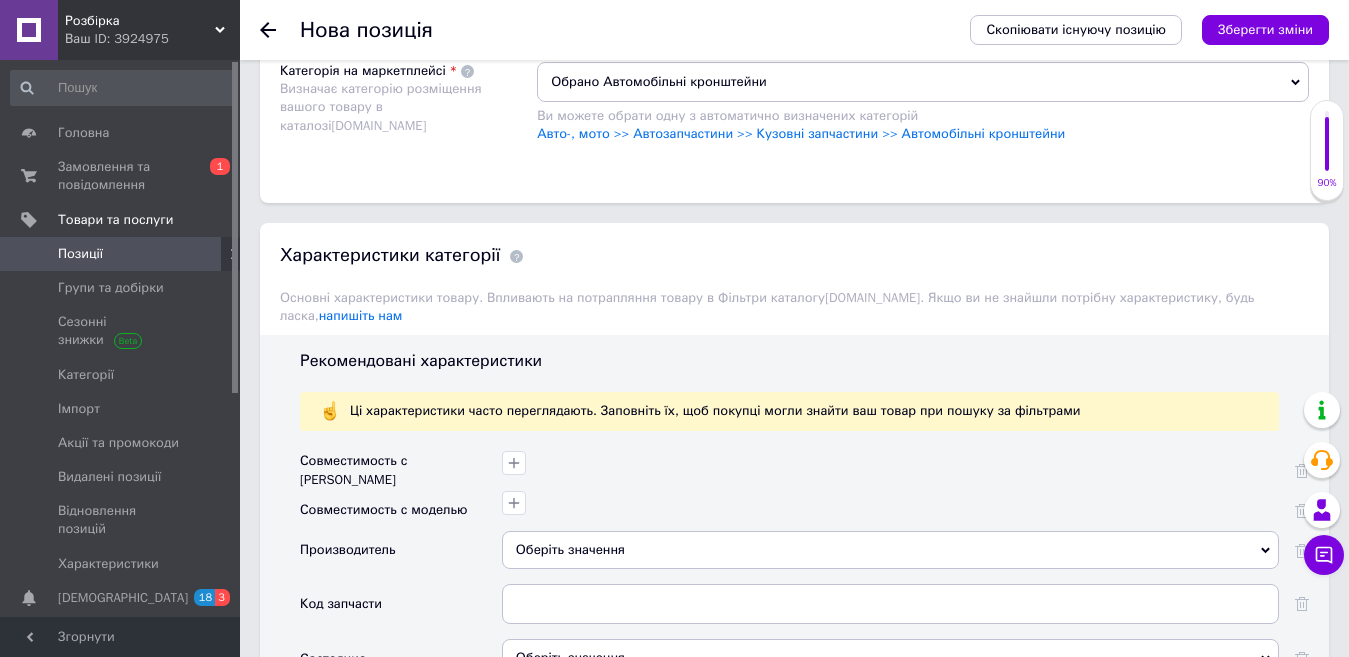 scroll, scrollTop: 1500, scrollLeft: 0, axis: vertical 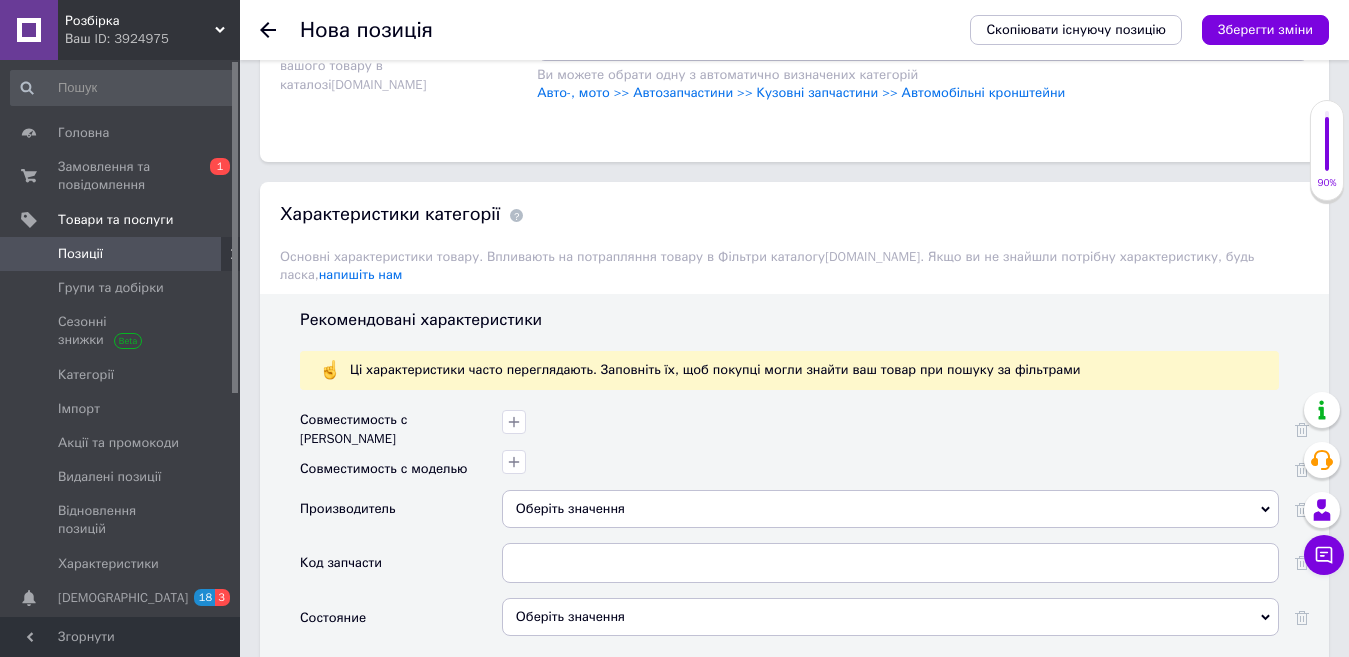 click on "Оберіть значення" at bounding box center [890, 509] 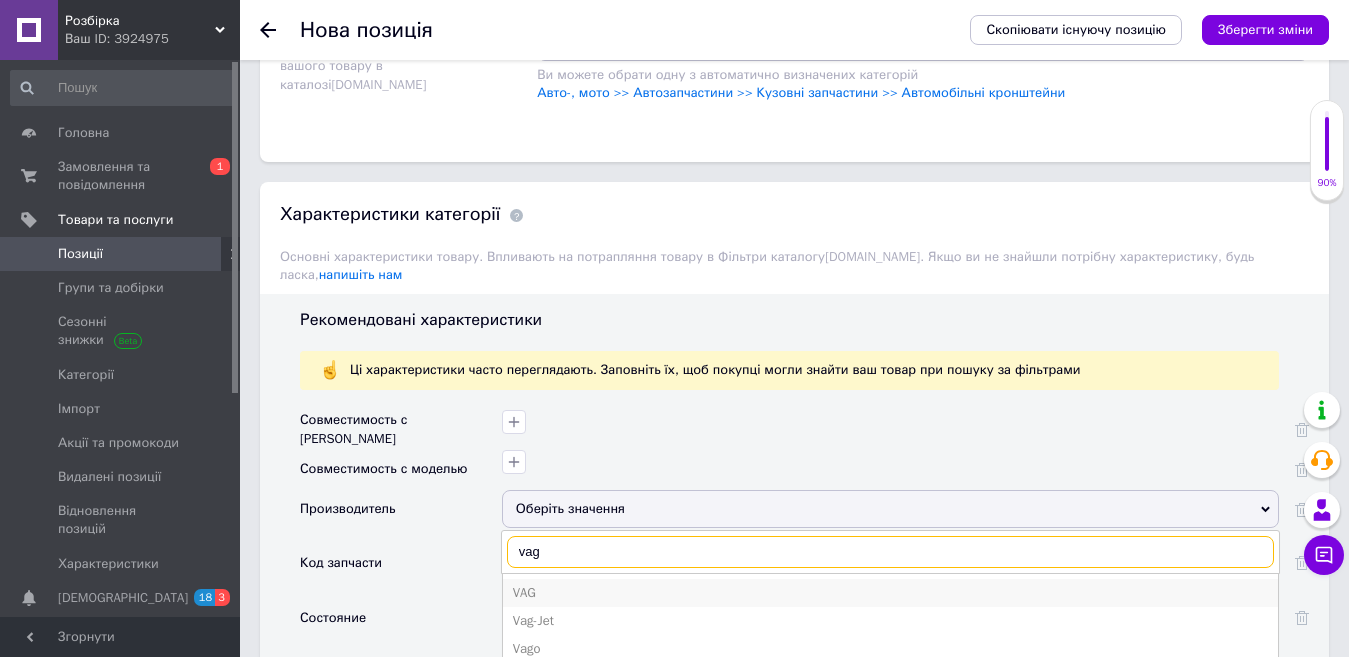 type on "vag" 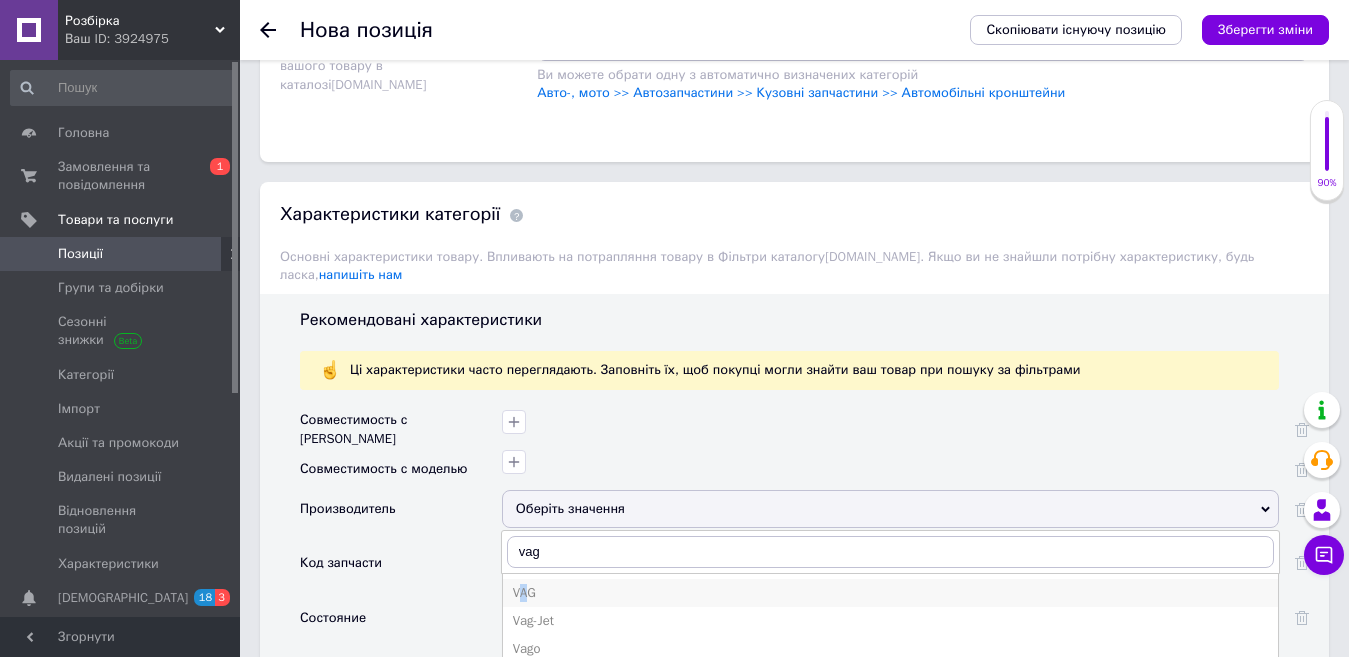 click on "VAG" at bounding box center (890, 593) 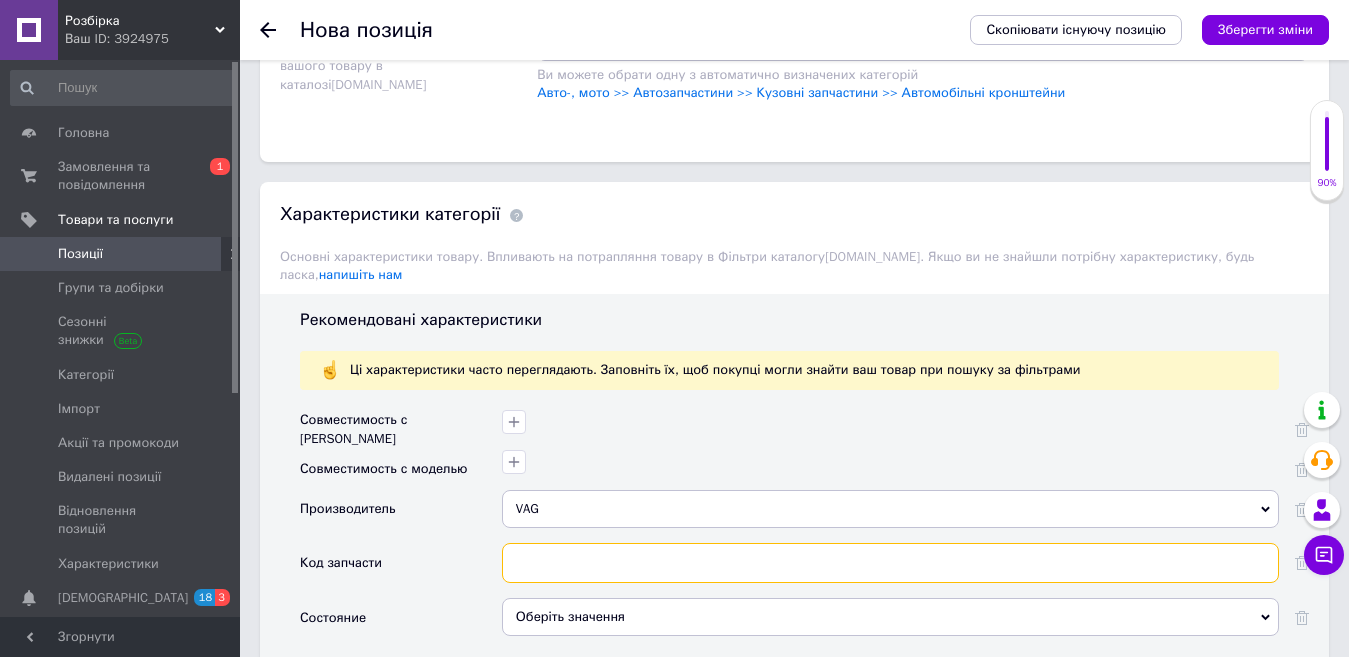 click at bounding box center (890, 563) 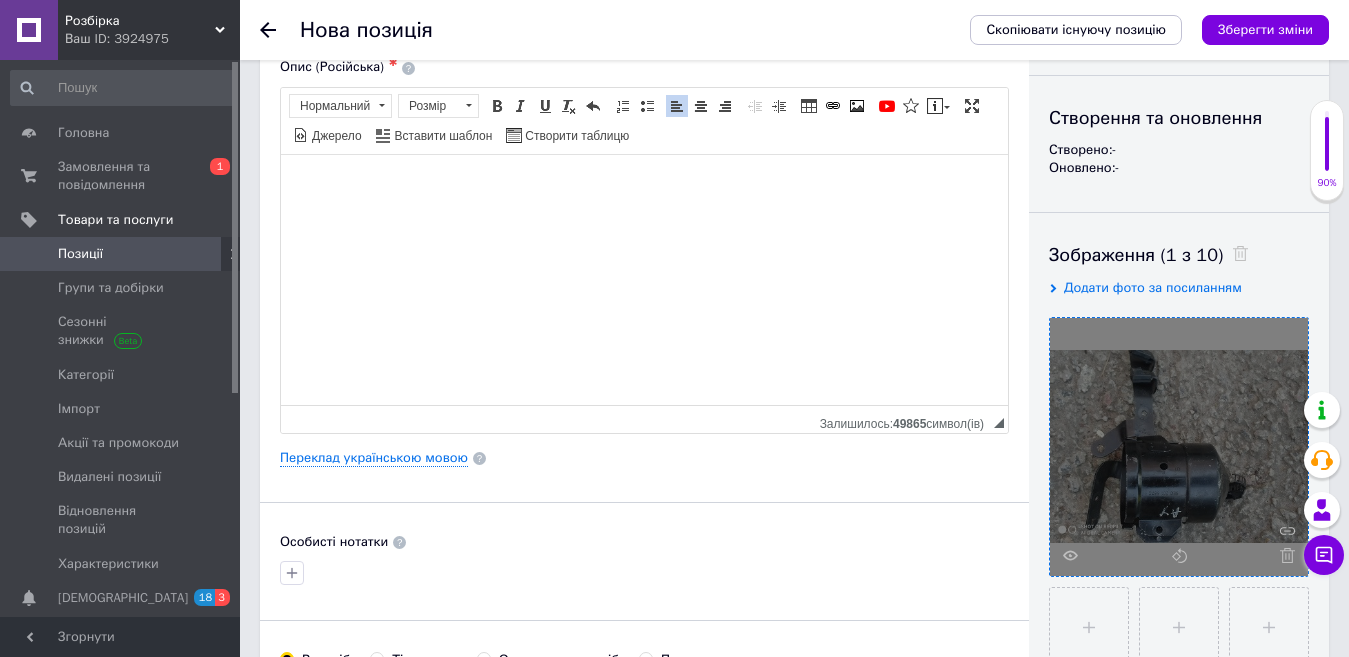scroll, scrollTop: 0, scrollLeft: 0, axis: both 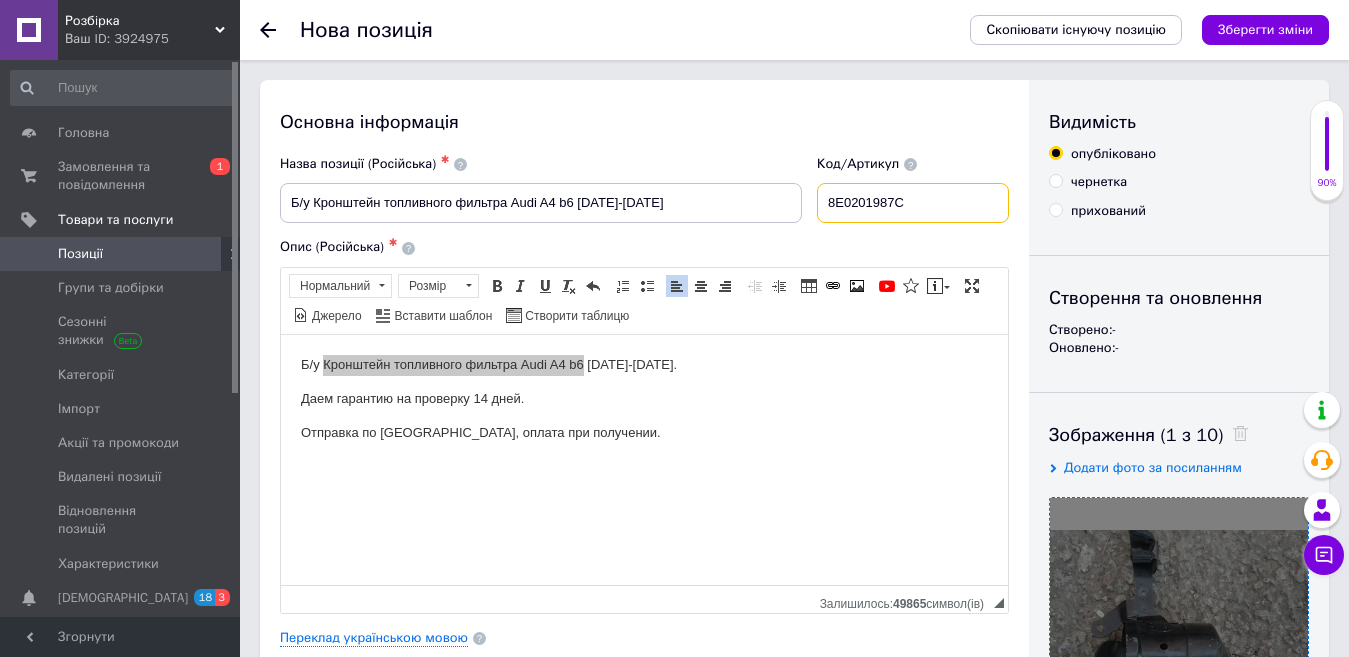 drag, startPoint x: 929, startPoint y: 197, endPoint x: 848, endPoint y: 215, distance: 82.9759 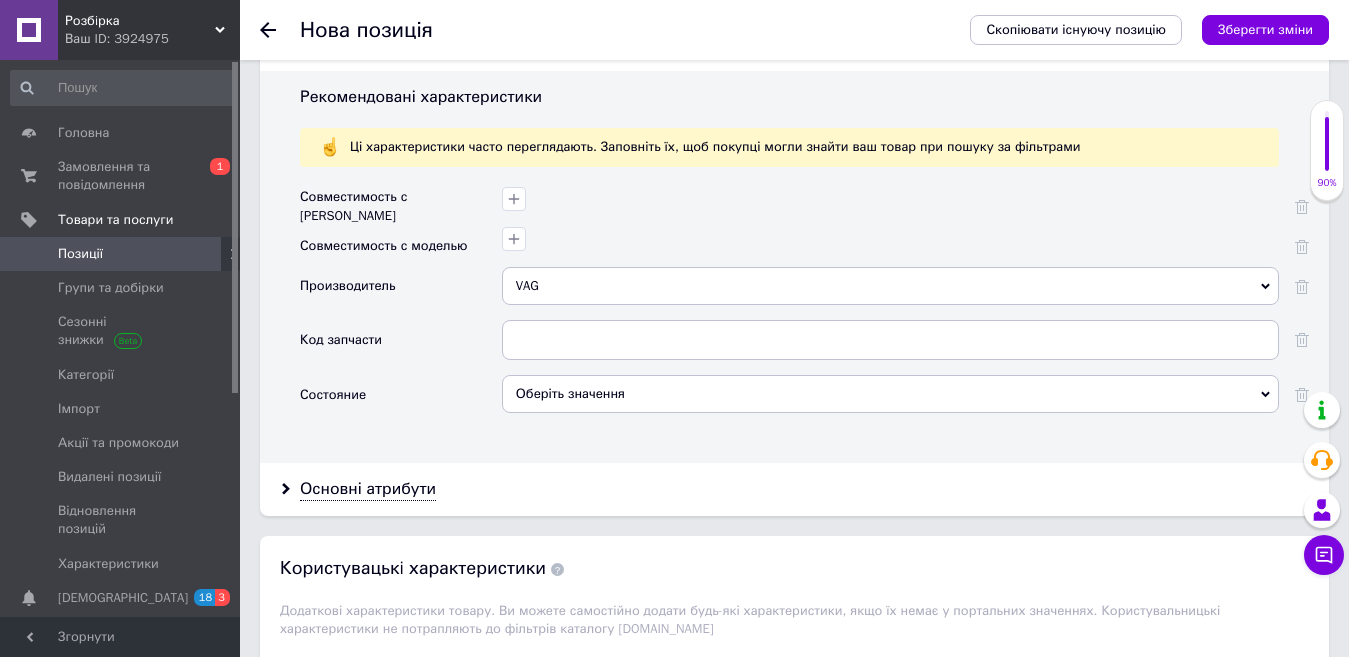 scroll, scrollTop: 1718, scrollLeft: 0, axis: vertical 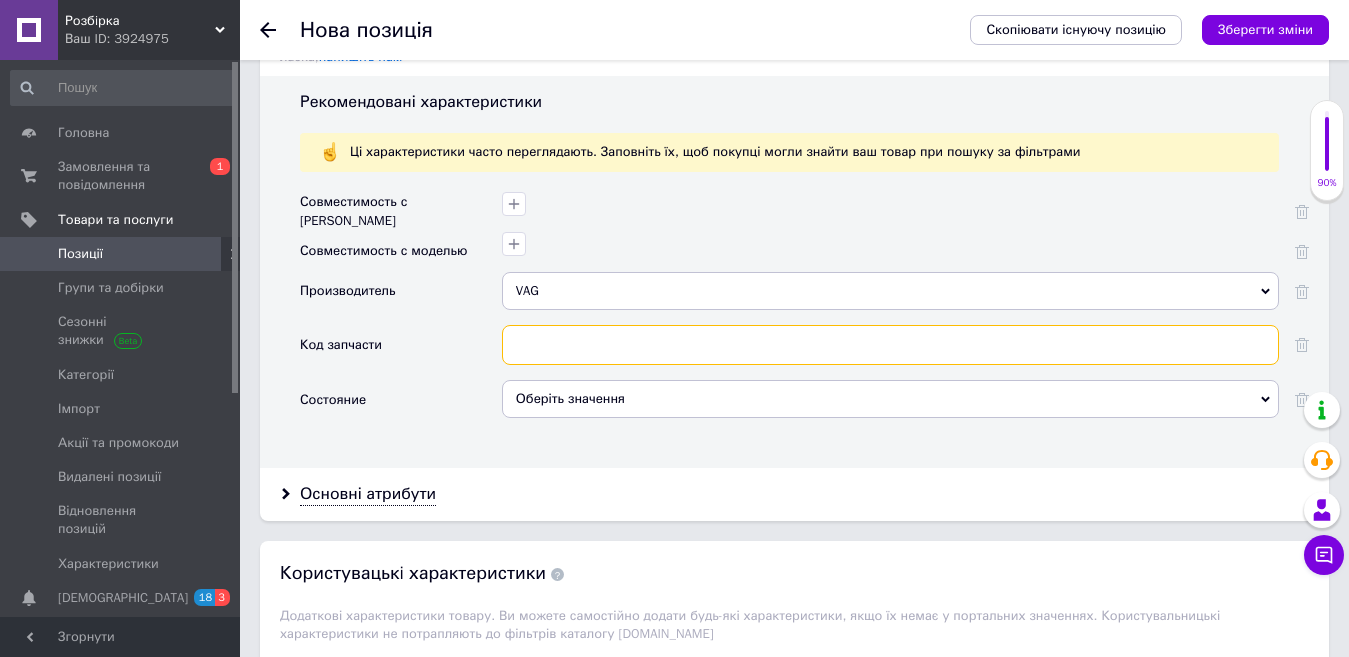 click at bounding box center (890, 345) 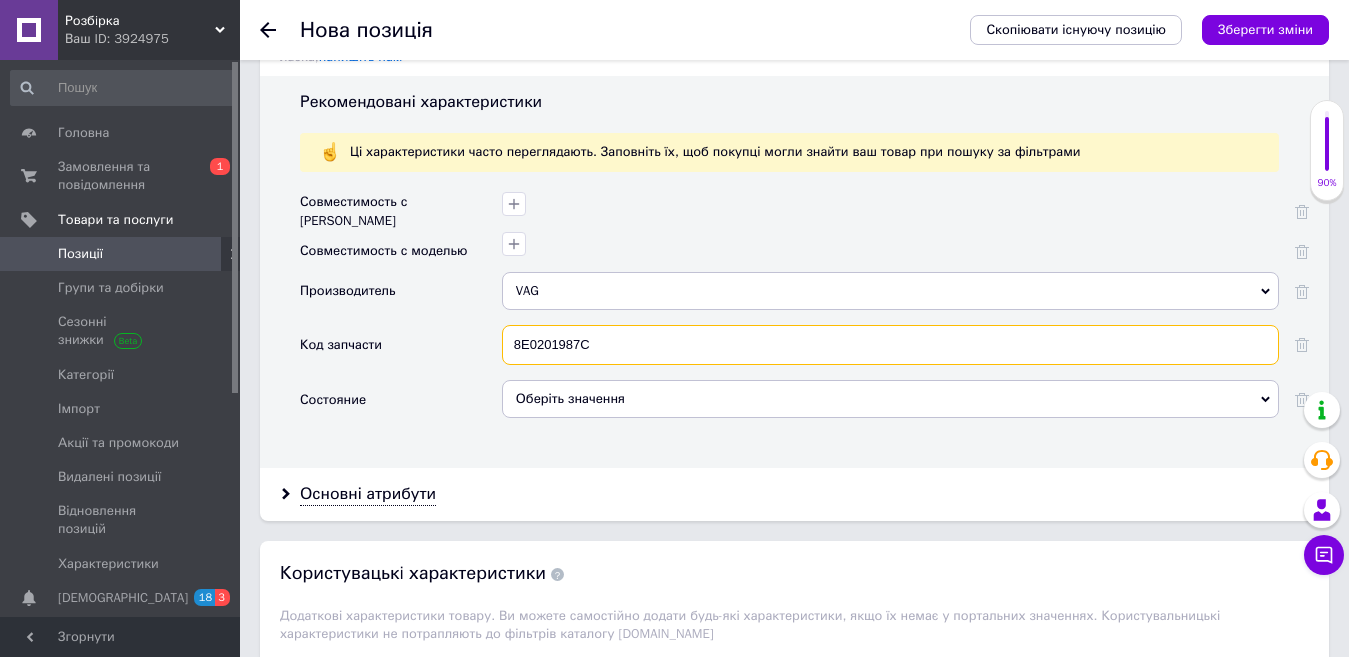 type on "8E0201987C" 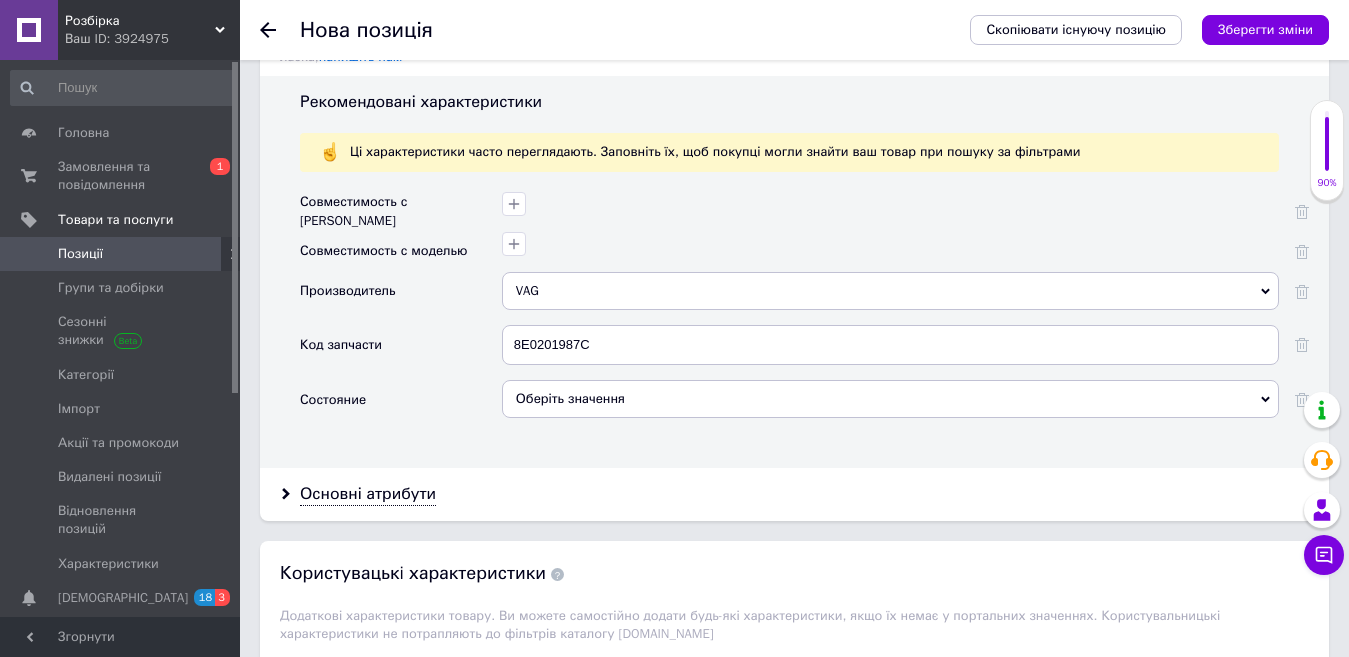 click on "Оберіть значення" at bounding box center (890, 399) 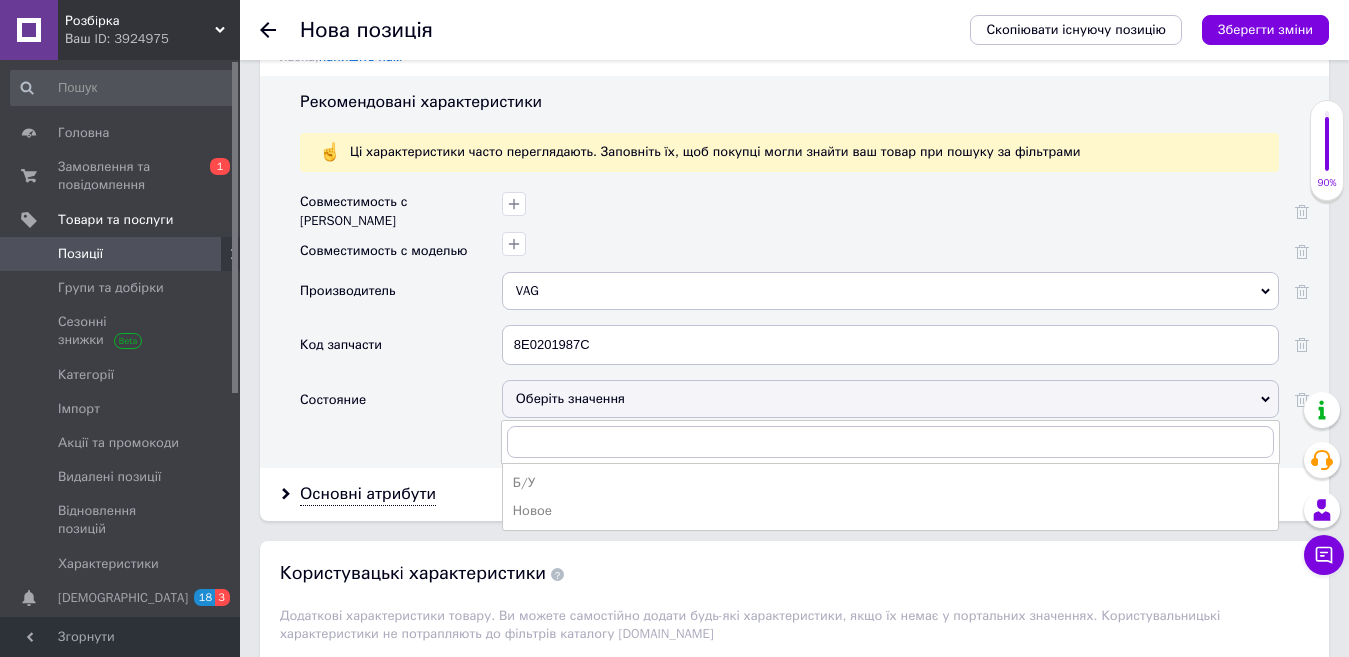 drag, startPoint x: 515, startPoint y: 460, endPoint x: 510, endPoint y: 469, distance: 10.29563 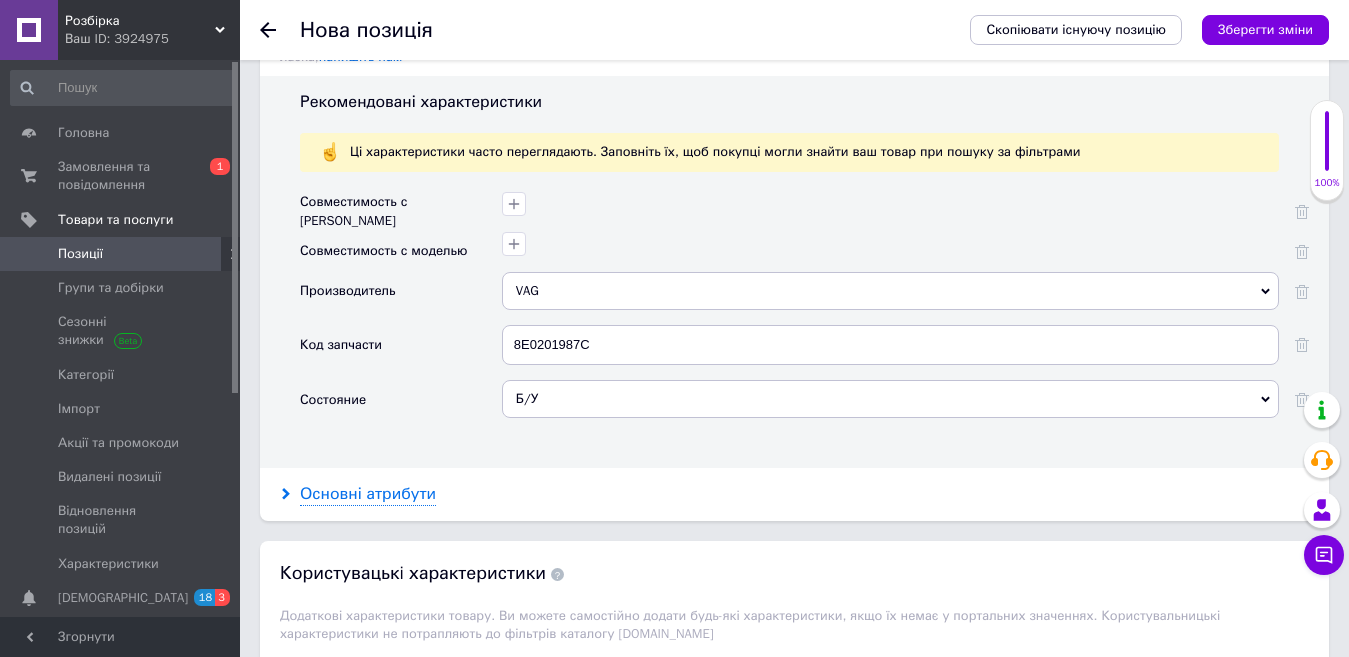 click on "Основні атрибути" at bounding box center (368, 494) 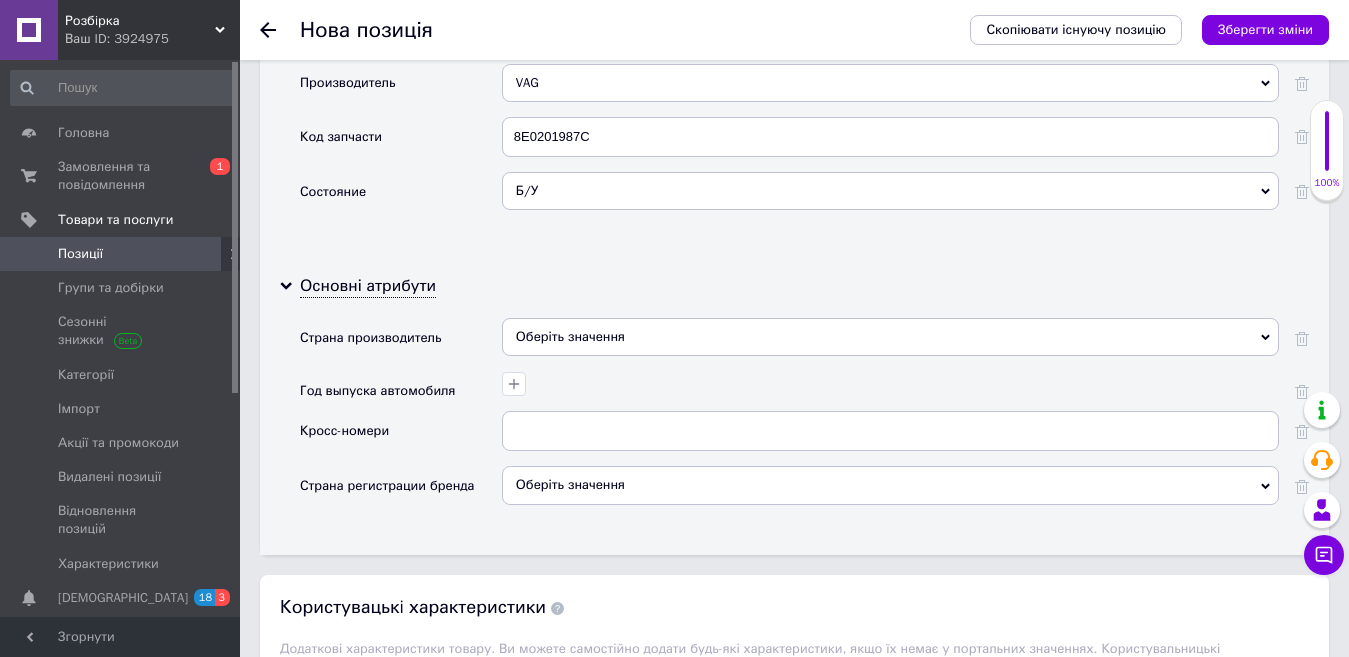 scroll, scrollTop: 1936, scrollLeft: 0, axis: vertical 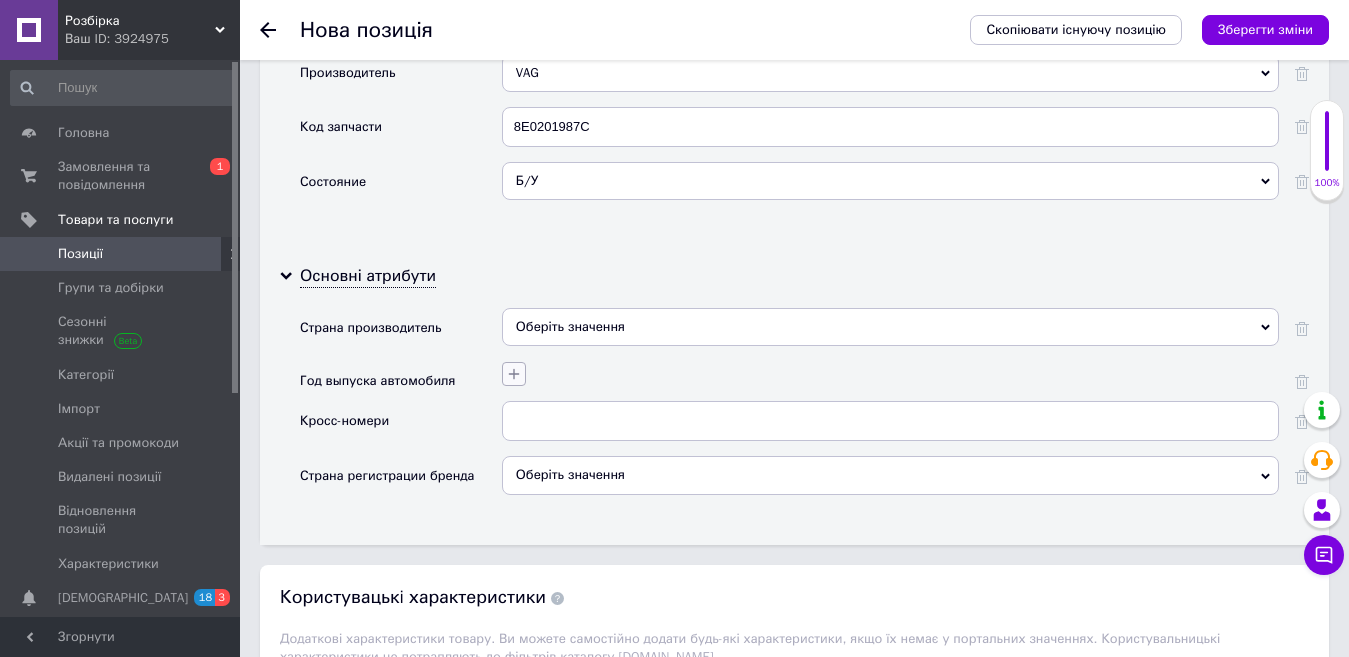click 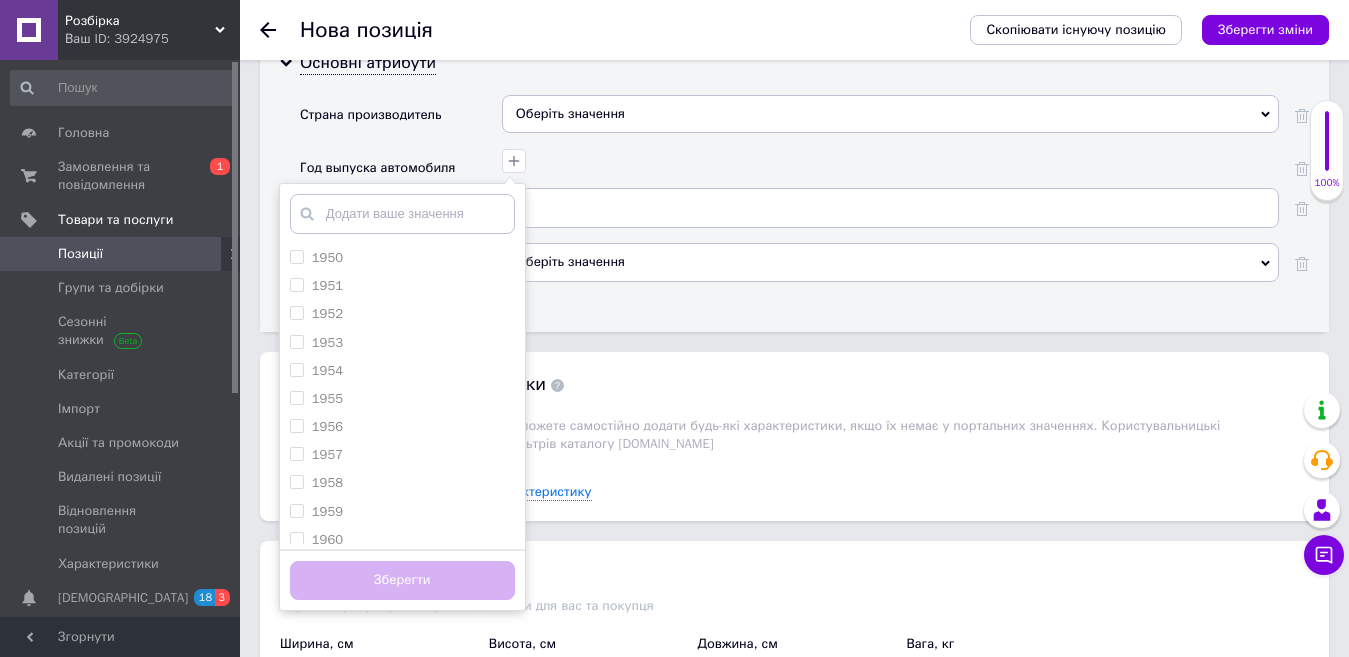scroll, scrollTop: 2154, scrollLeft: 0, axis: vertical 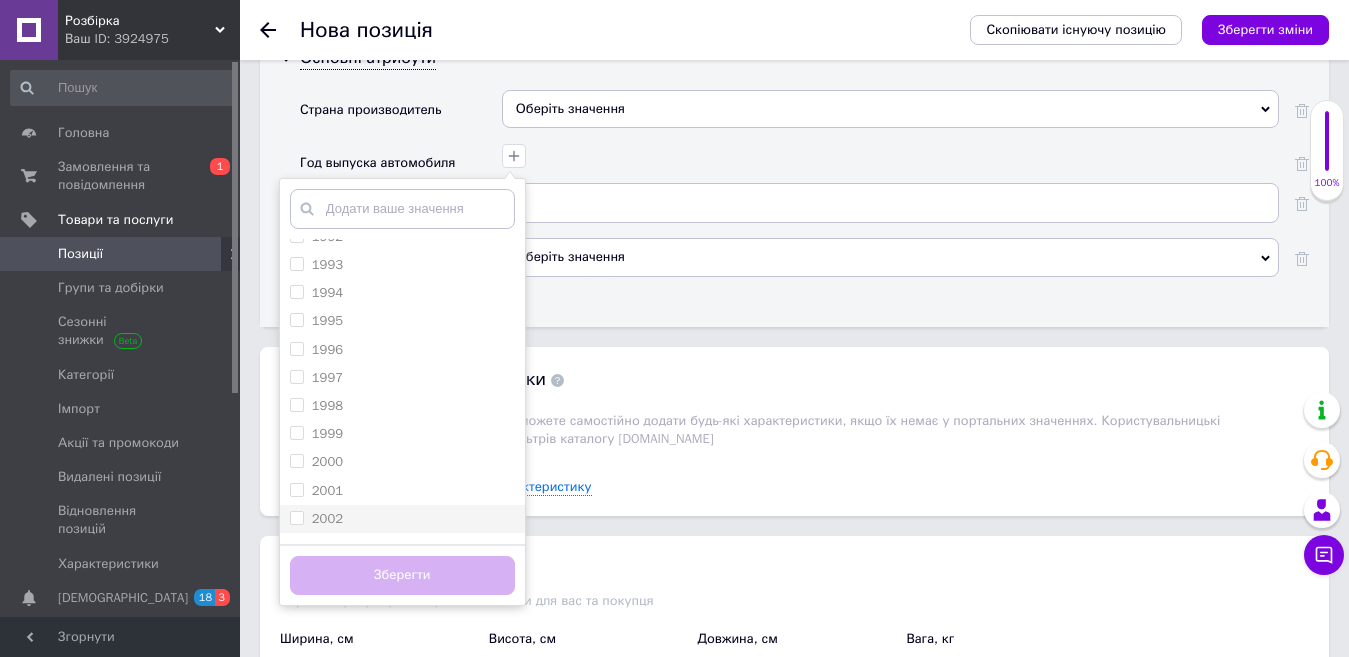 drag, startPoint x: 330, startPoint y: 474, endPoint x: 329, endPoint y: 506, distance: 32.01562 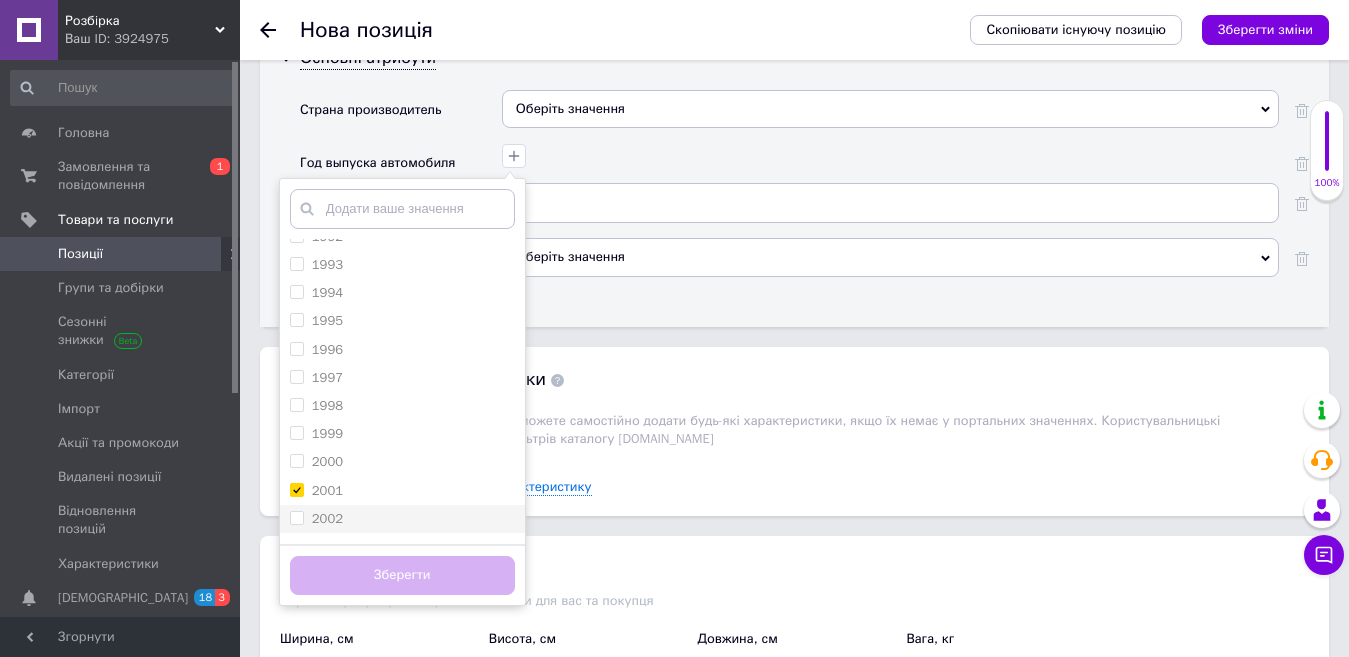 checkbox on "true" 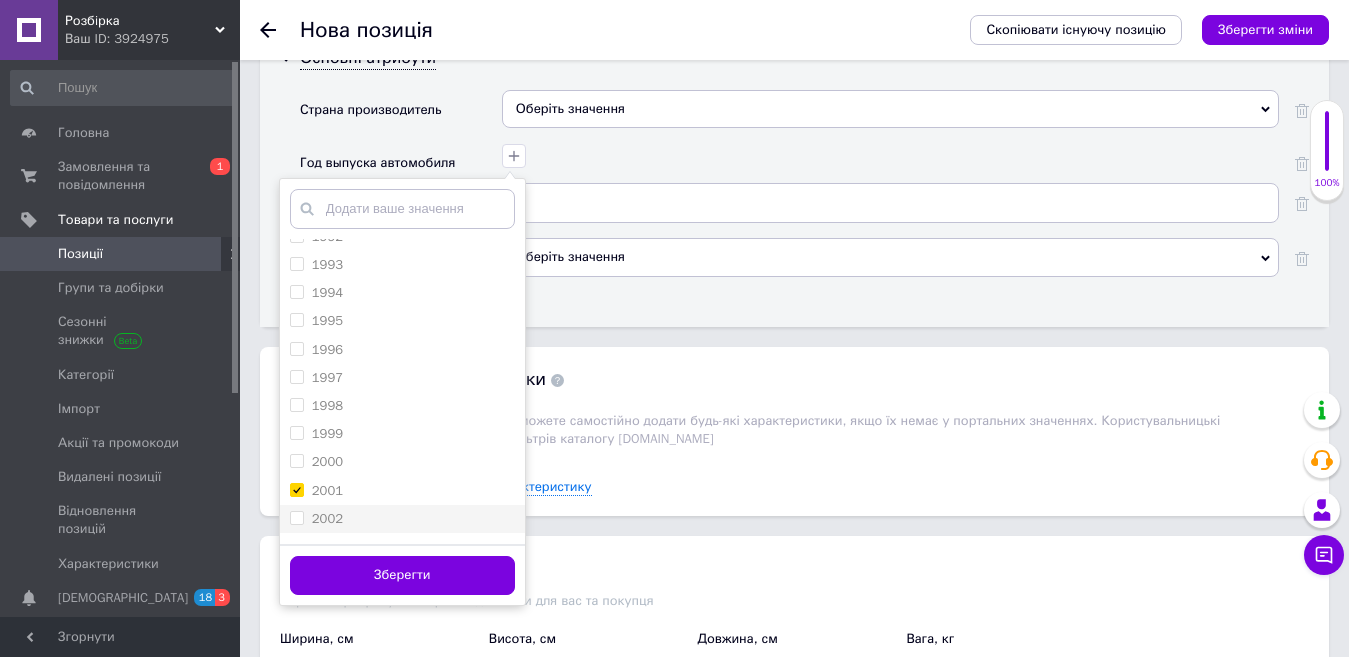 drag, startPoint x: 329, startPoint y: 506, endPoint x: 346, endPoint y: 510, distance: 17.464249 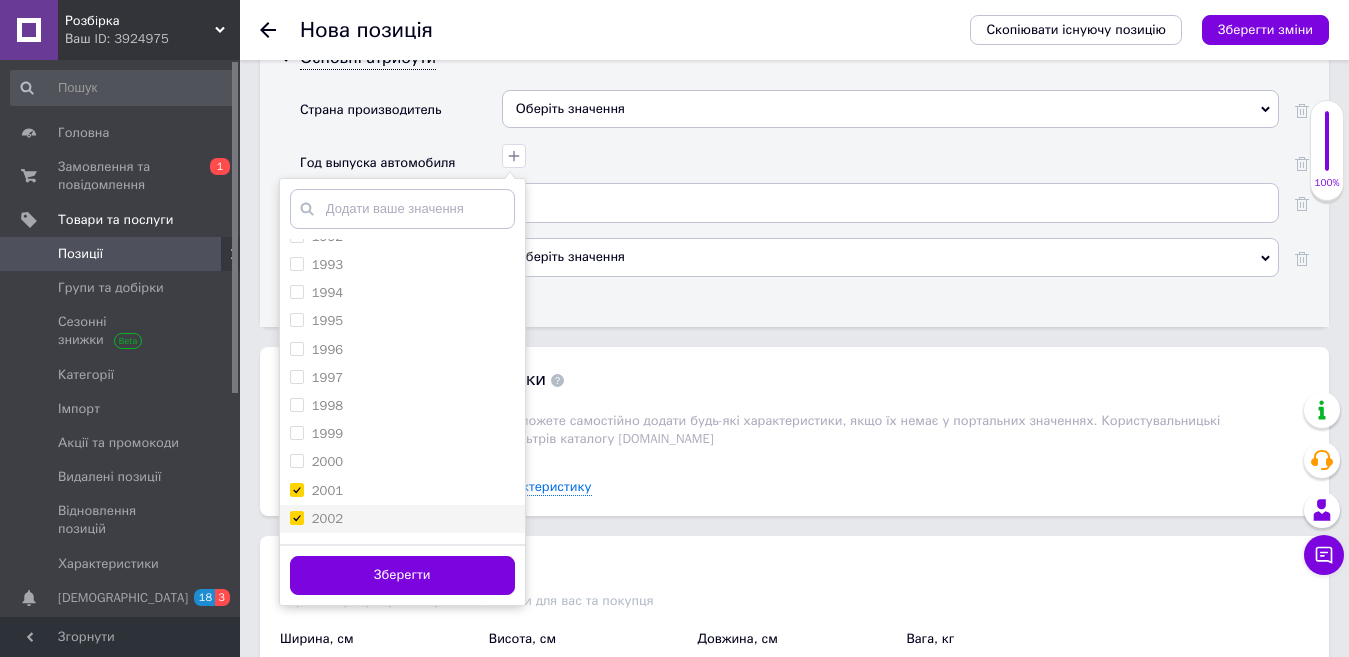 checkbox on "true" 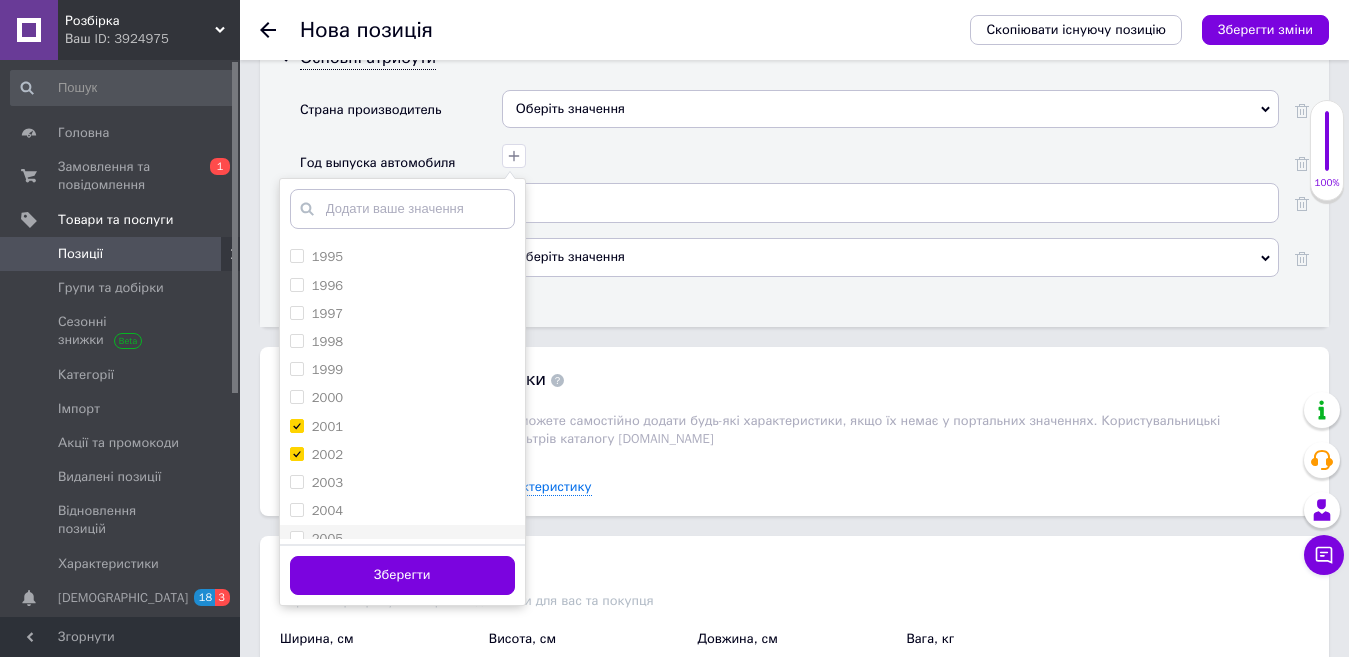 scroll, scrollTop: 1300, scrollLeft: 0, axis: vertical 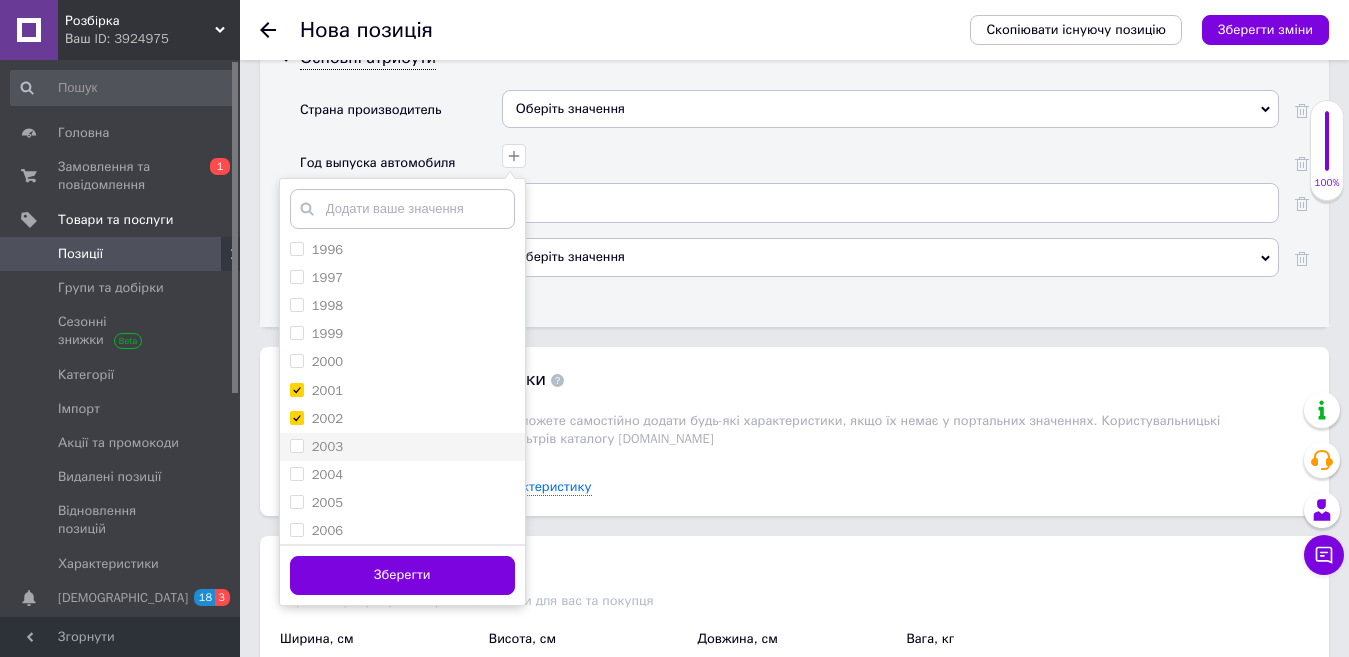 click on "2003" at bounding box center (316, 447) 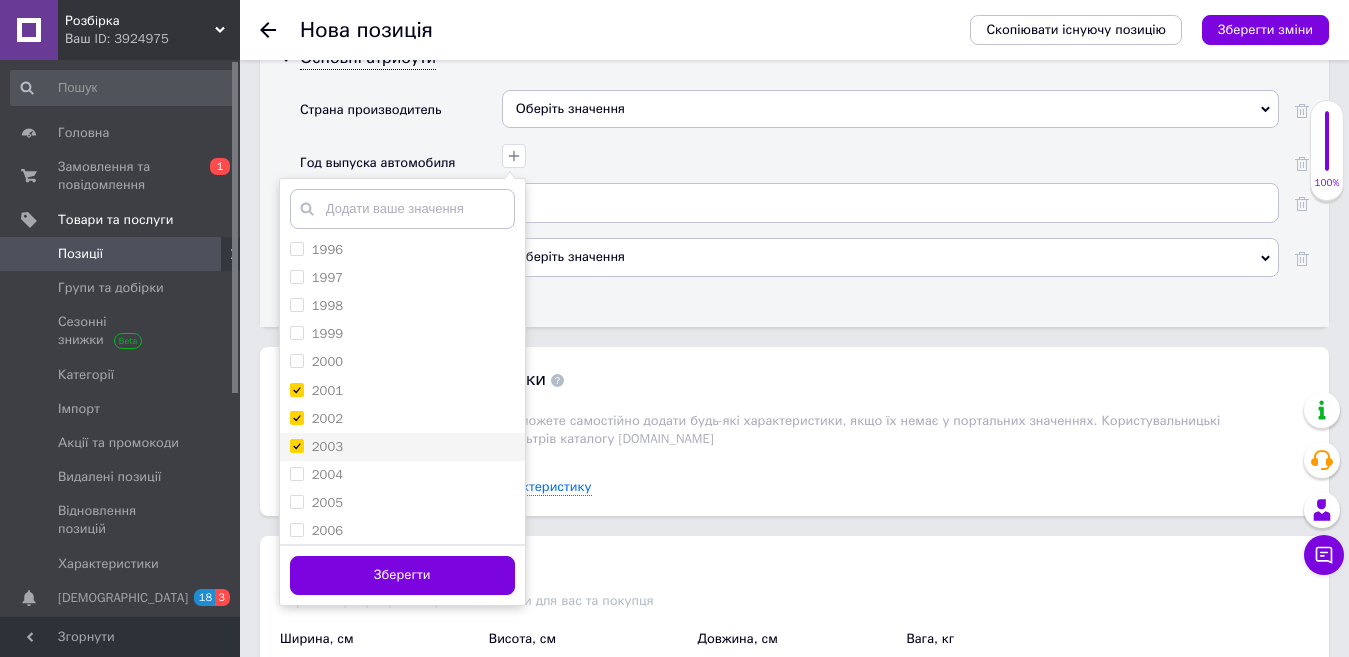 click on "2003" at bounding box center [296, 445] 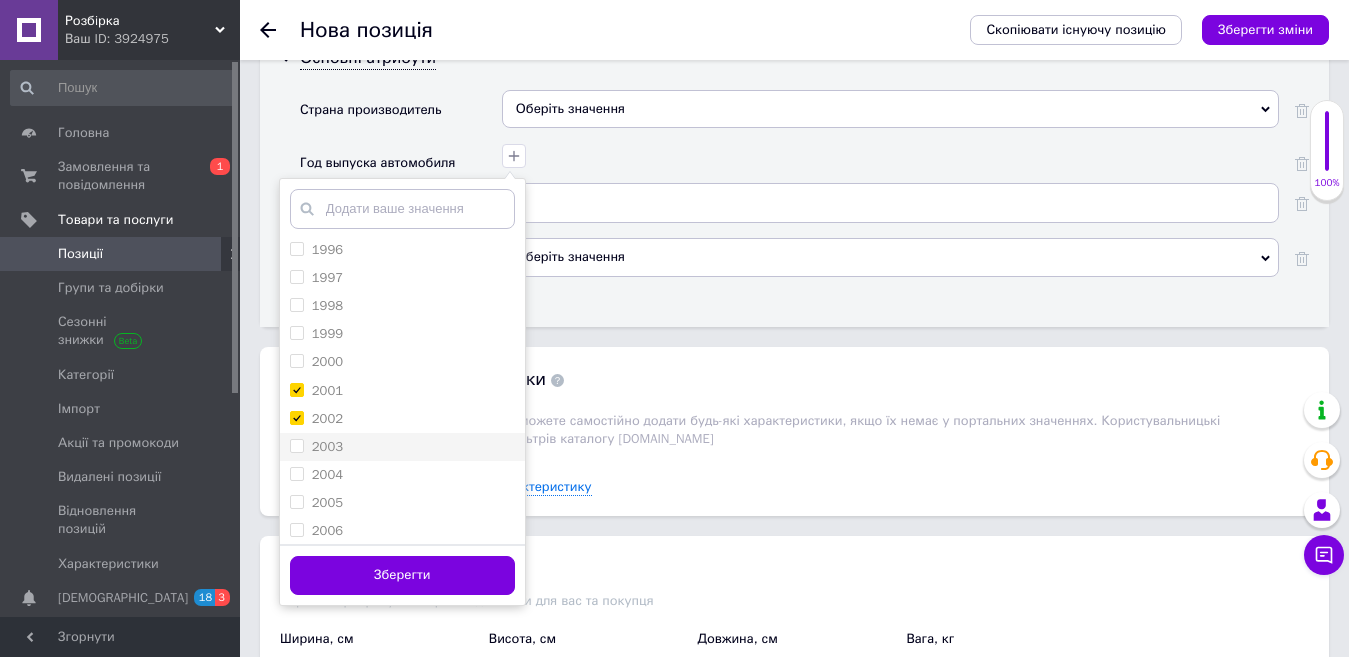 checkbox on "false" 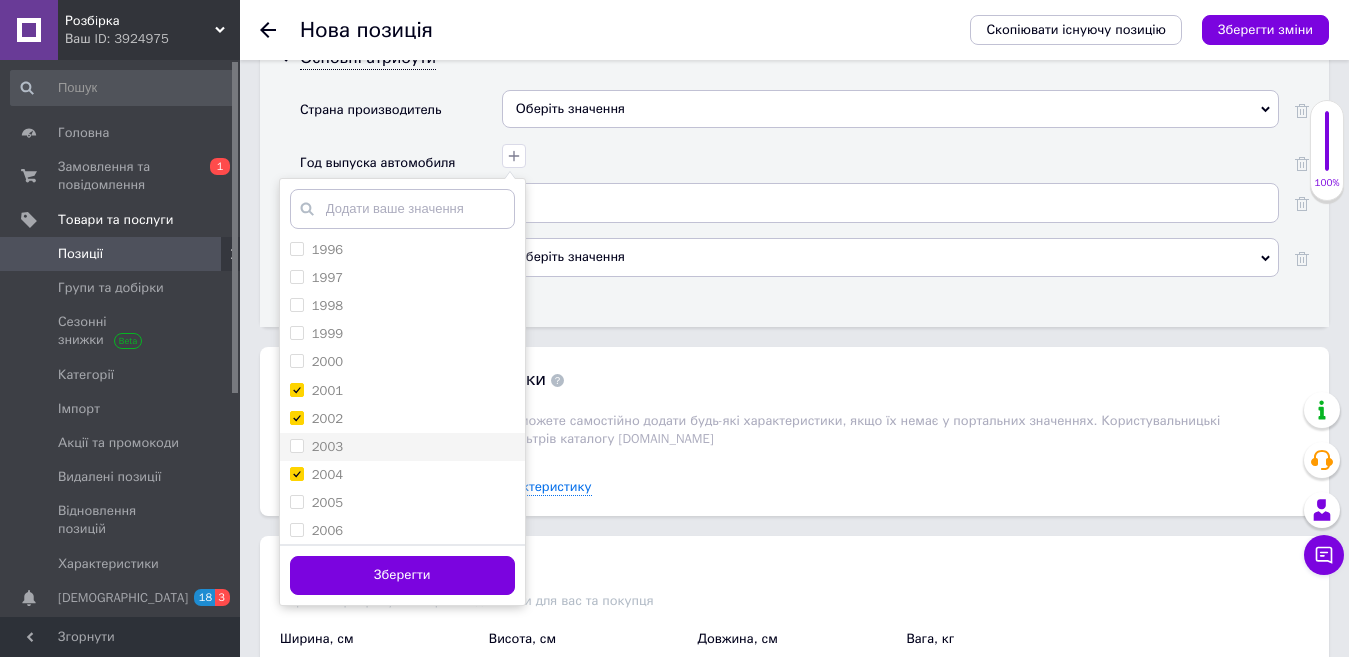 checkbox on "true" 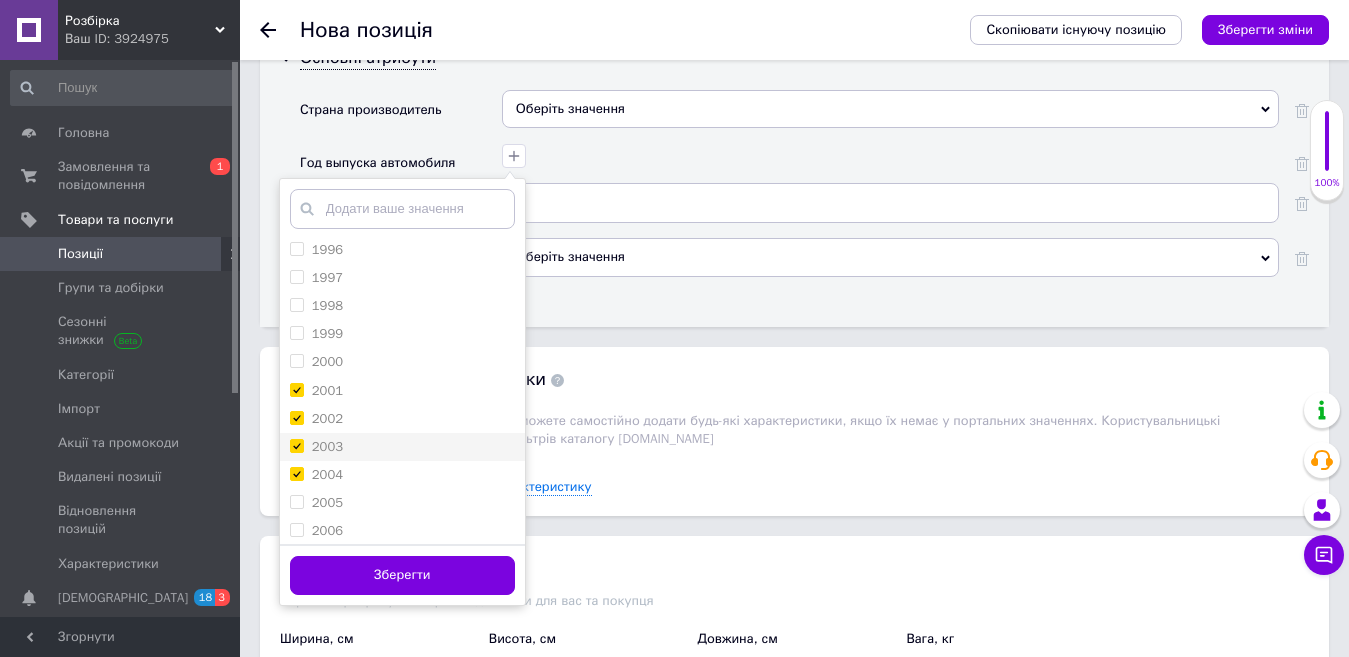 checkbox on "true" 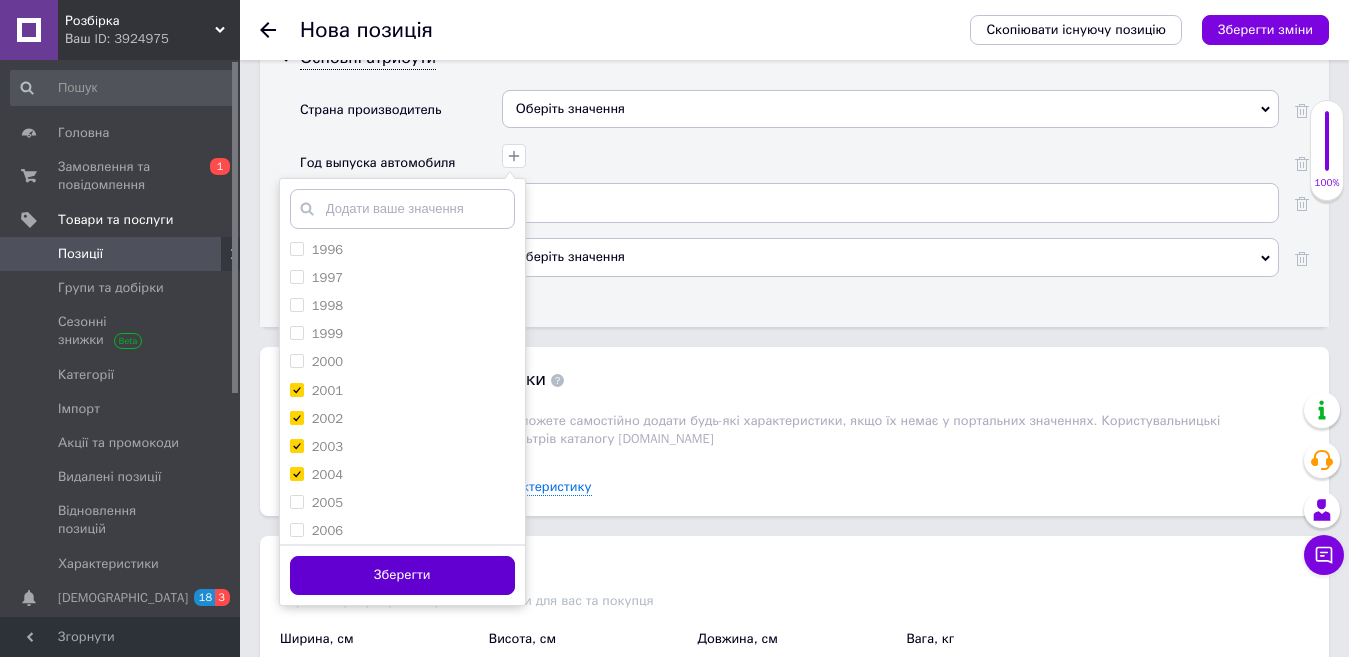 drag, startPoint x: 324, startPoint y: 486, endPoint x: 372, endPoint y: 542, distance: 73.756355 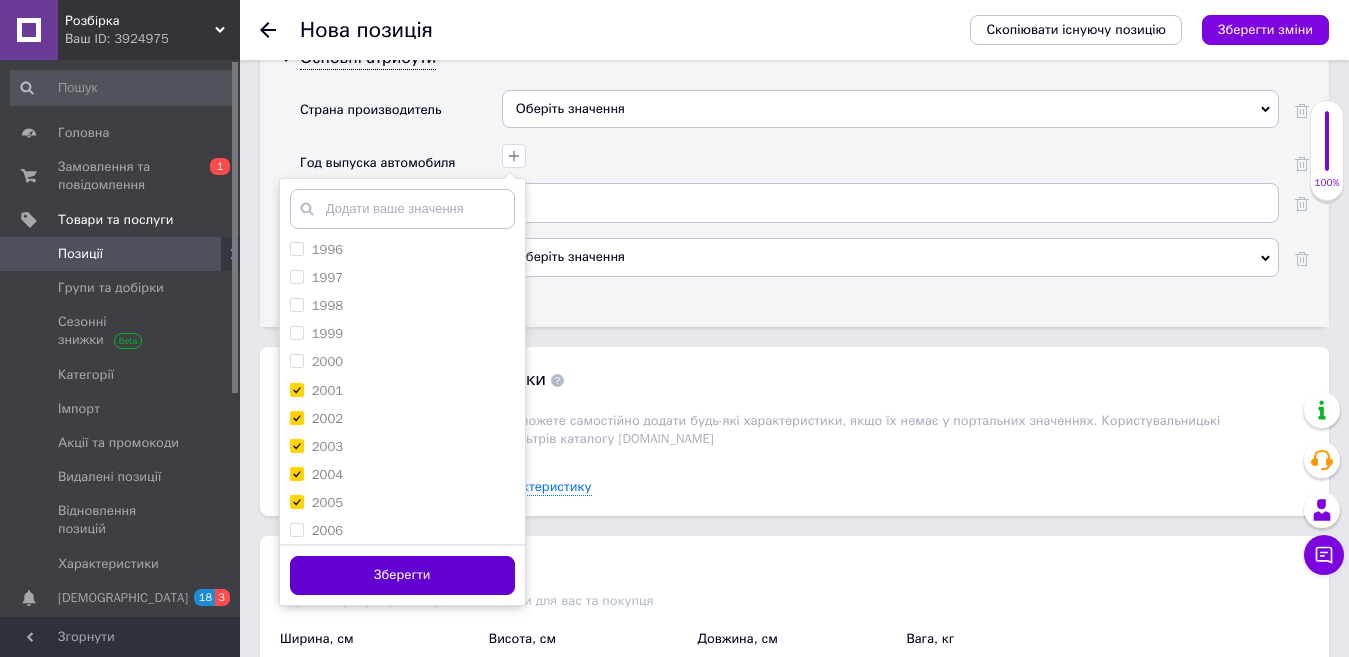 checkbox on "true" 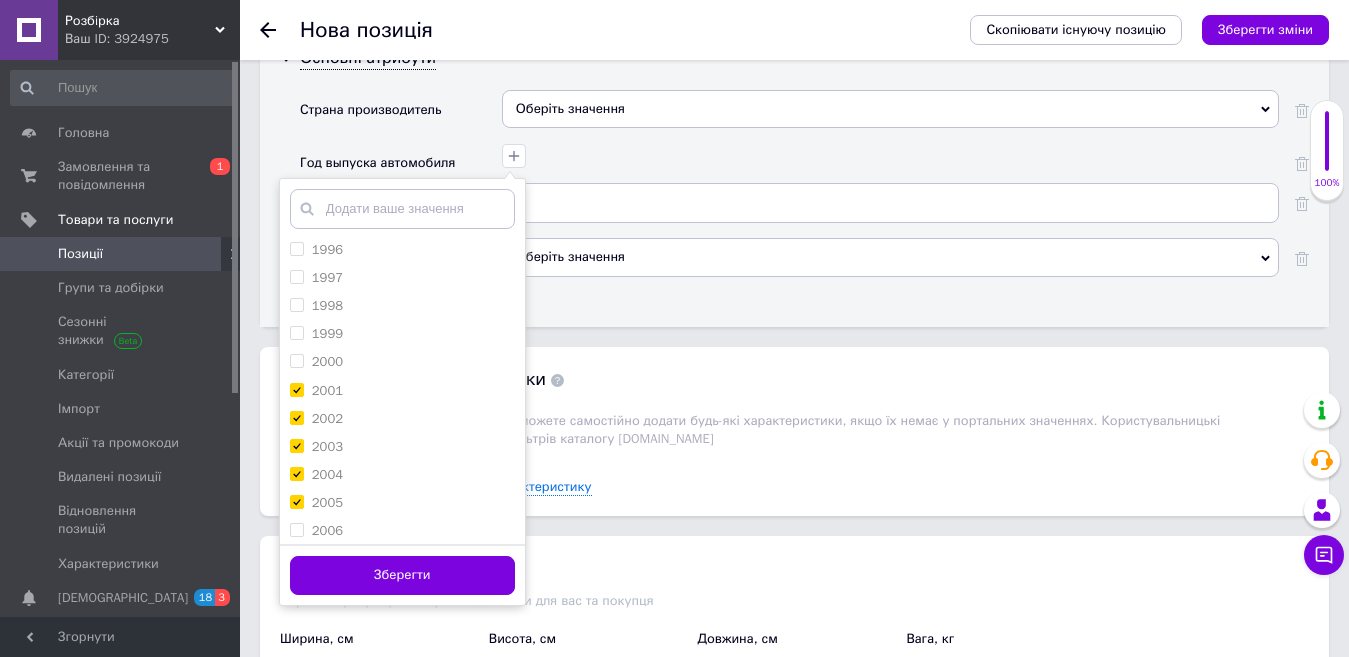 click on "Зберегти" at bounding box center [402, 575] 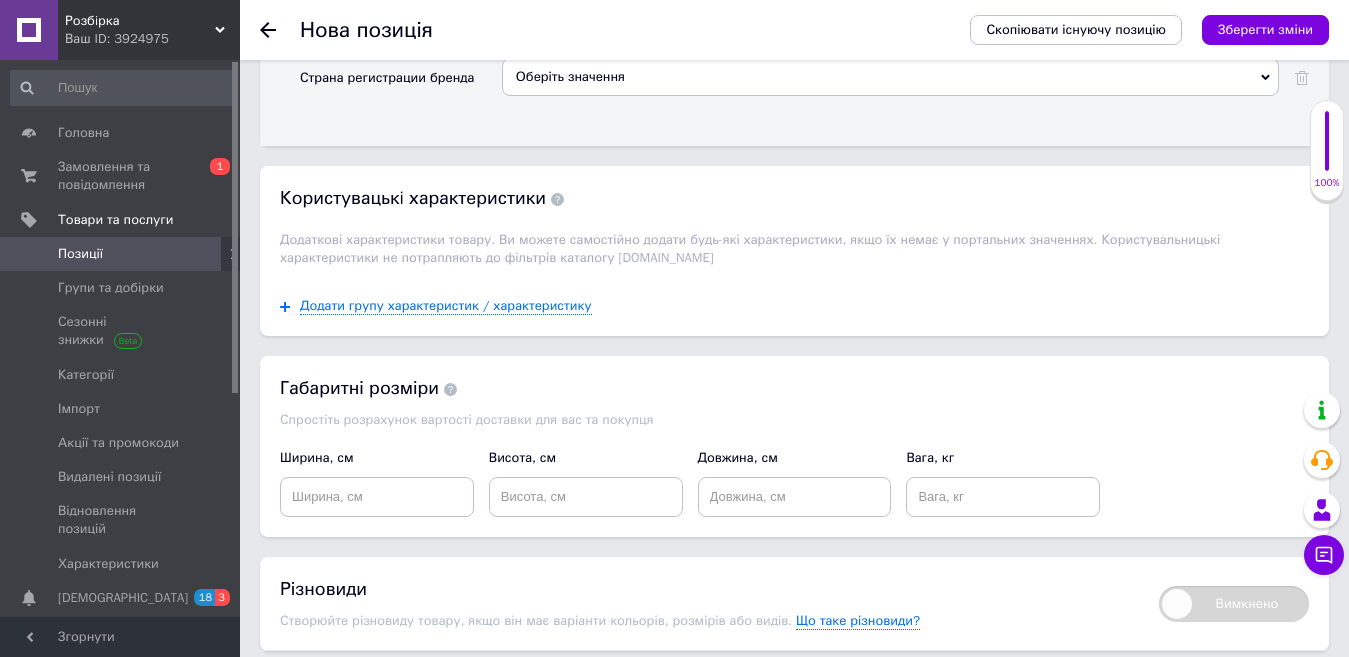 scroll, scrollTop: 2507, scrollLeft: 0, axis: vertical 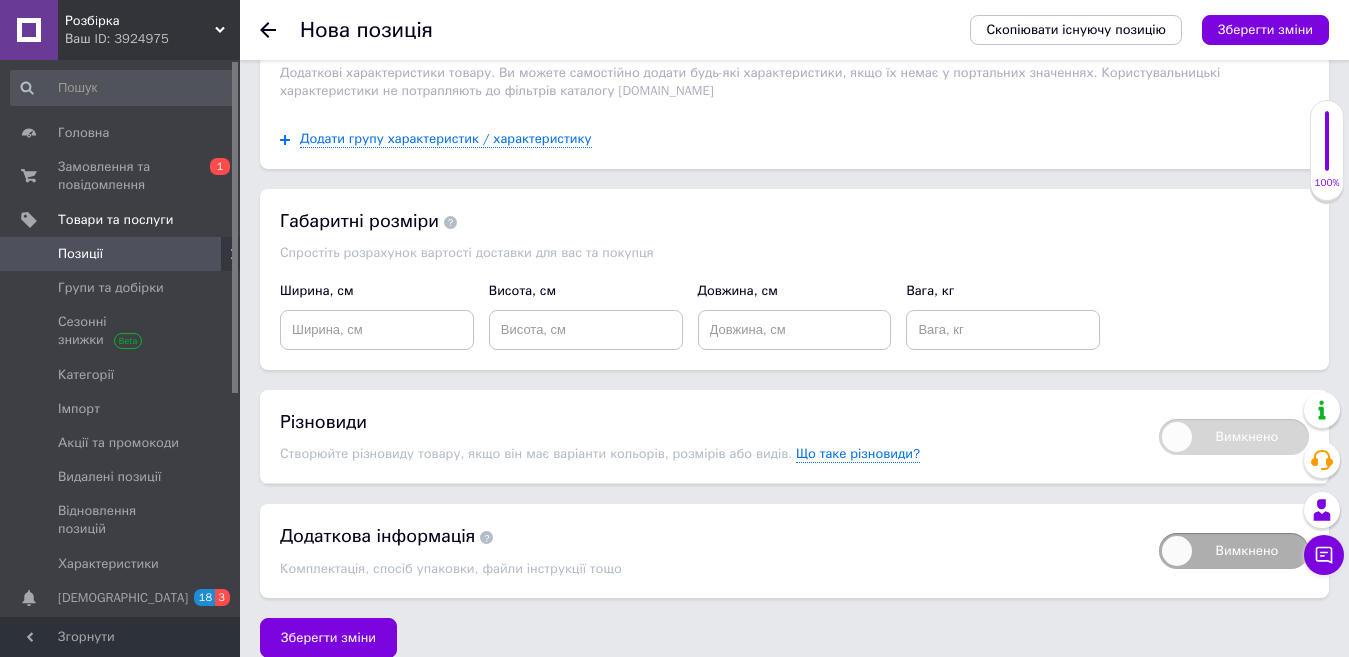 drag, startPoint x: 345, startPoint y: 614, endPoint x: 402, endPoint y: 627, distance: 58.463665 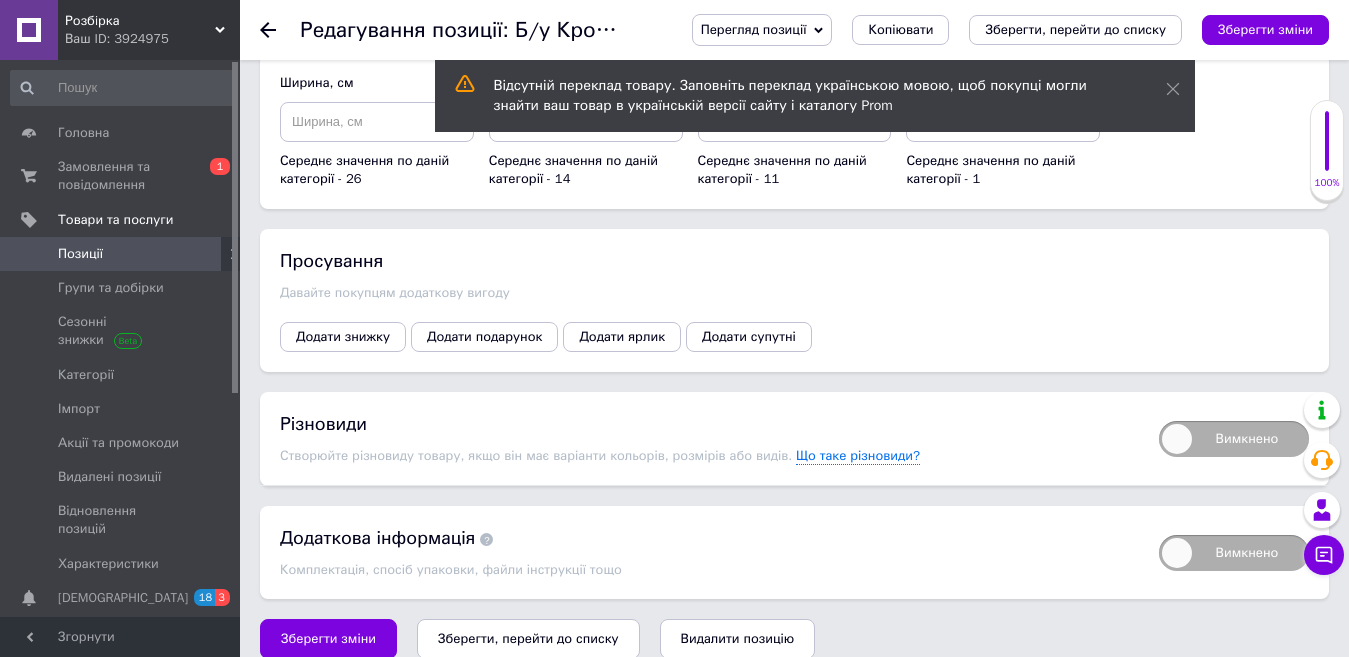 scroll, scrollTop: 2446, scrollLeft: 0, axis: vertical 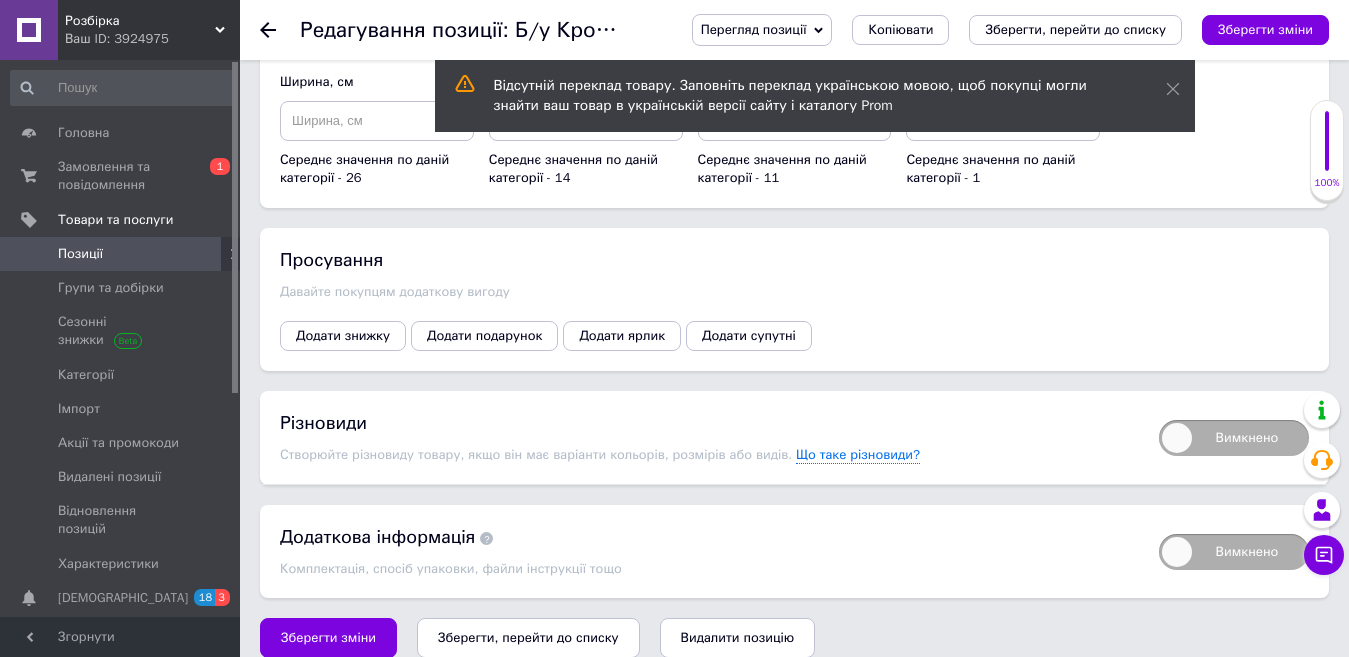click on "Зберегти, перейти до списку" at bounding box center (528, 637) 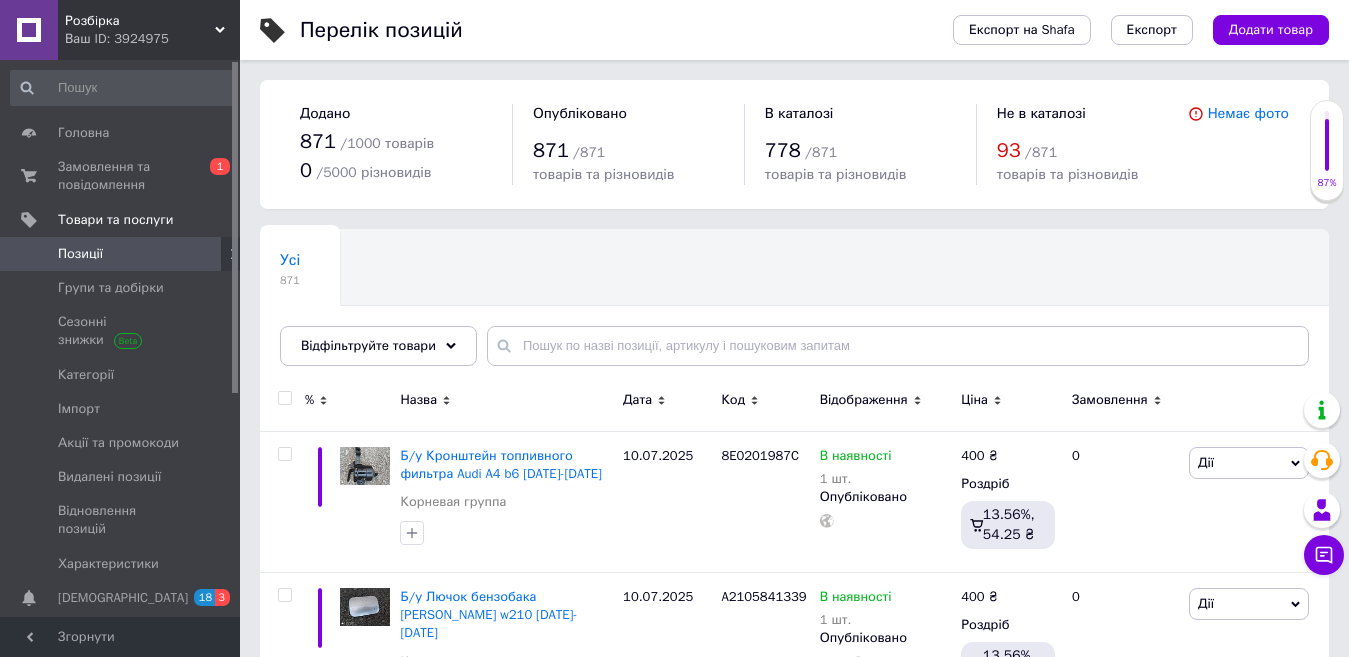 scroll, scrollTop: 100, scrollLeft: 0, axis: vertical 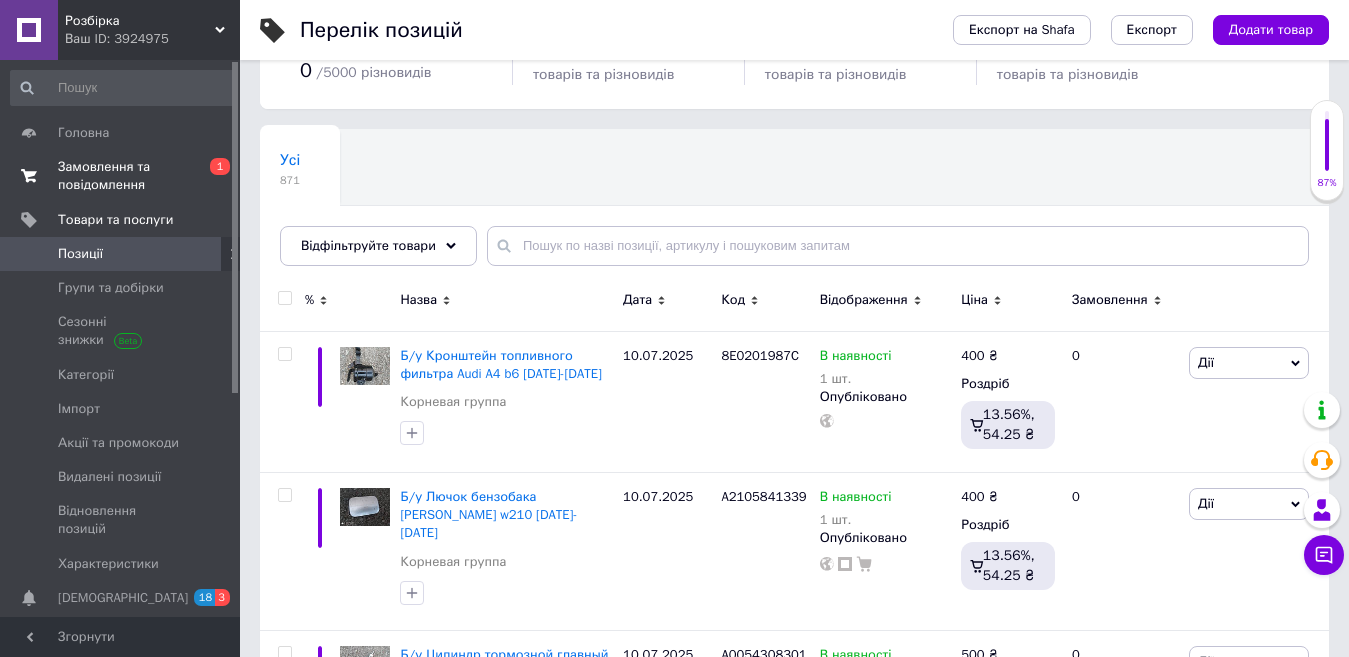 click on "Замовлення та повідомлення" at bounding box center [121, 176] 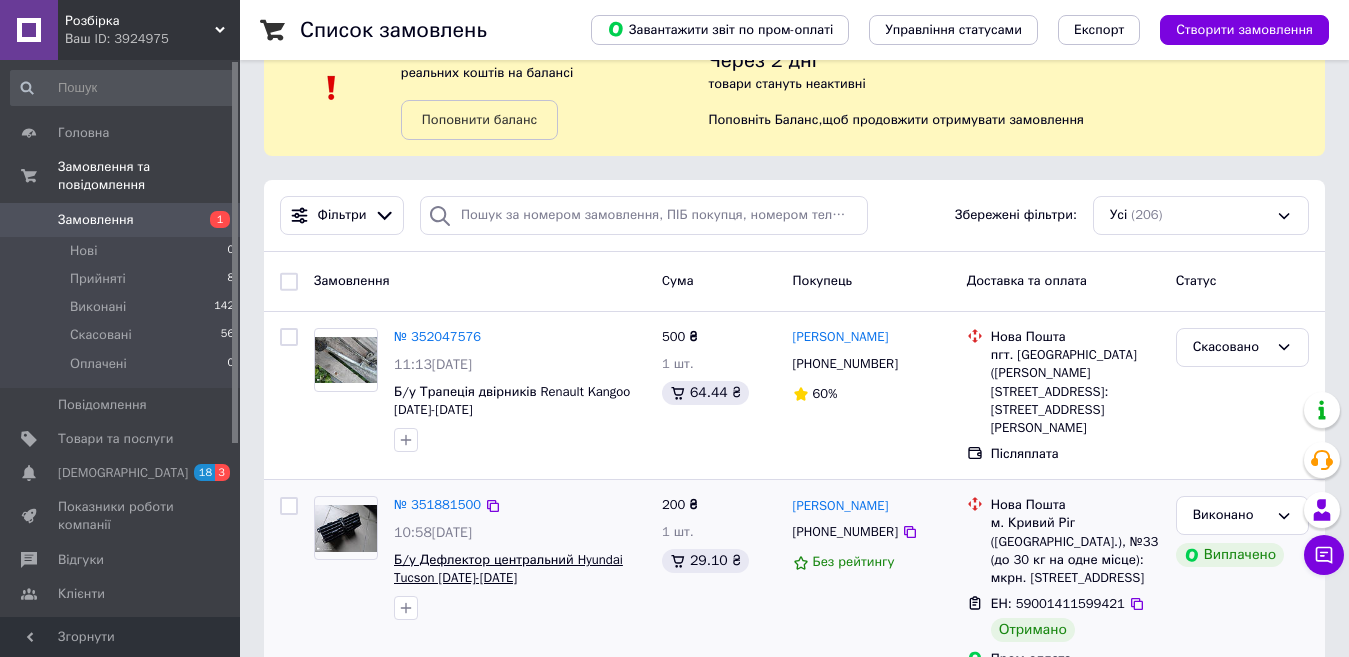 scroll, scrollTop: 100, scrollLeft: 0, axis: vertical 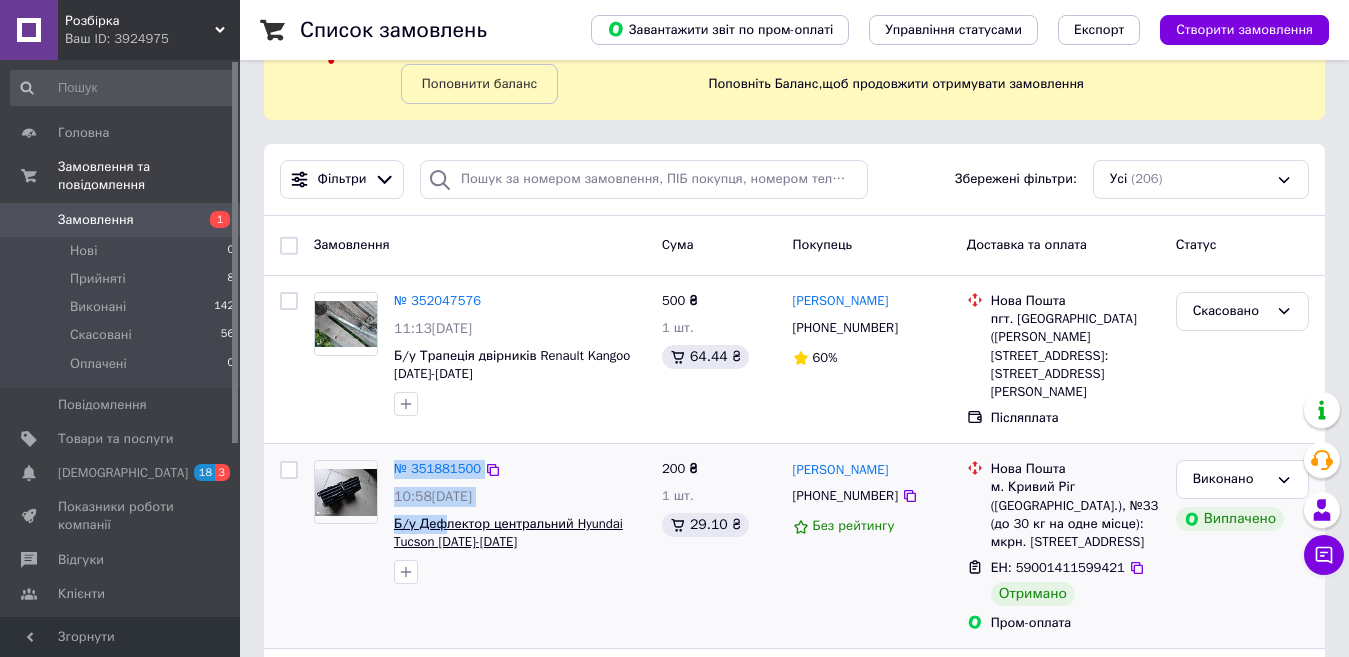 drag, startPoint x: 384, startPoint y: 513, endPoint x: 418, endPoint y: 515, distance: 34.058773 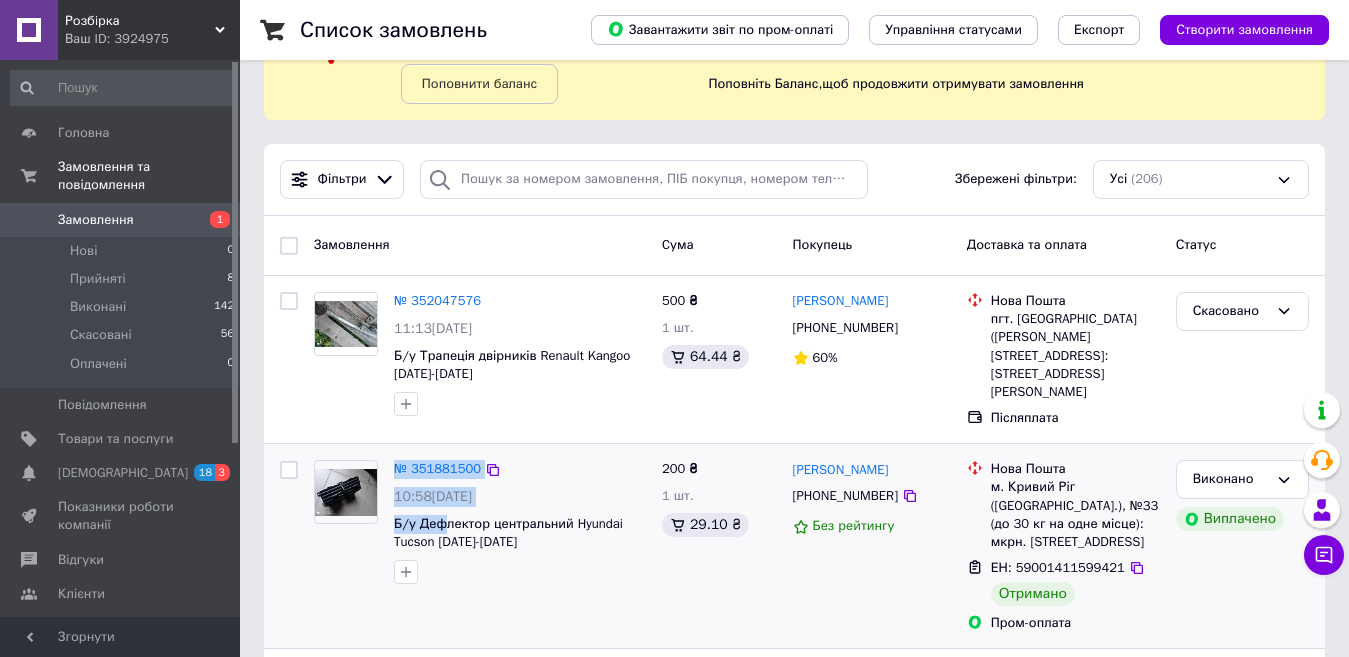 click at bounding box center (346, 522) 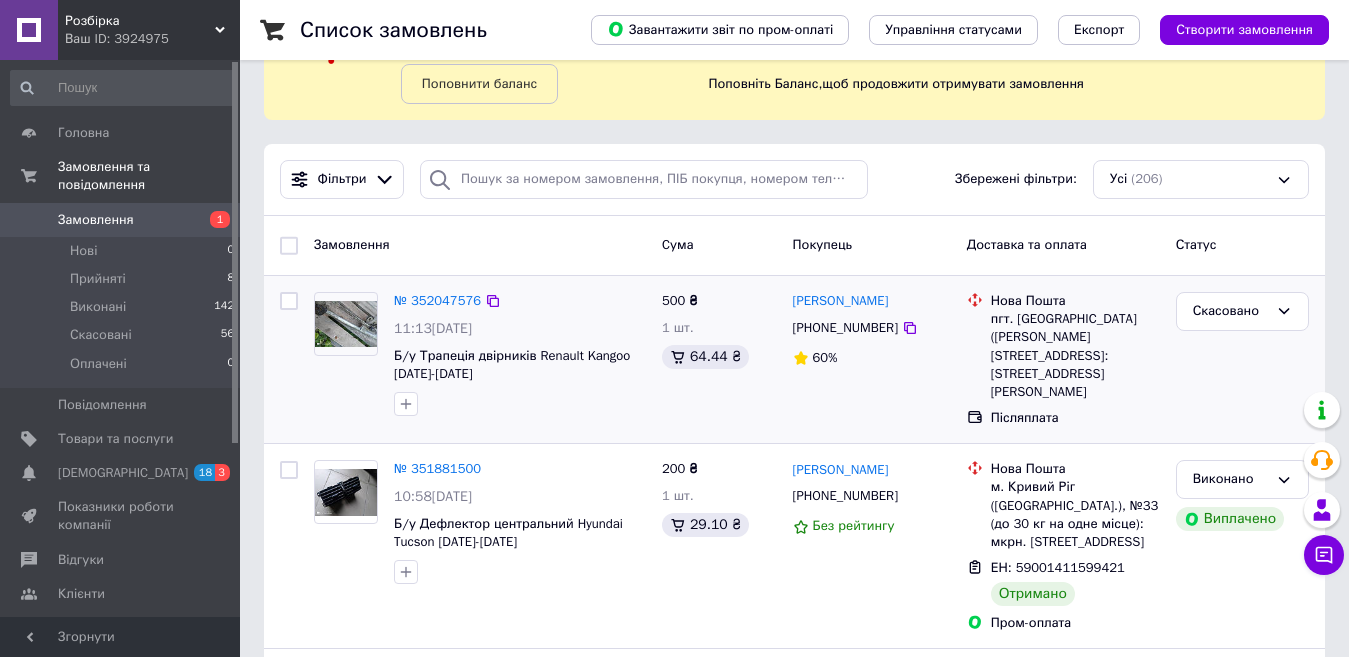 click on "№ 352047576 11:13[DATE] Б/у Трапеція двірників Renault Kangoo [DATE][PHONE_NUMBER][DATE] ₴ 1 шт. 64.44 ₴ [PERSON_NAME] [PHONE_NUMBER] 60% [GEOGRAPHIC_DATA]. [GEOGRAPHIC_DATA] ([PERSON_NAME][GEOGRAPHIC_DATA].), №1: [STREET_ADDRESS][PERSON_NAME] Післяплата Скасовано" at bounding box center [794, 359] 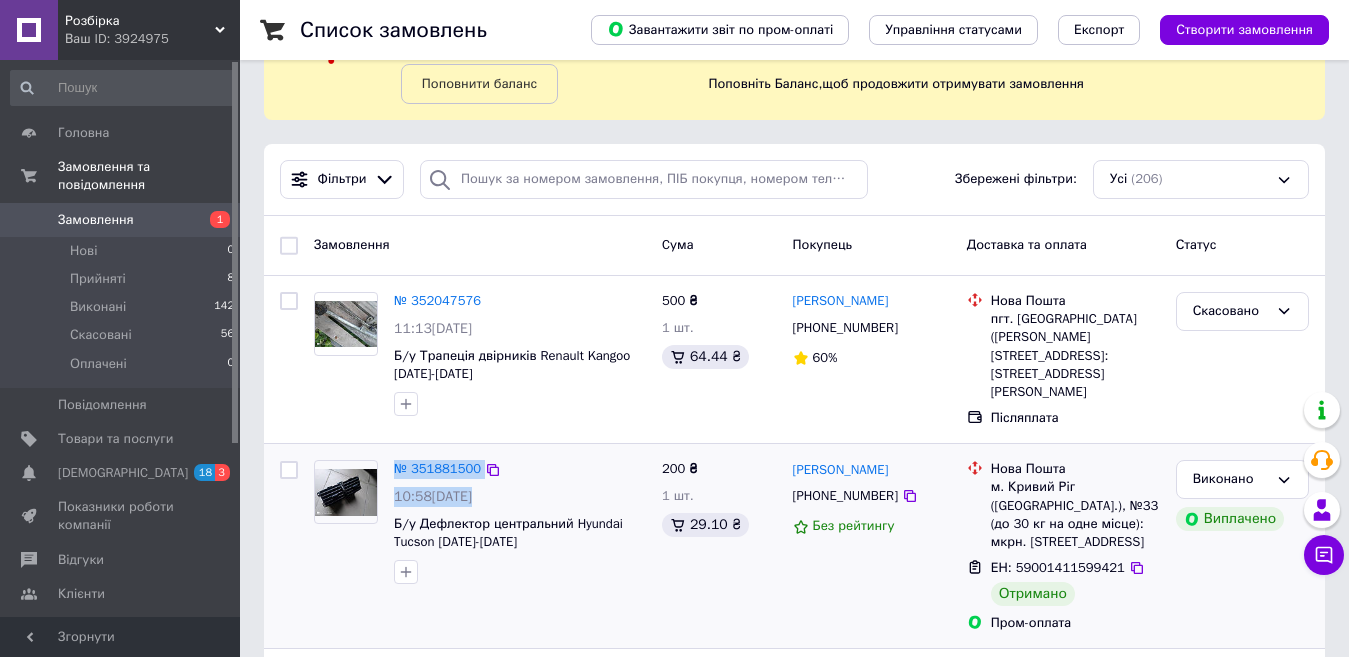 drag, startPoint x: 385, startPoint y: 510, endPoint x: 374, endPoint y: 506, distance: 11.7046995 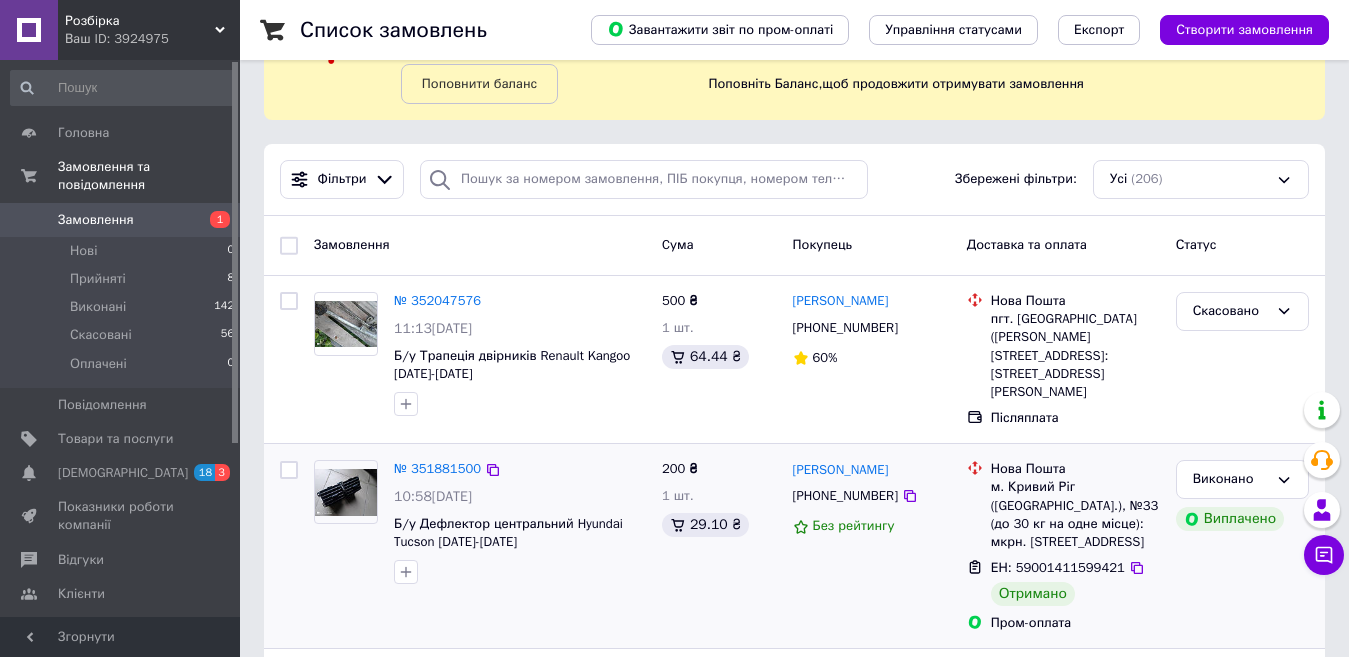 click at bounding box center (520, 572) 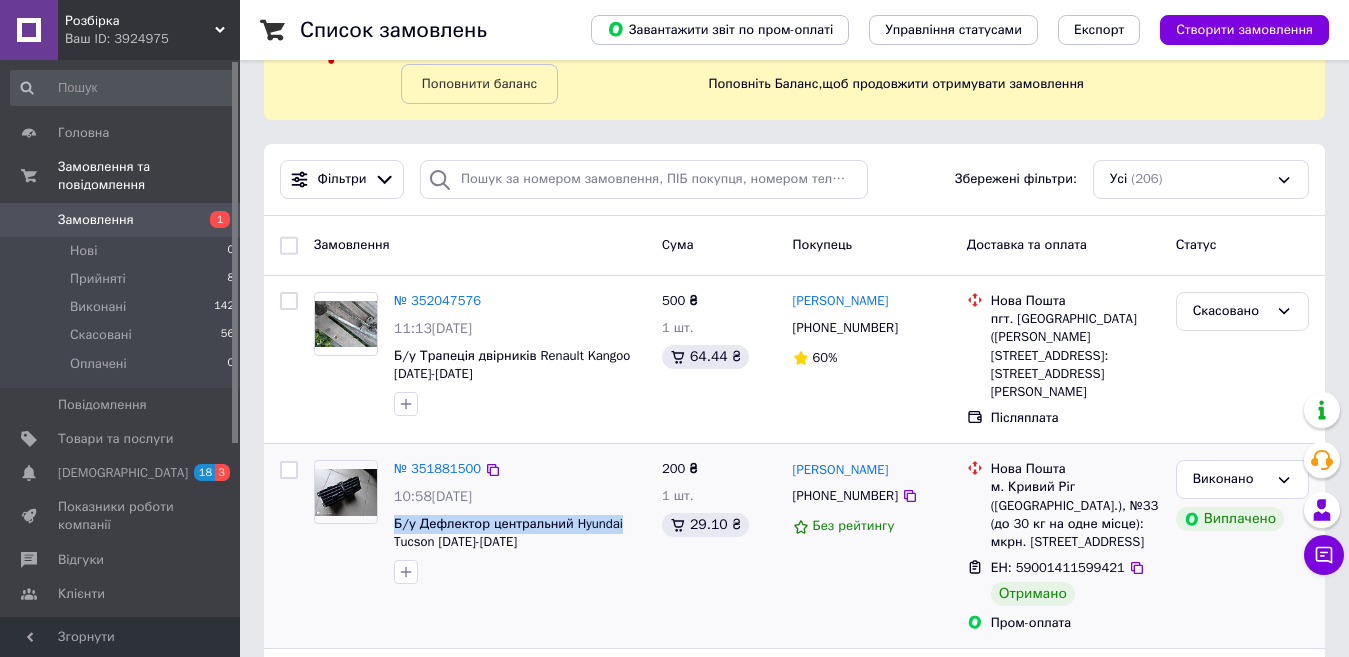 drag, startPoint x: 635, startPoint y: 519, endPoint x: 388, endPoint y: 512, distance: 247.09917 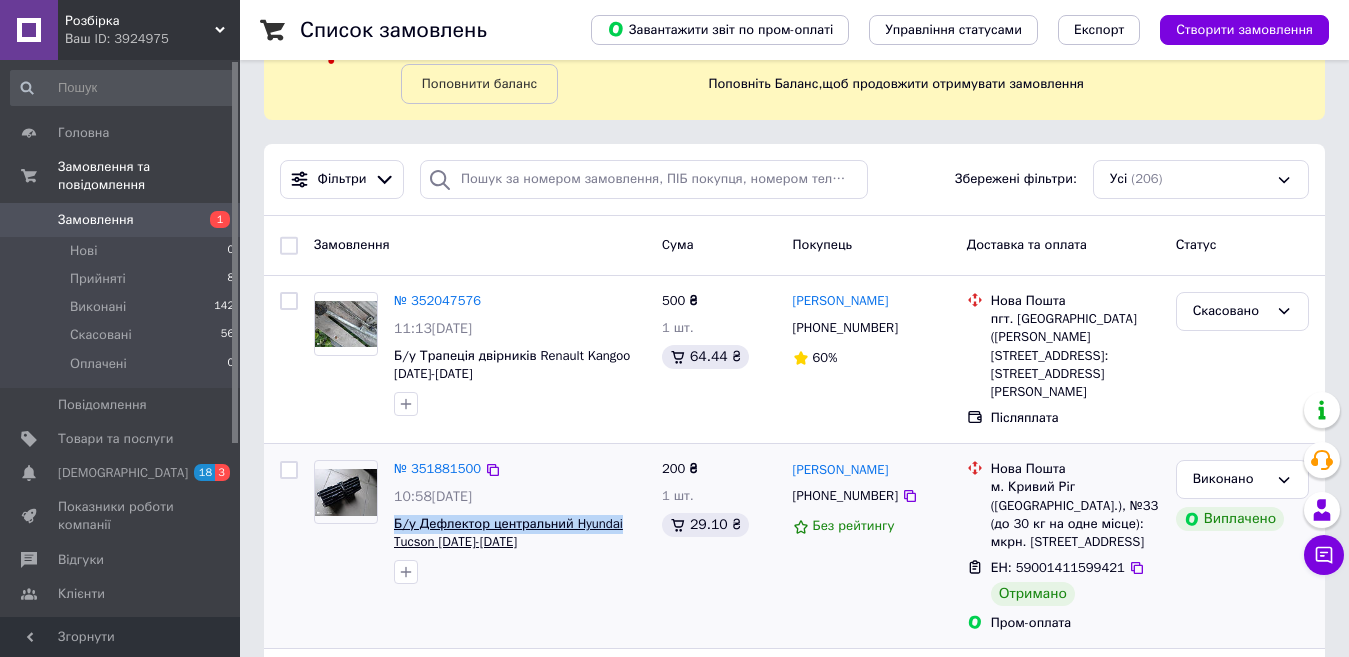 copy on "Б/у Дефлектор центральний Hyundai" 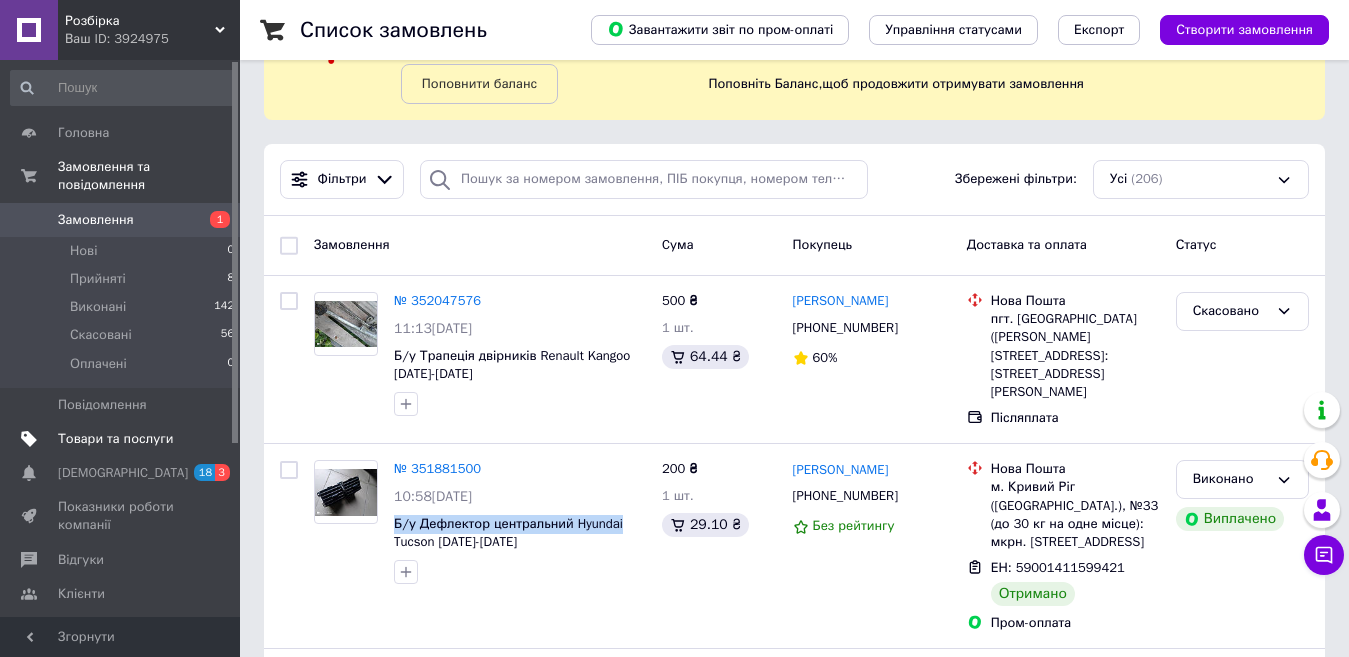 click on "Товари та послуги" at bounding box center (115, 439) 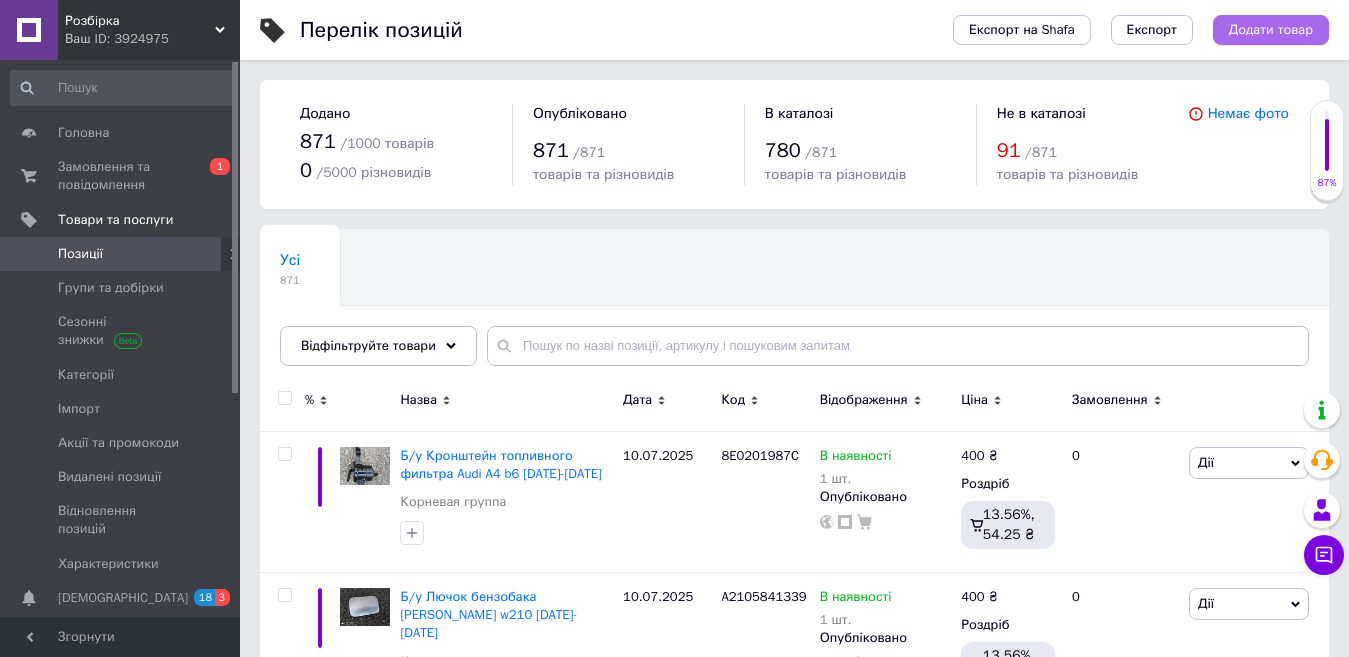 click on "Додати товар" at bounding box center [1271, 30] 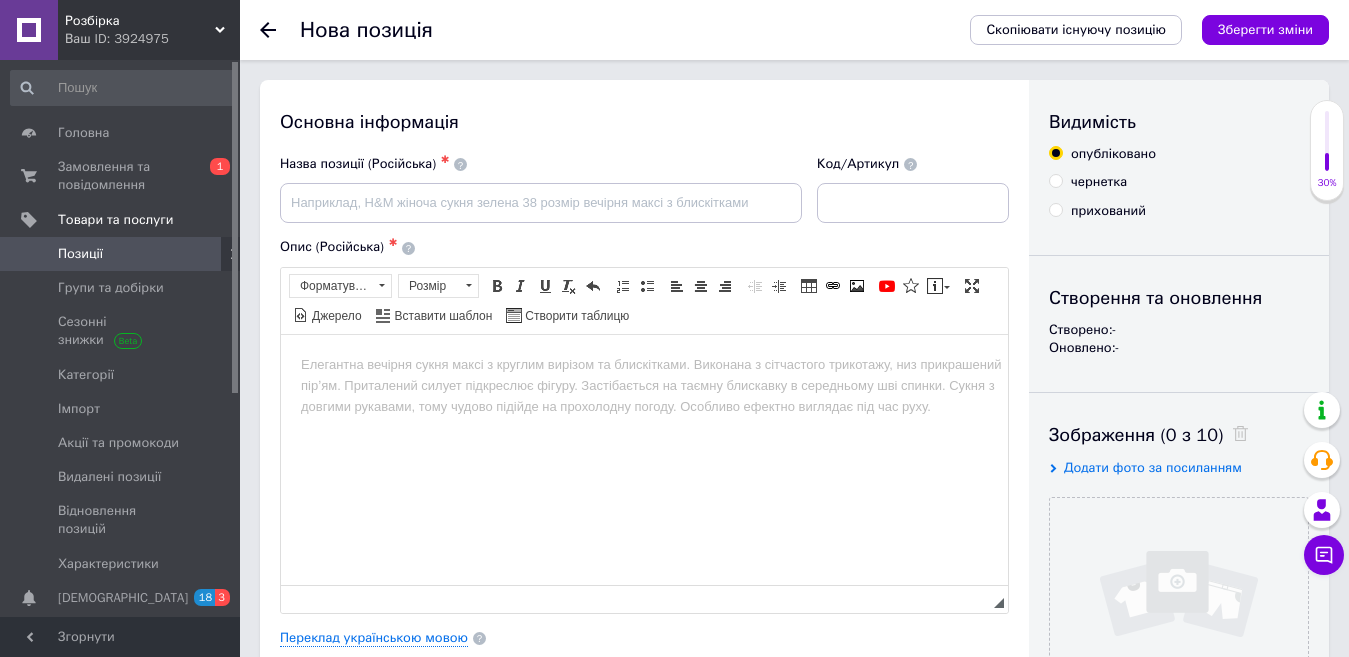 scroll, scrollTop: 0, scrollLeft: 0, axis: both 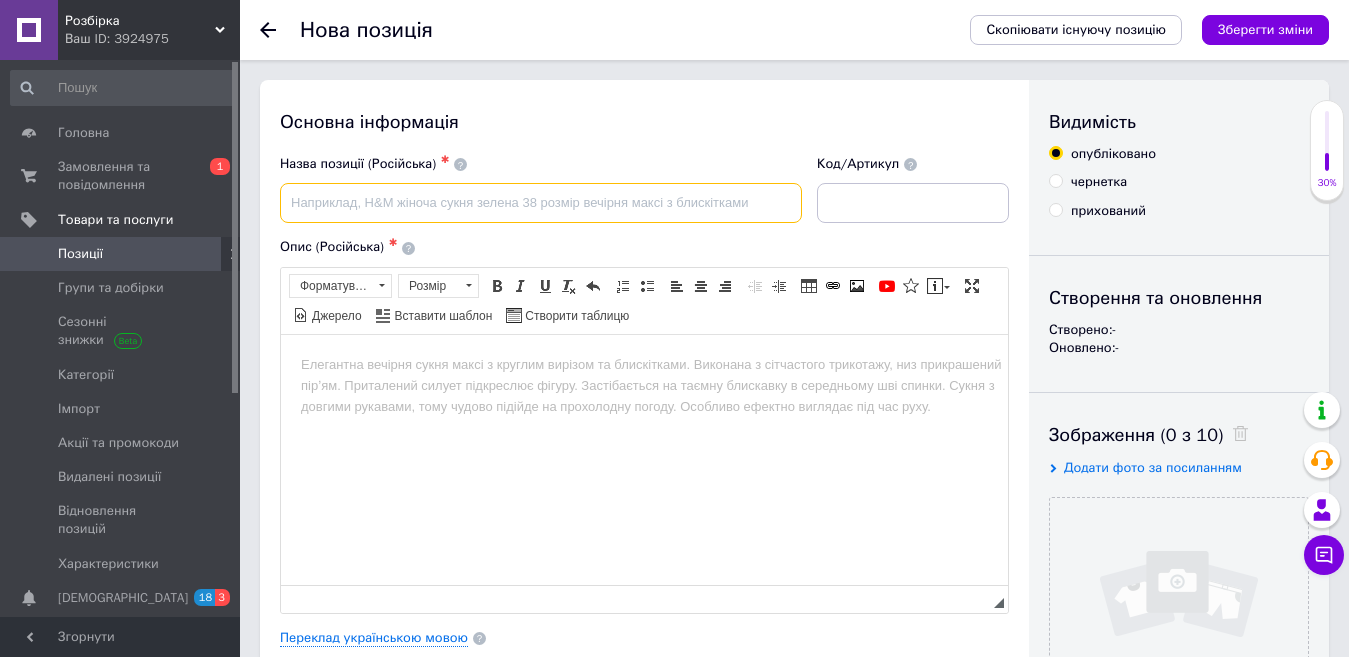 click at bounding box center [541, 203] 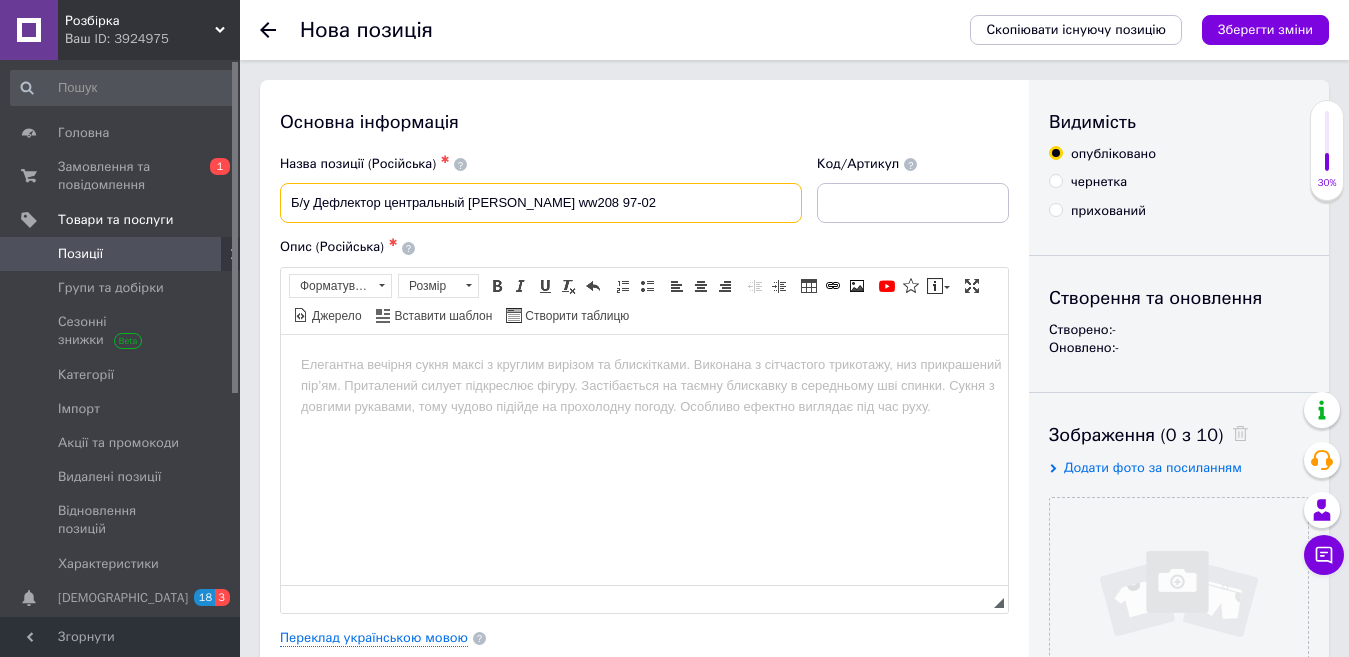 type on "Б/у Дефлектор центральный [PERSON_NAME] ww208 97-02" 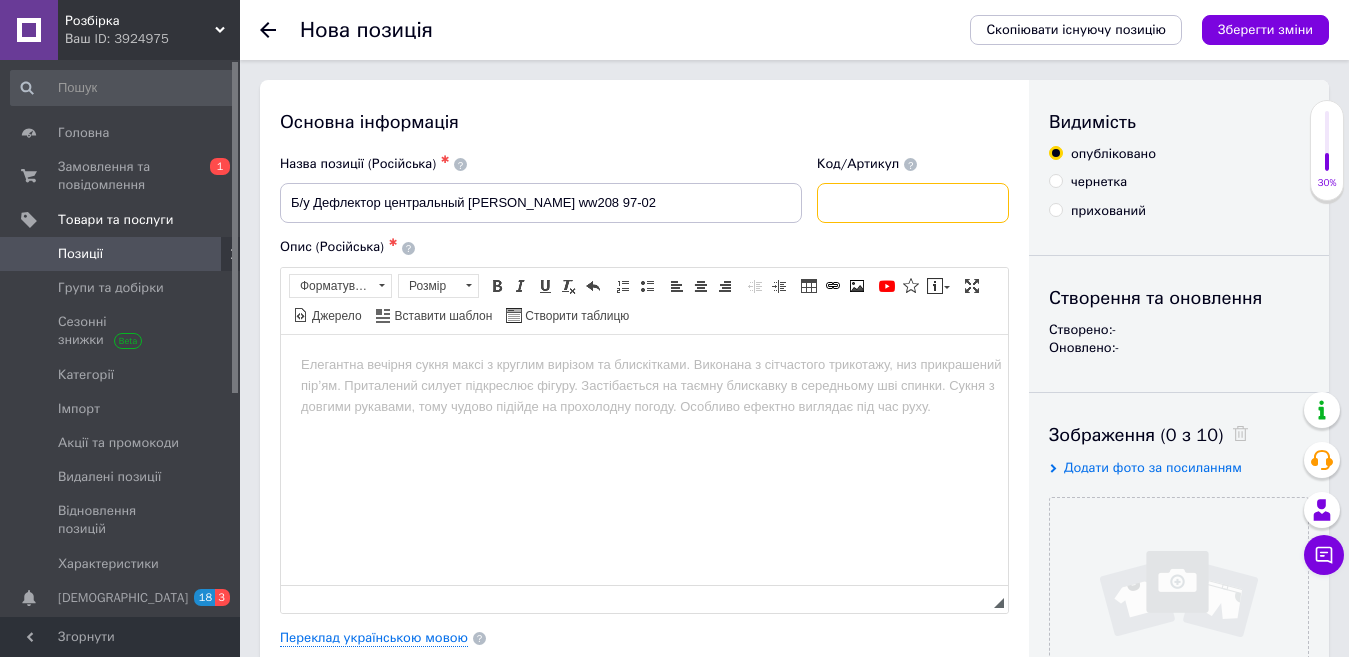 click at bounding box center (913, 203) 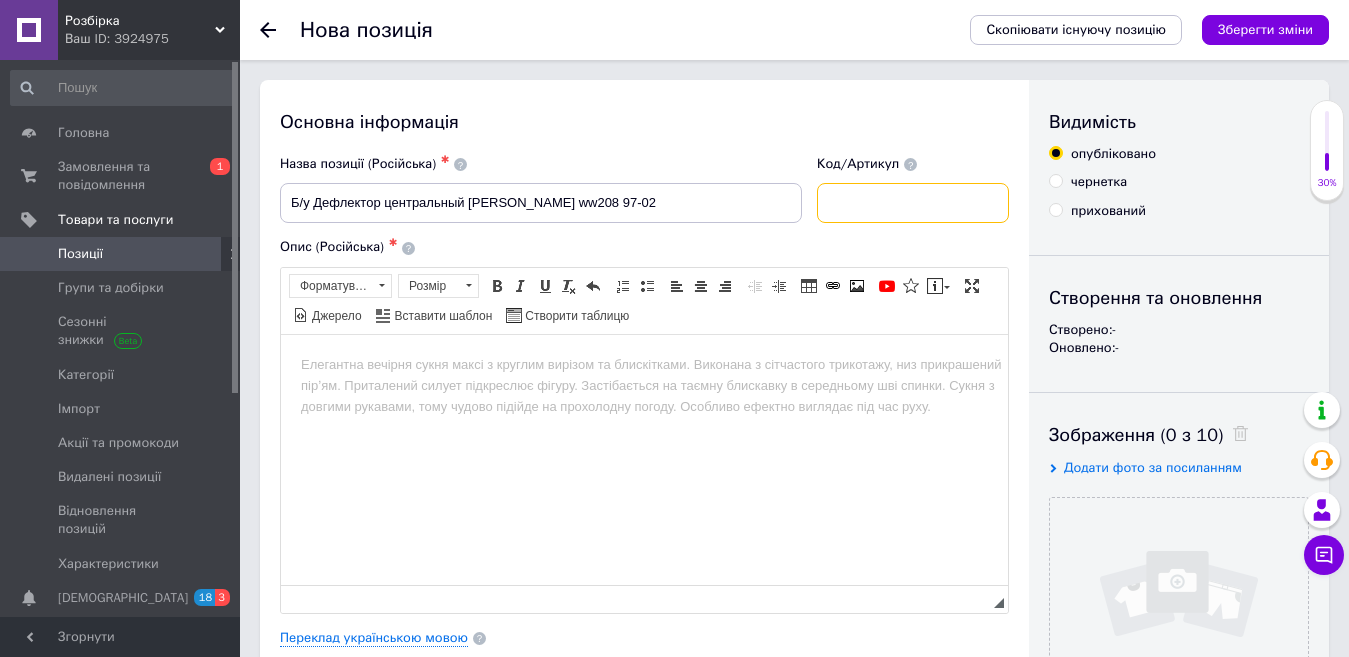 paste on "2208300354" 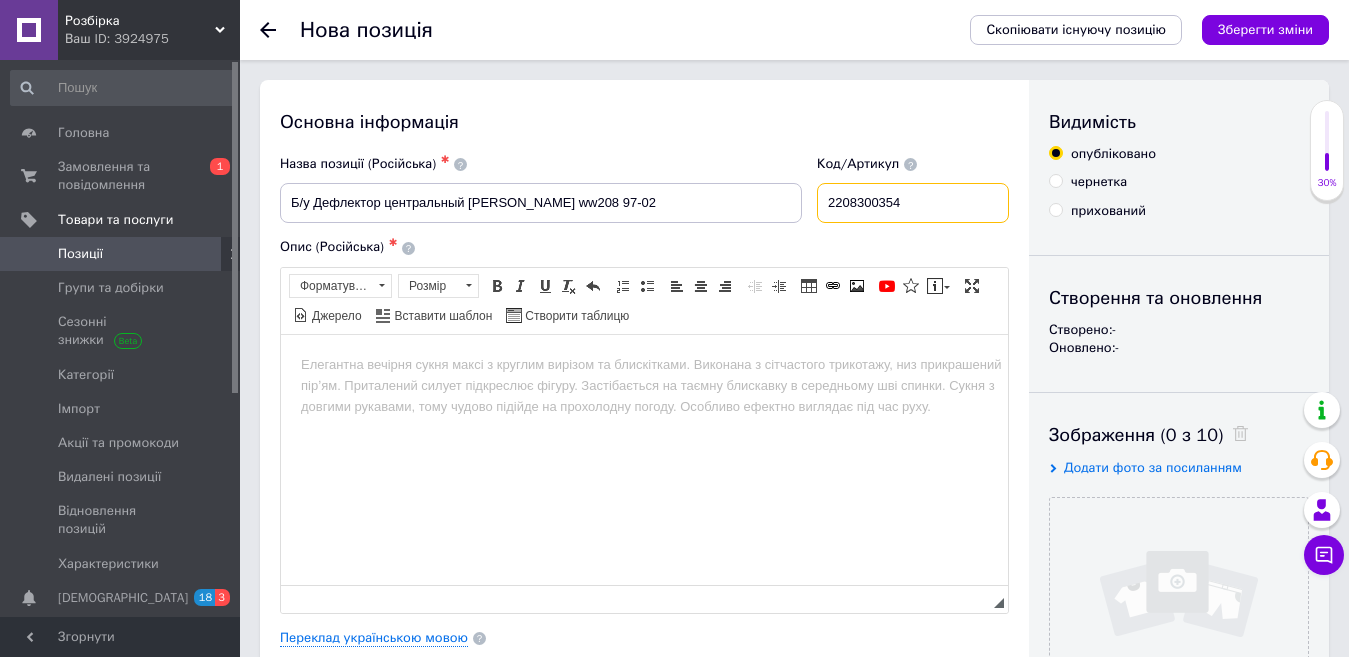 type on "2208300354" 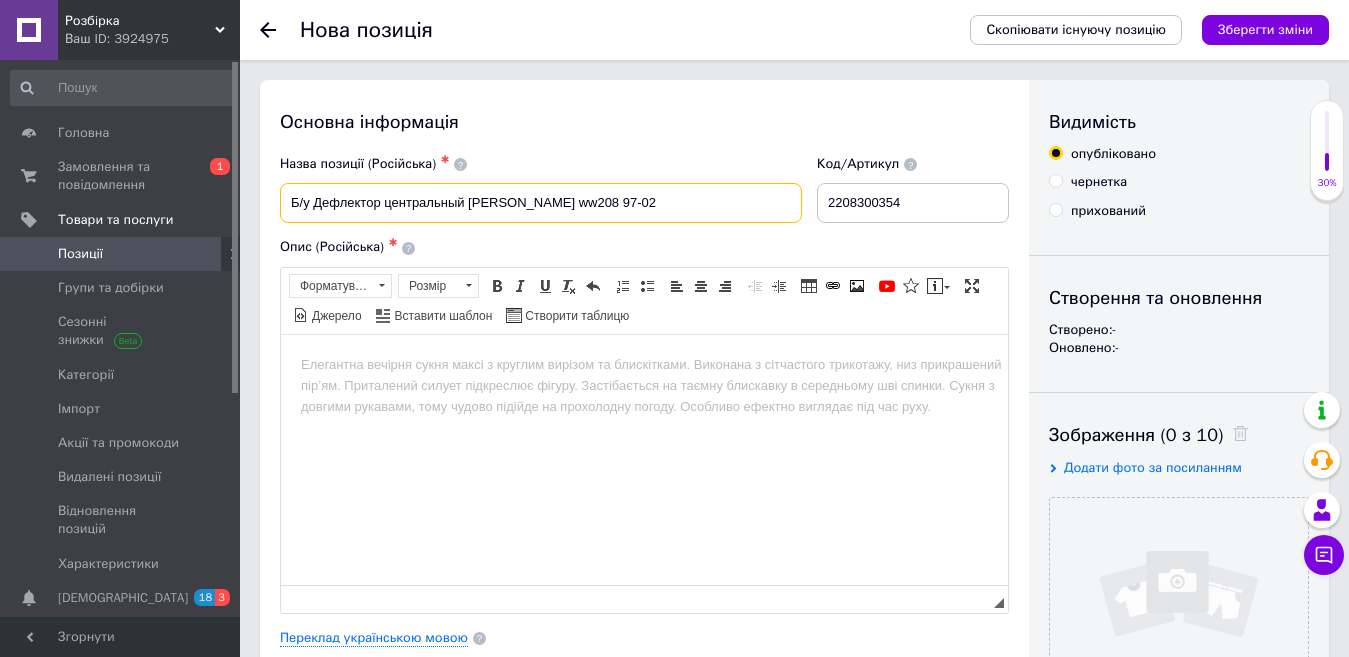 drag, startPoint x: 612, startPoint y: 213, endPoint x: 223, endPoint y: 255, distance: 391.26077 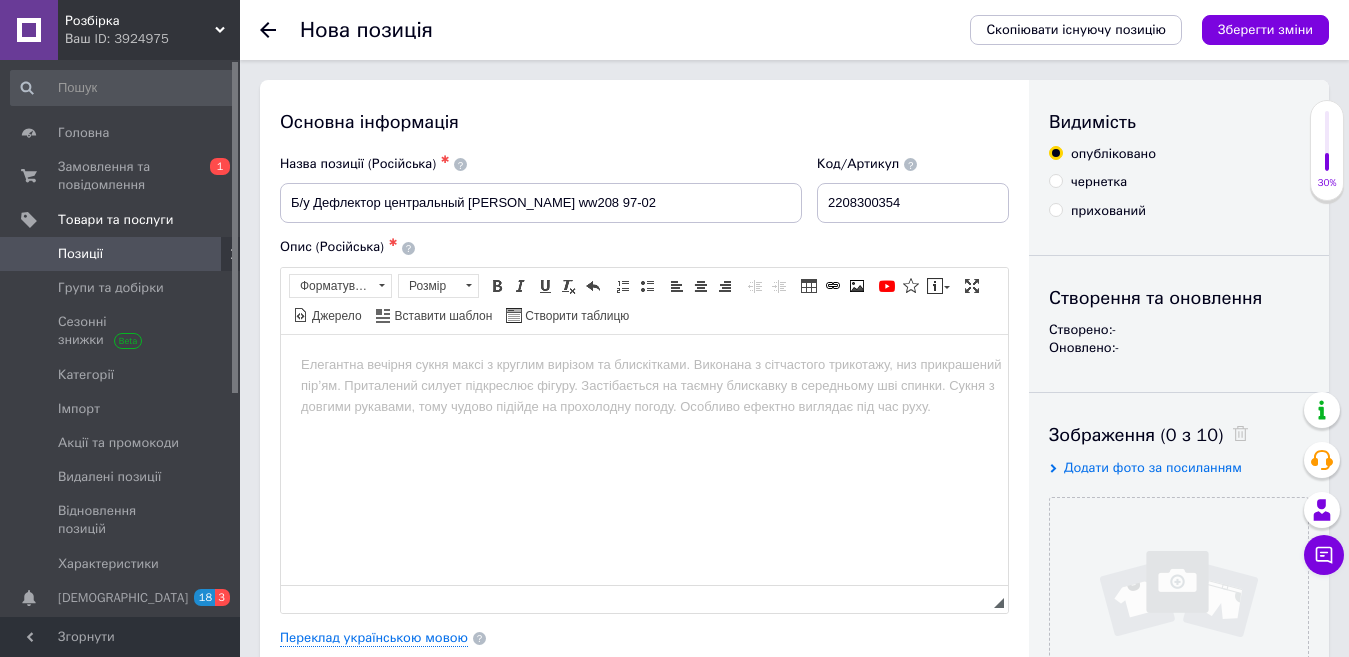 click at bounding box center [644, 364] 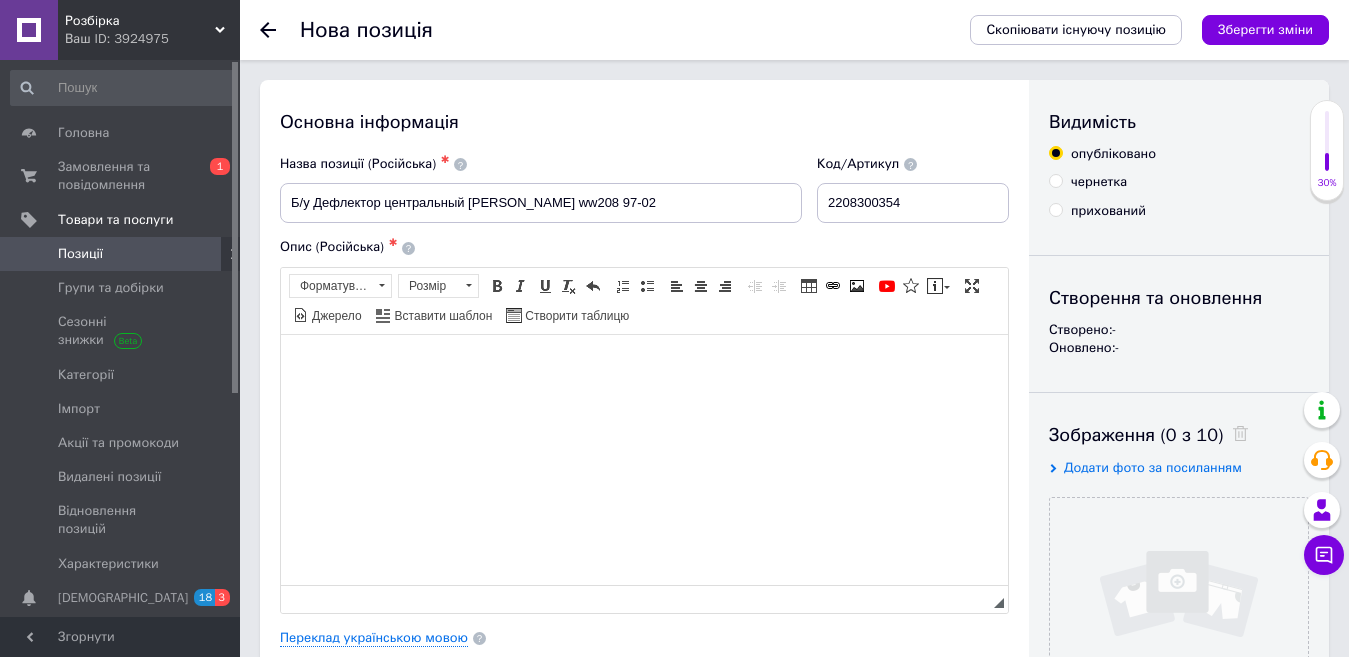 paste 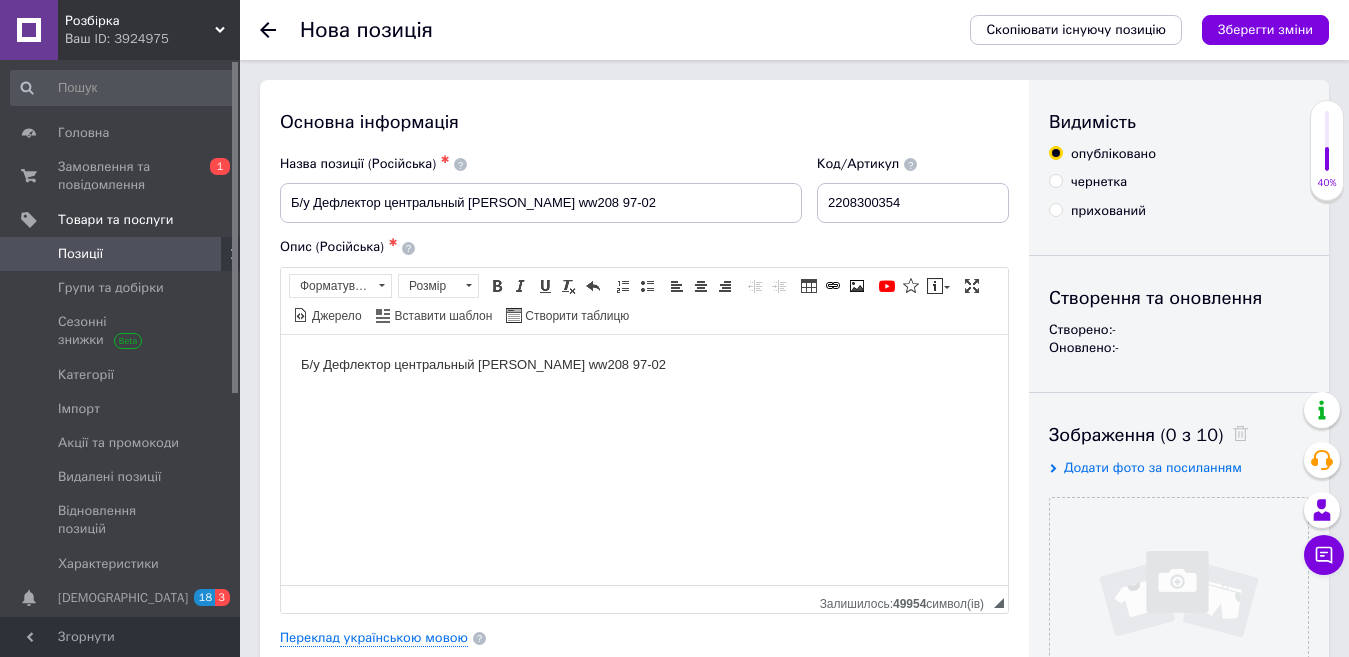 type 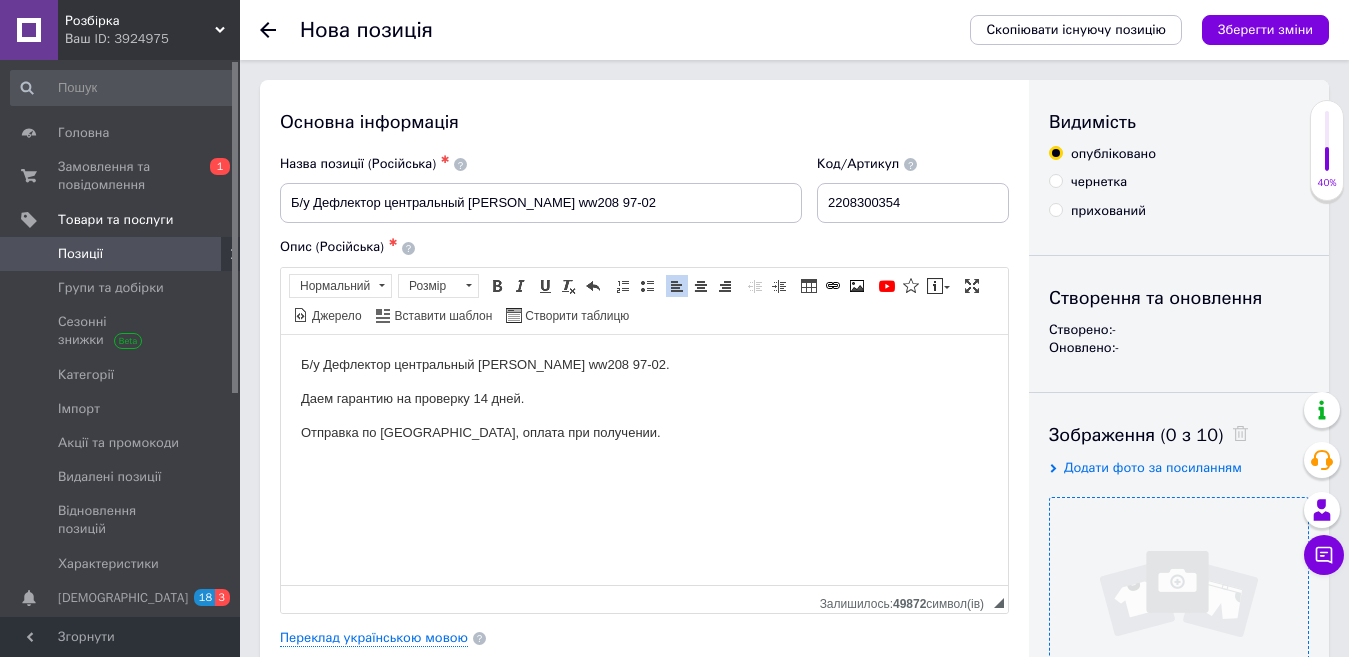 click at bounding box center [1179, 627] 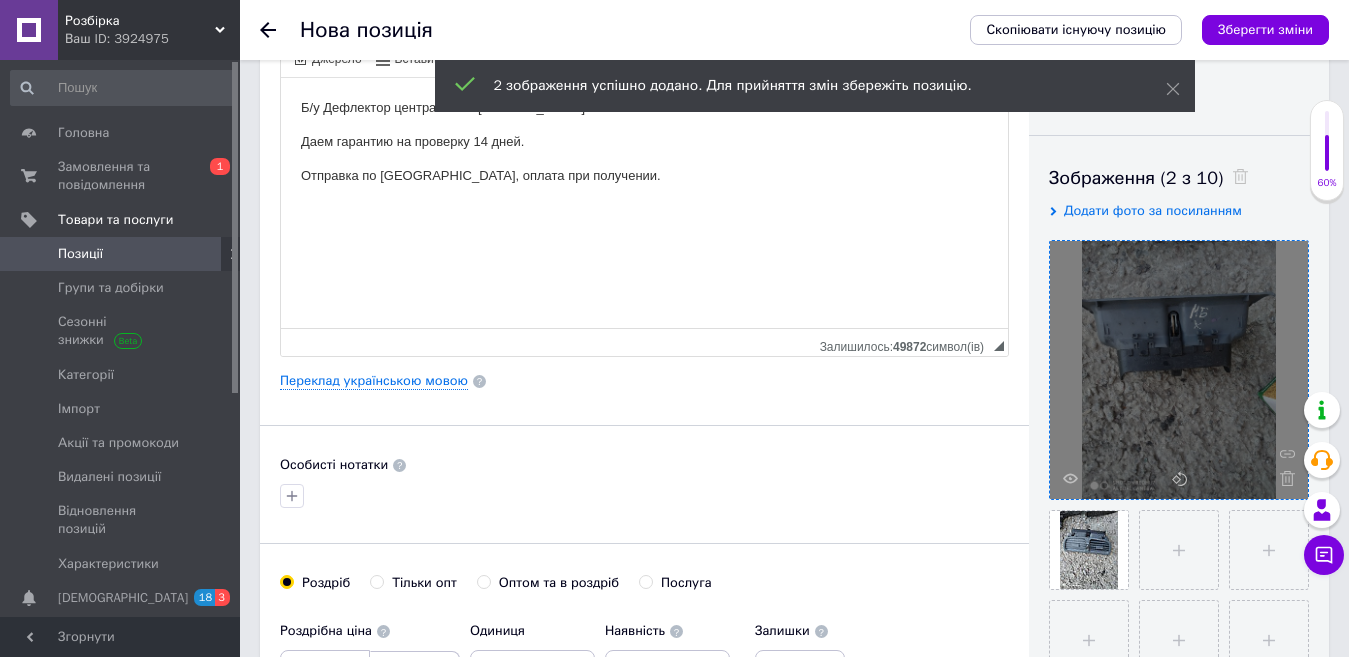 scroll, scrollTop: 300, scrollLeft: 0, axis: vertical 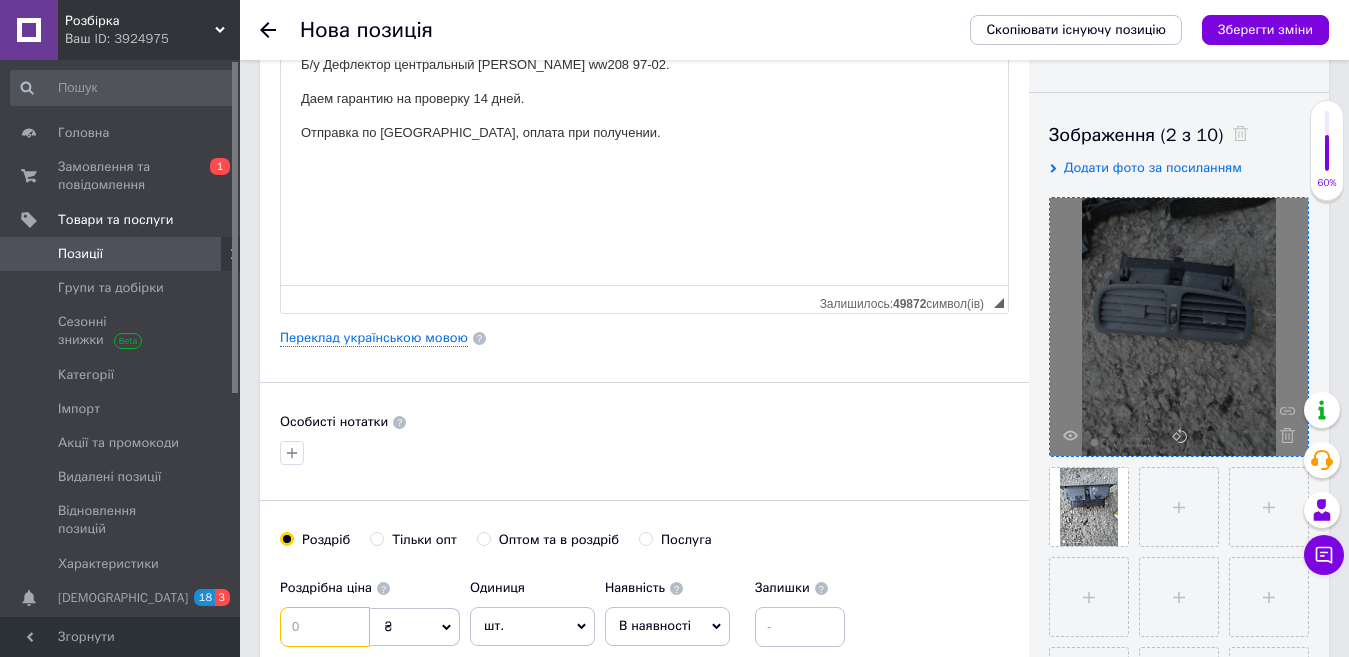click at bounding box center [325, 627] 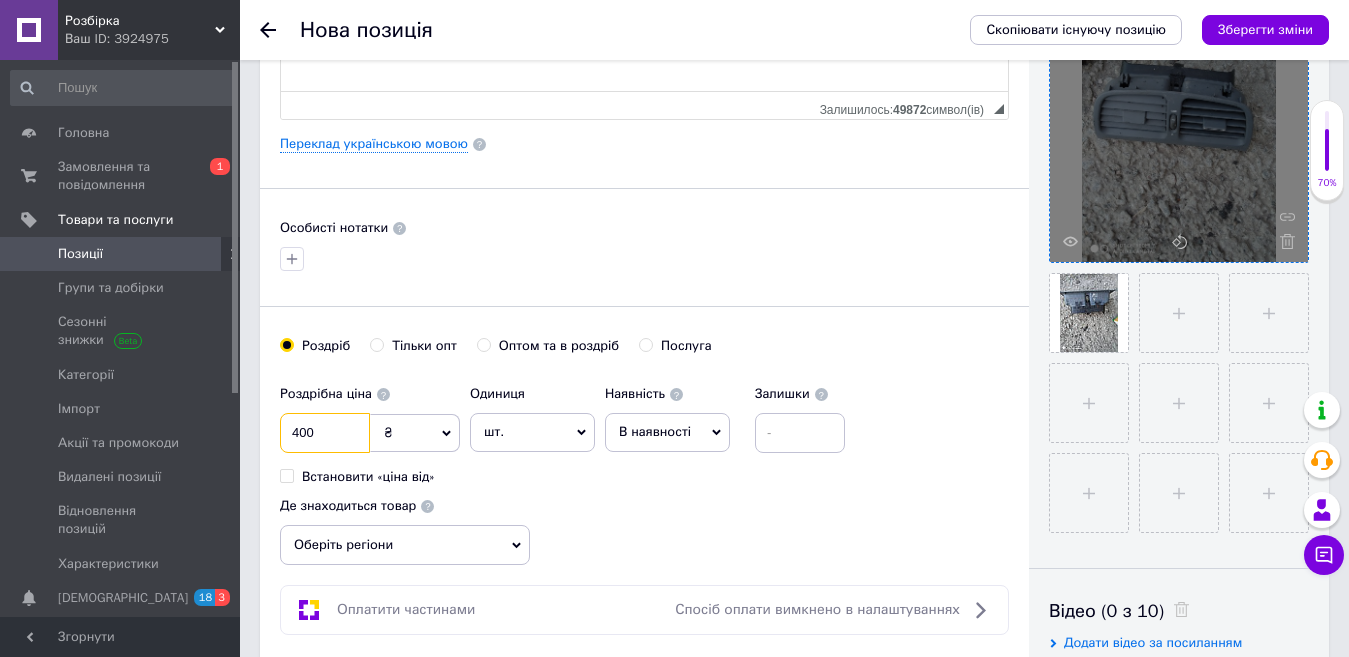 scroll, scrollTop: 500, scrollLeft: 0, axis: vertical 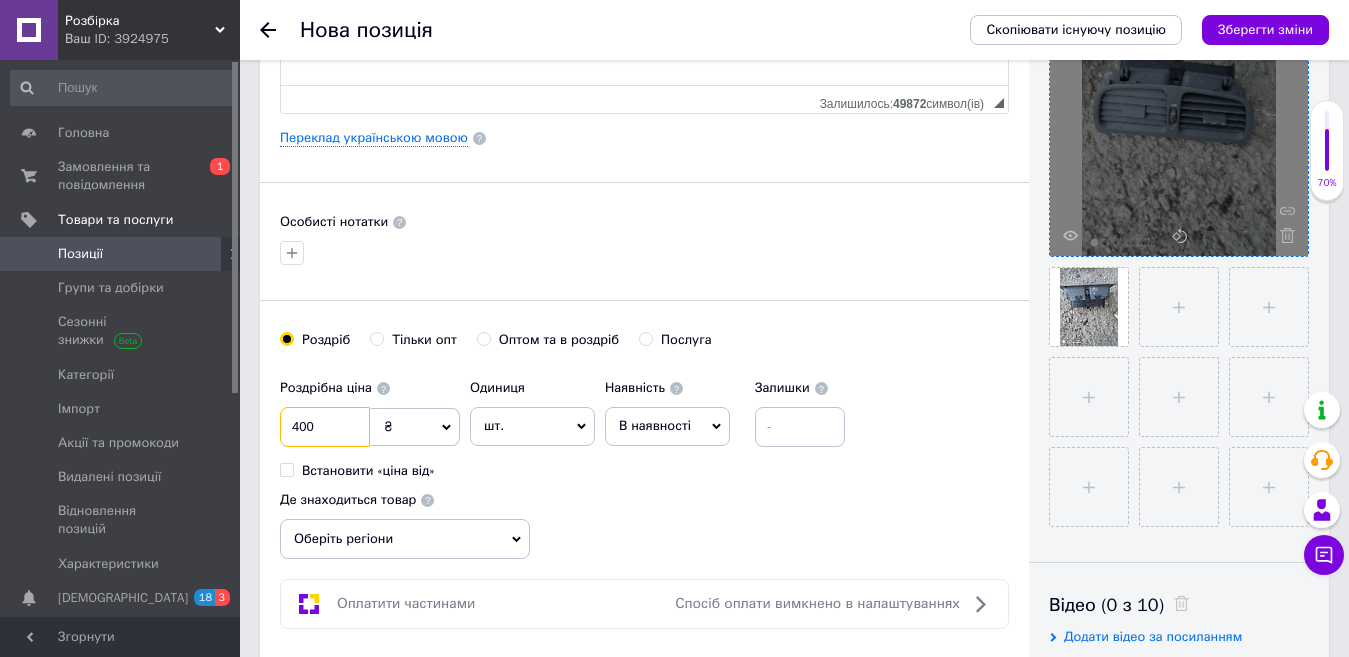 type on "400" 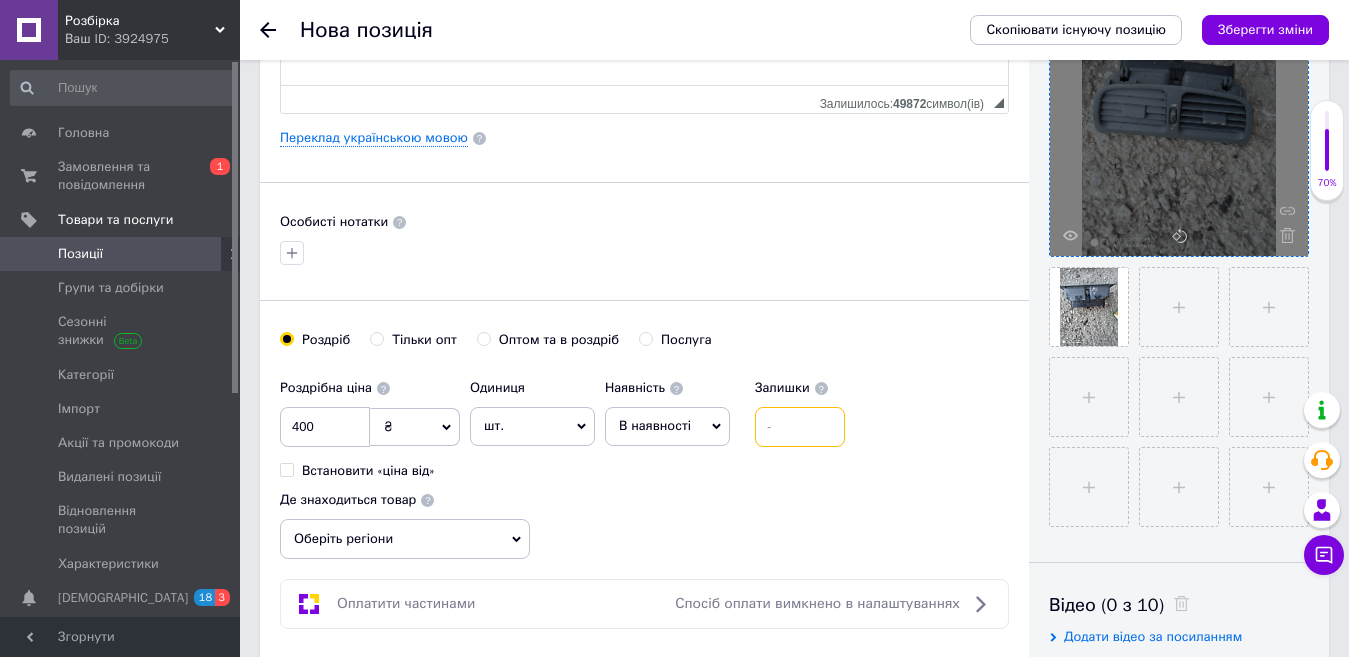 click at bounding box center [800, 427] 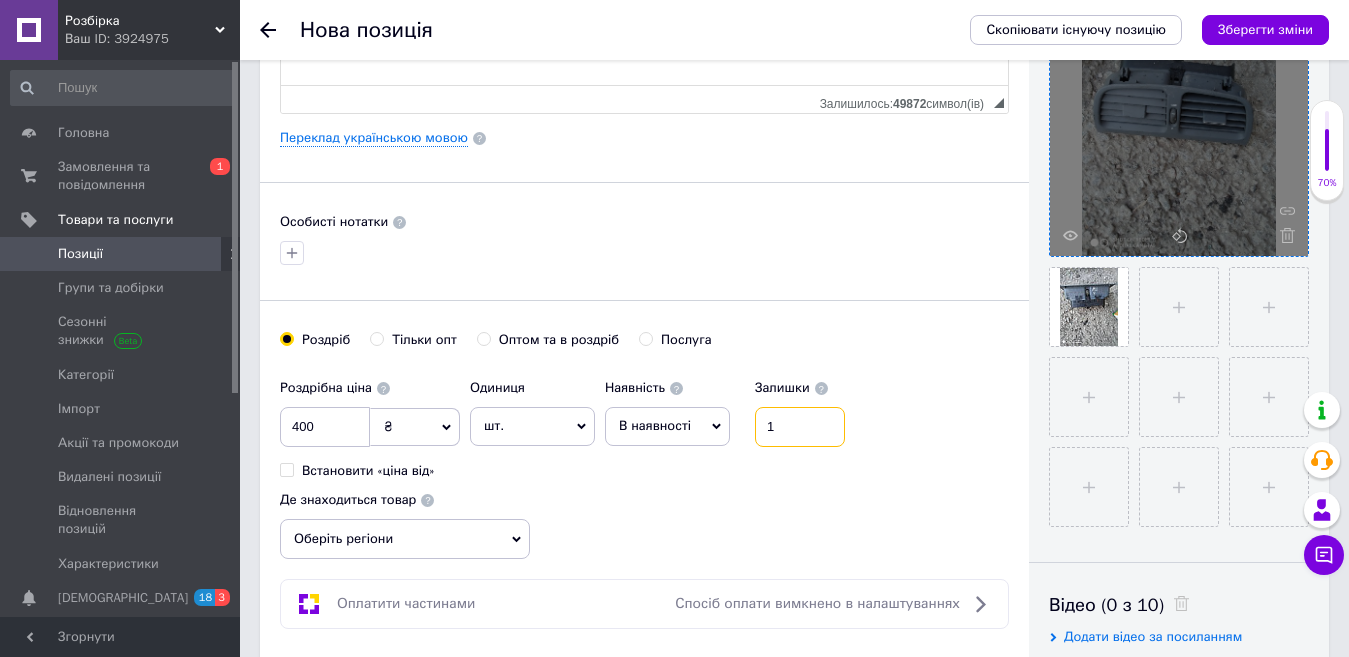 type on "1" 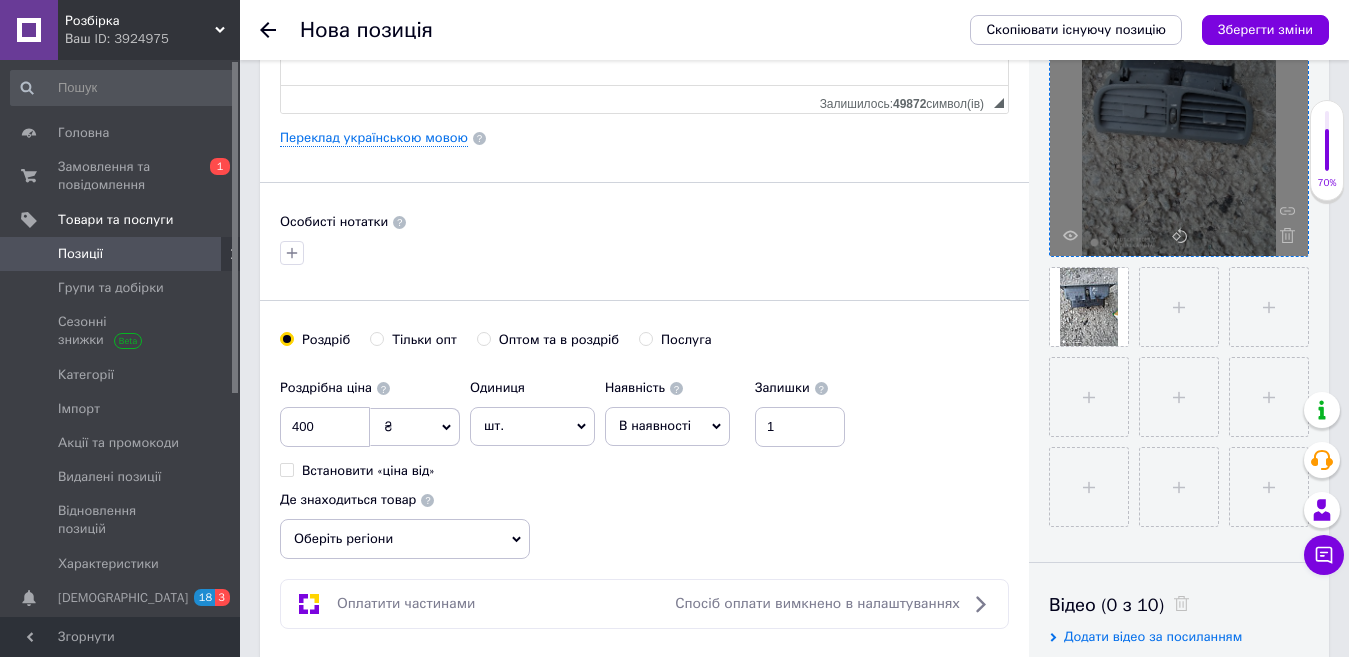 click on "Оберіть регіони" at bounding box center [405, 539] 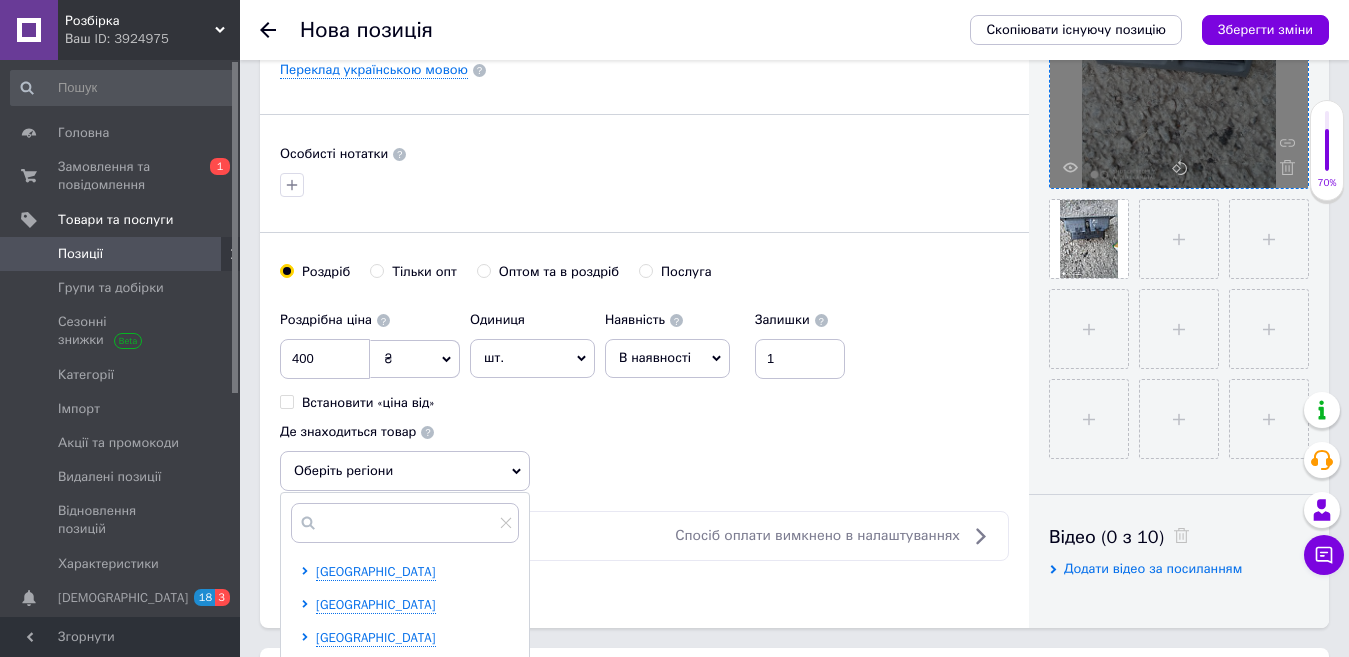 scroll, scrollTop: 700, scrollLeft: 0, axis: vertical 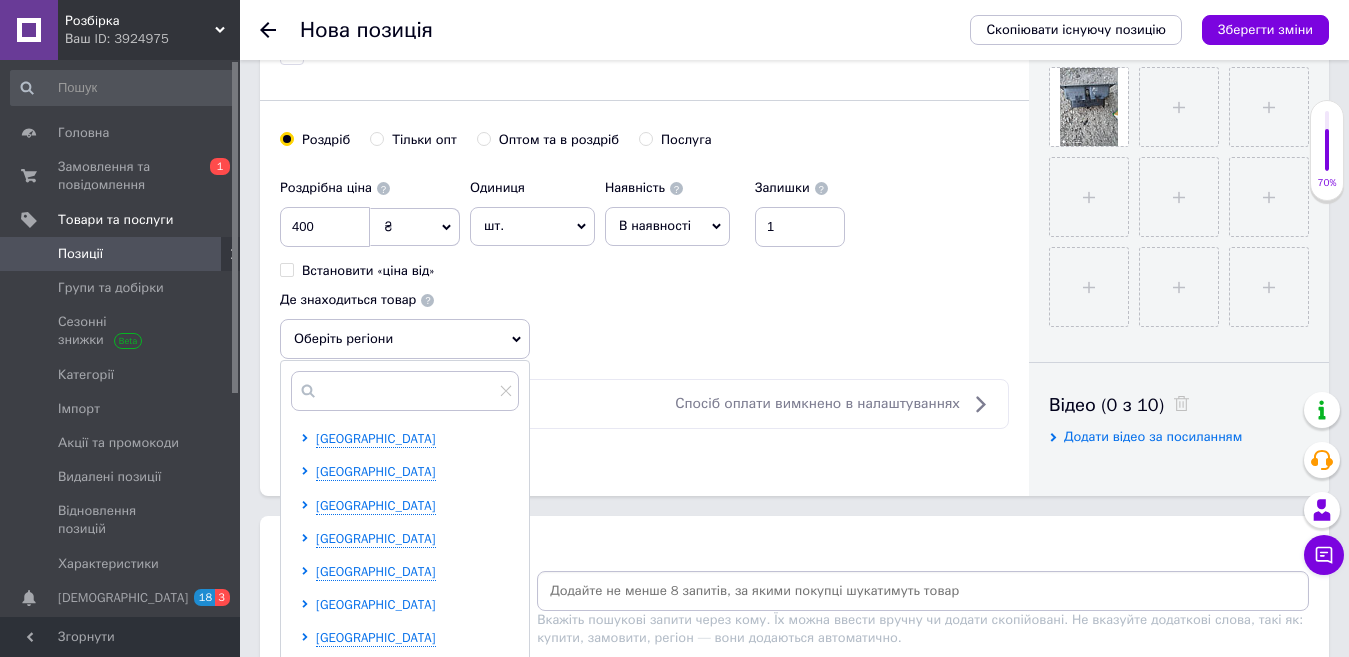 click on "[GEOGRAPHIC_DATA]" at bounding box center (376, 604) 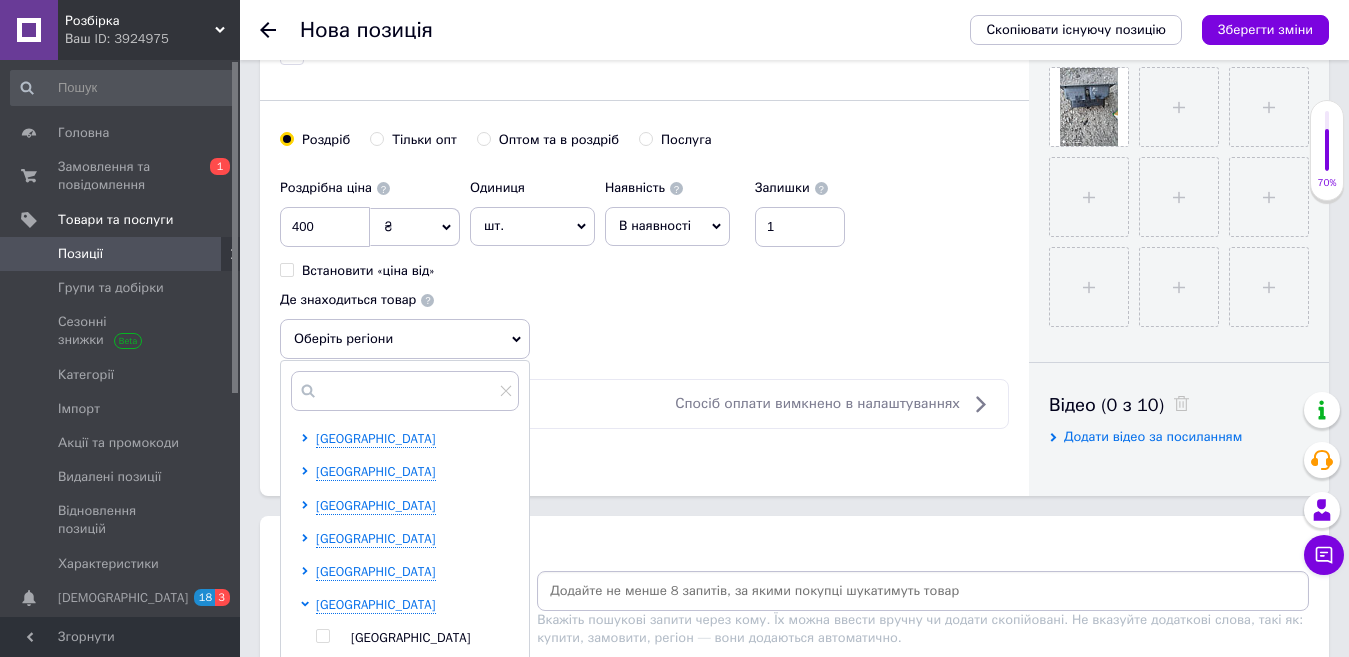 click at bounding box center [322, 636] 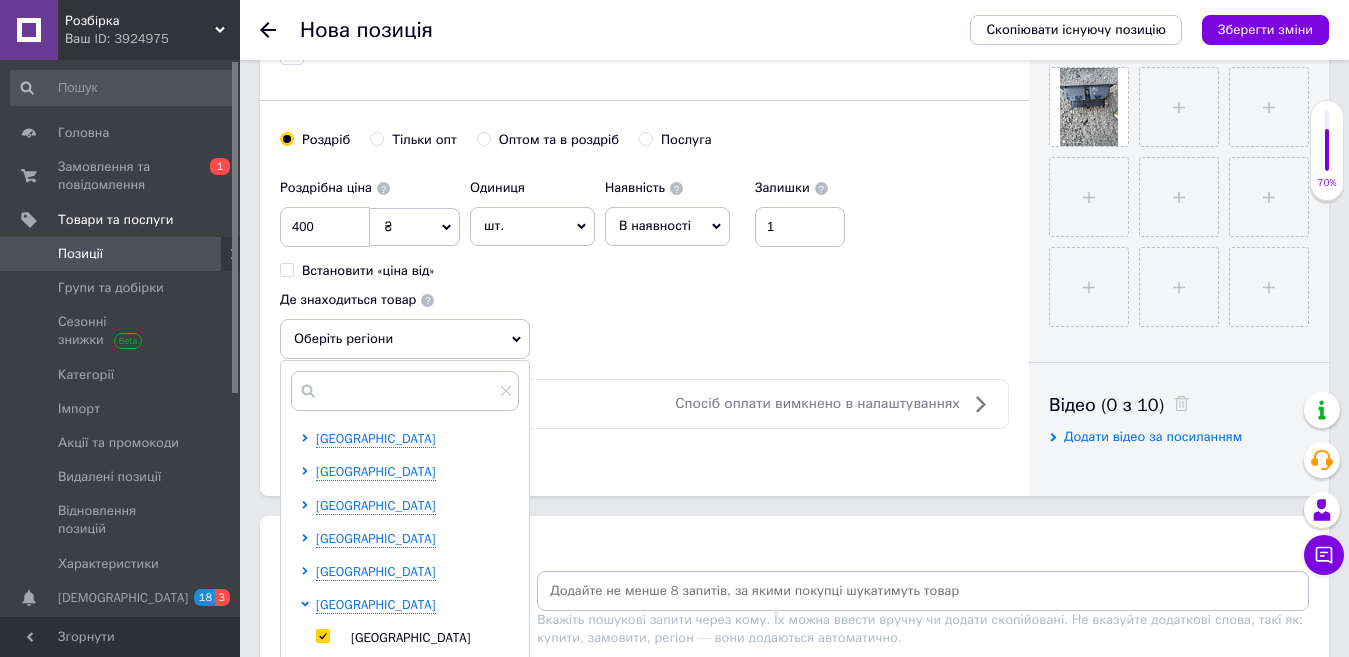 checkbox on "true" 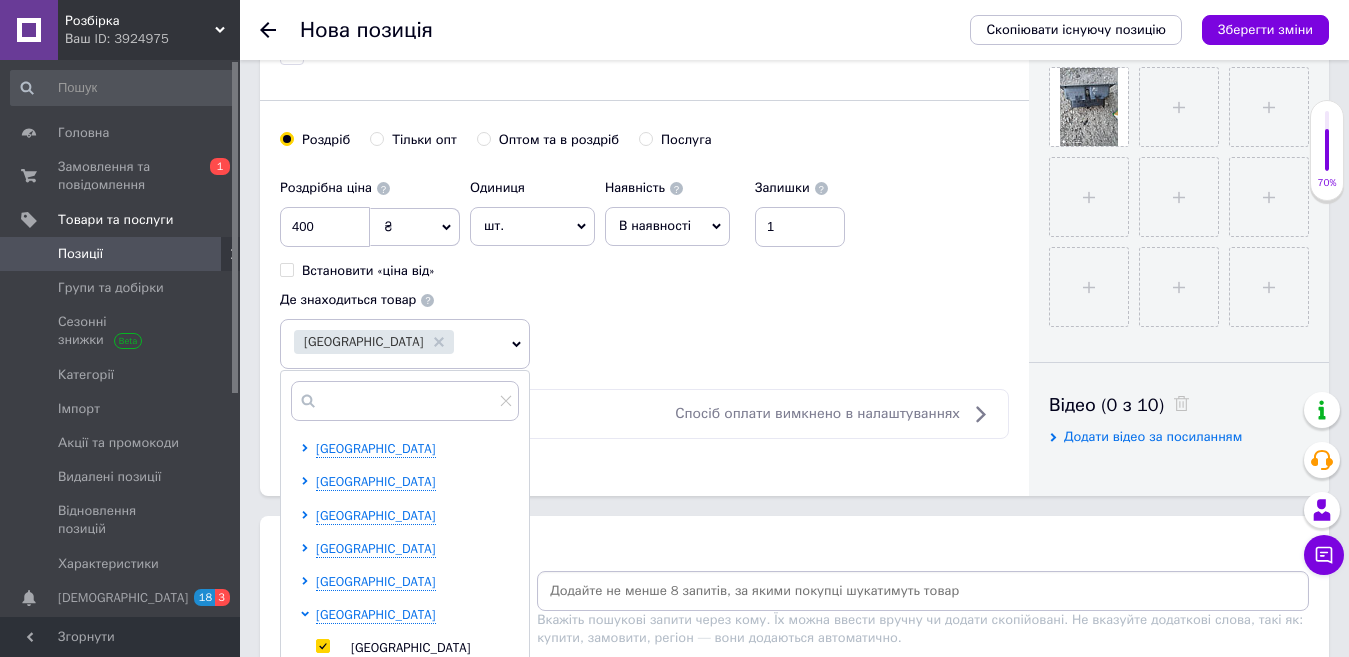 click at bounding box center [923, 591] 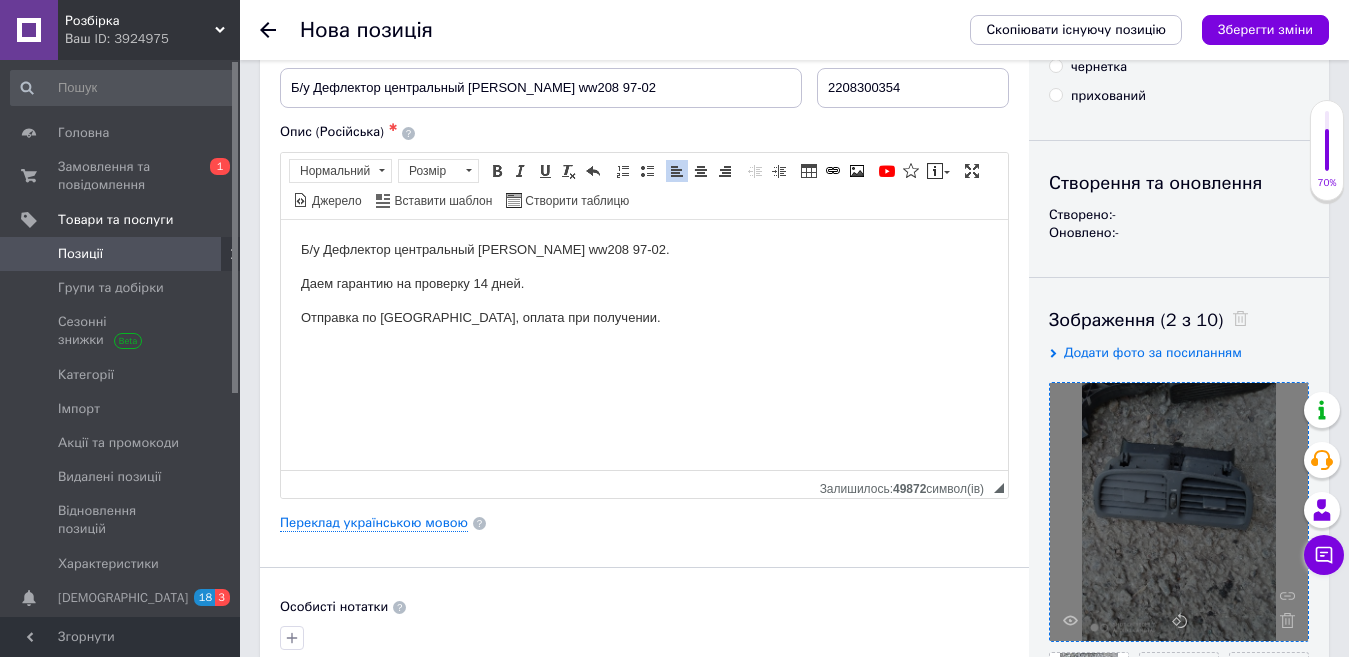 scroll, scrollTop: 0, scrollLeft: 0, axis: both 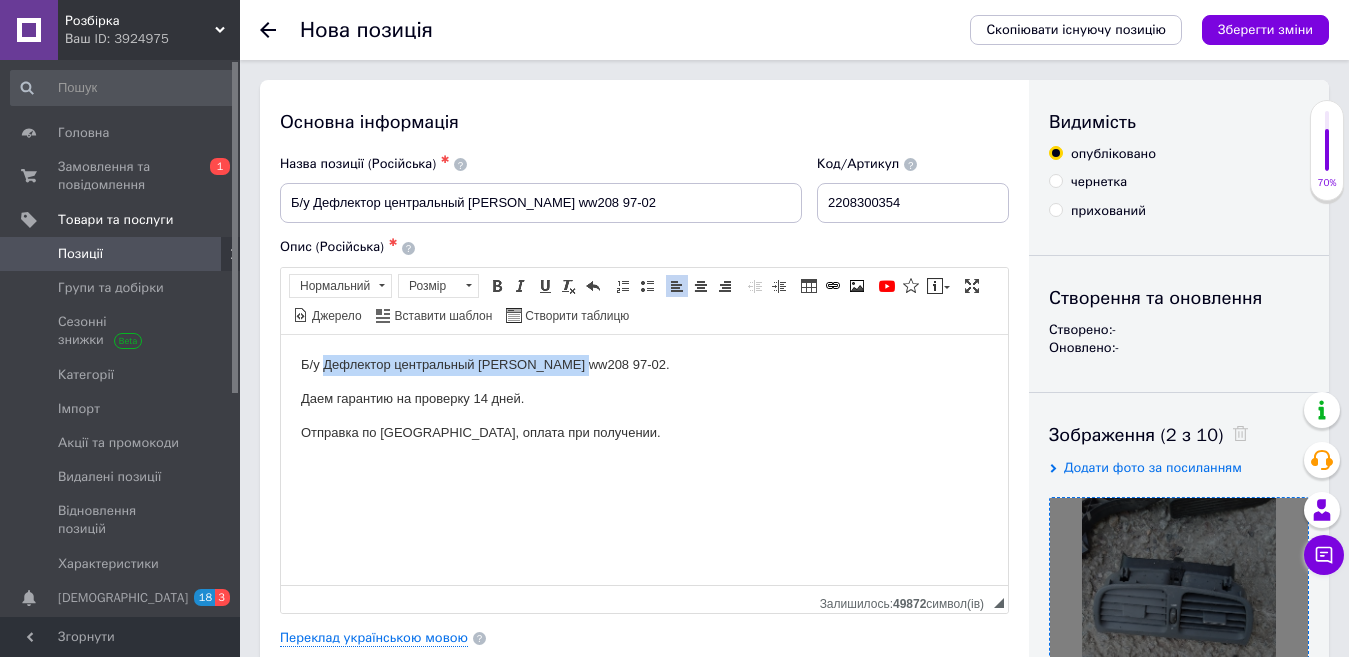 drag, startPoint x: 325, startPoint y: 362, endPoint x: 579, endPoint y: 366, distance: 254.0315 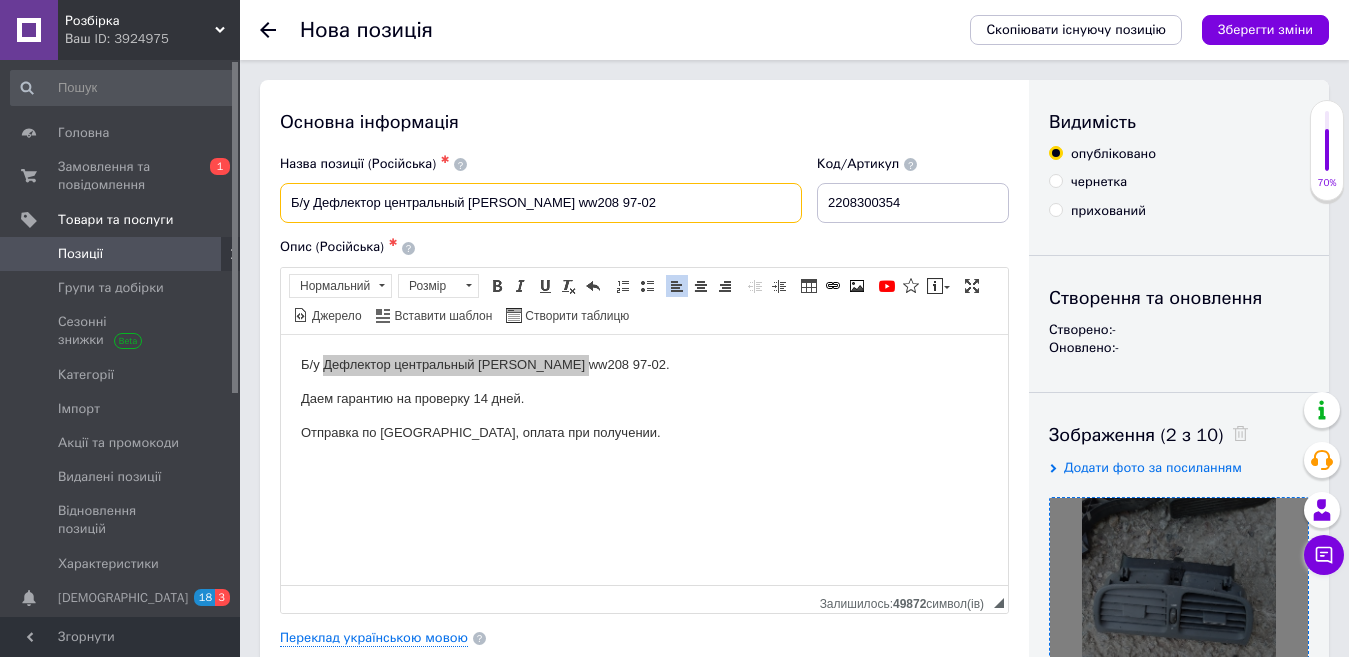 click on "Б/у Дефлектор центральный [PERSON_NAME] ww208 97-02" at bounding box center (541, 203) 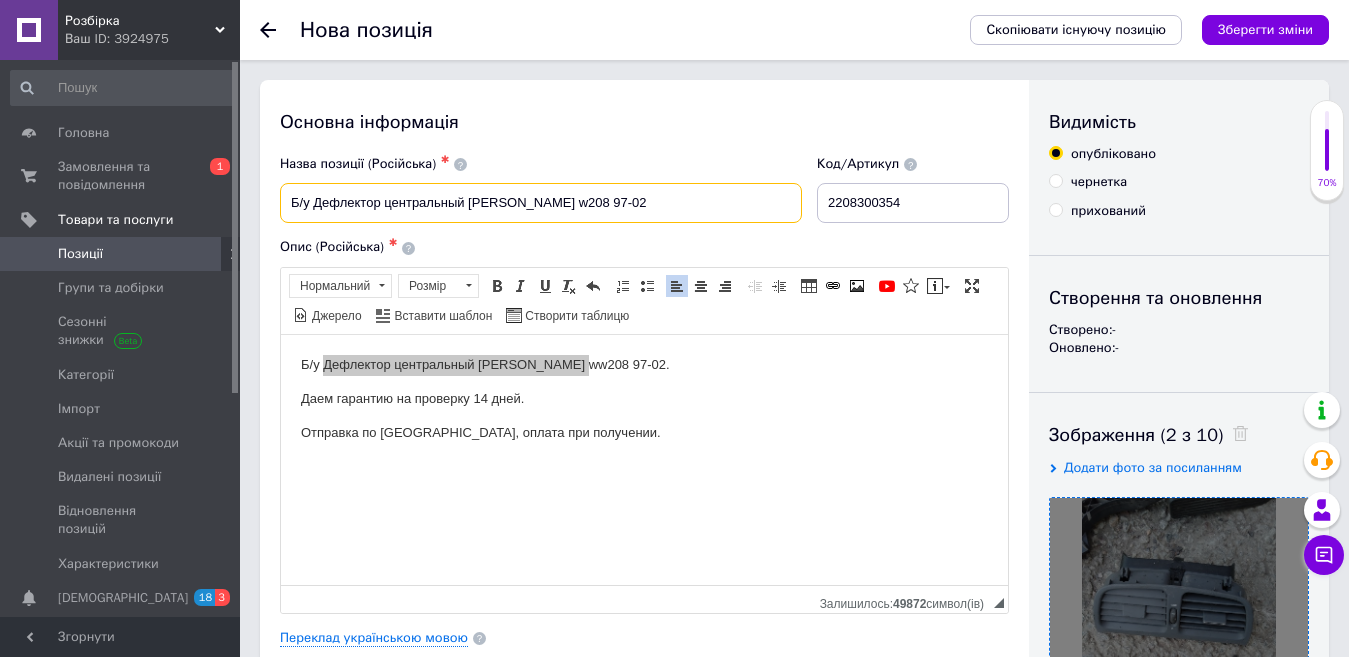 type on "Б/у Дефлектор центральный [PERSON_NAME] w208 97-02" 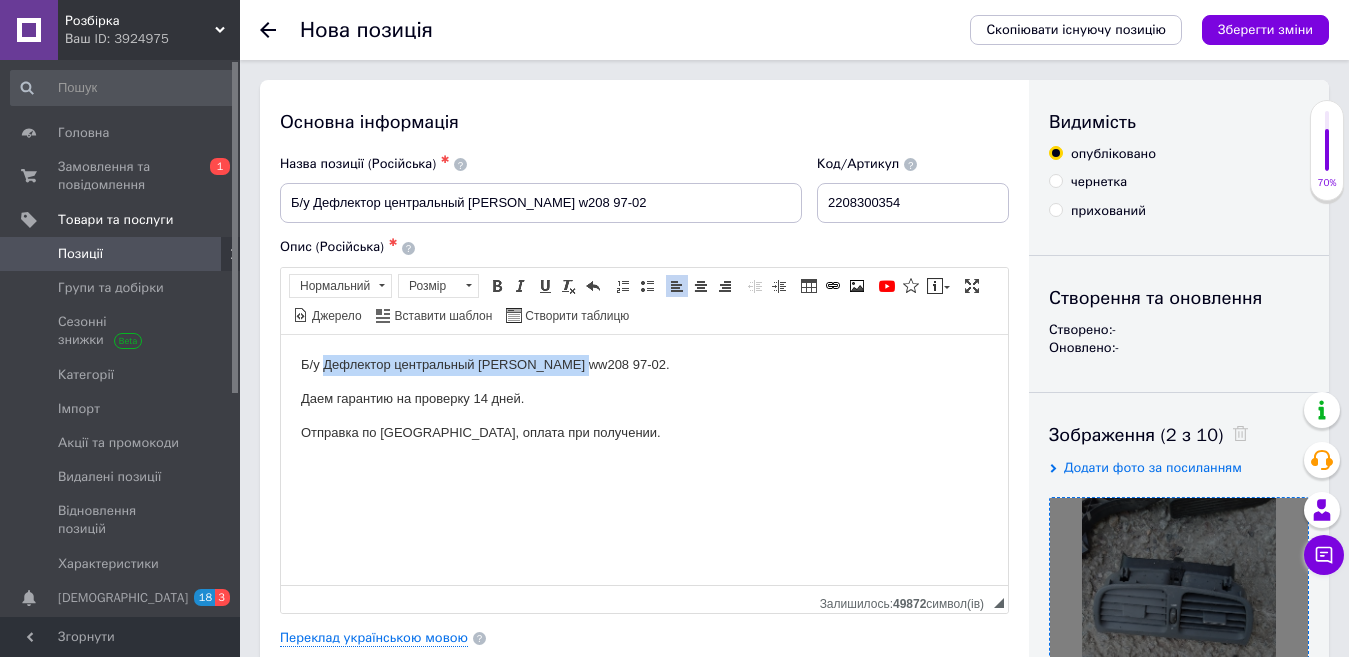 click on "Б/у Дефлектор центральный [PERSON_NAME] ww208 97-02." at bounding box center [644, 364] 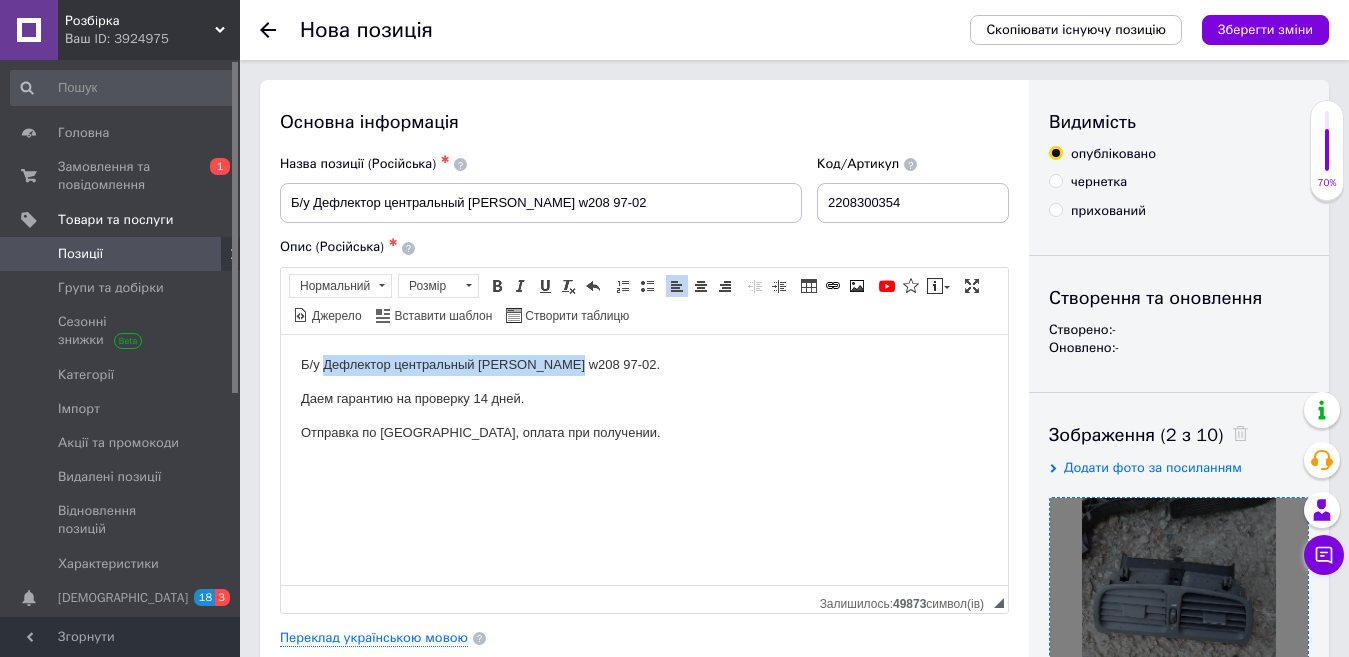 drag, startPoint x: 323, startPoint y: 366, endPoint x: 569, endPoint y: 365, distance: 246.00203 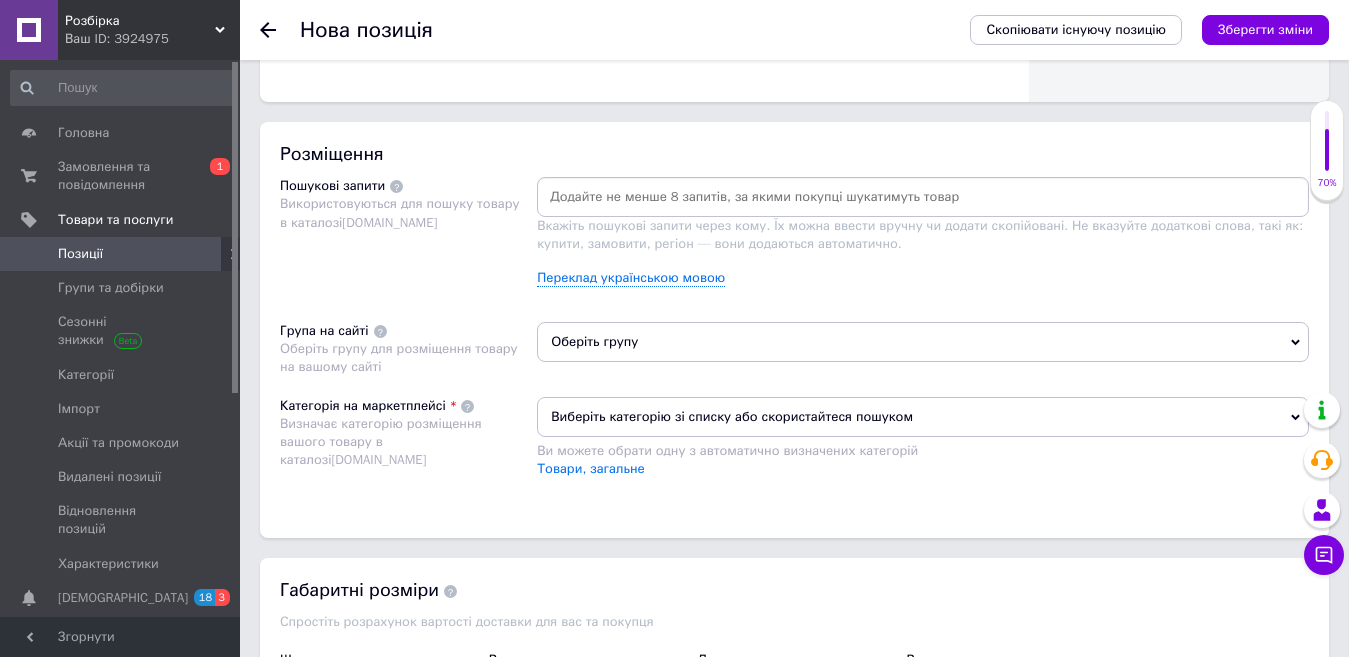 scroll, scrollTop: 1100, scrollLeft: 0, axis: vertical 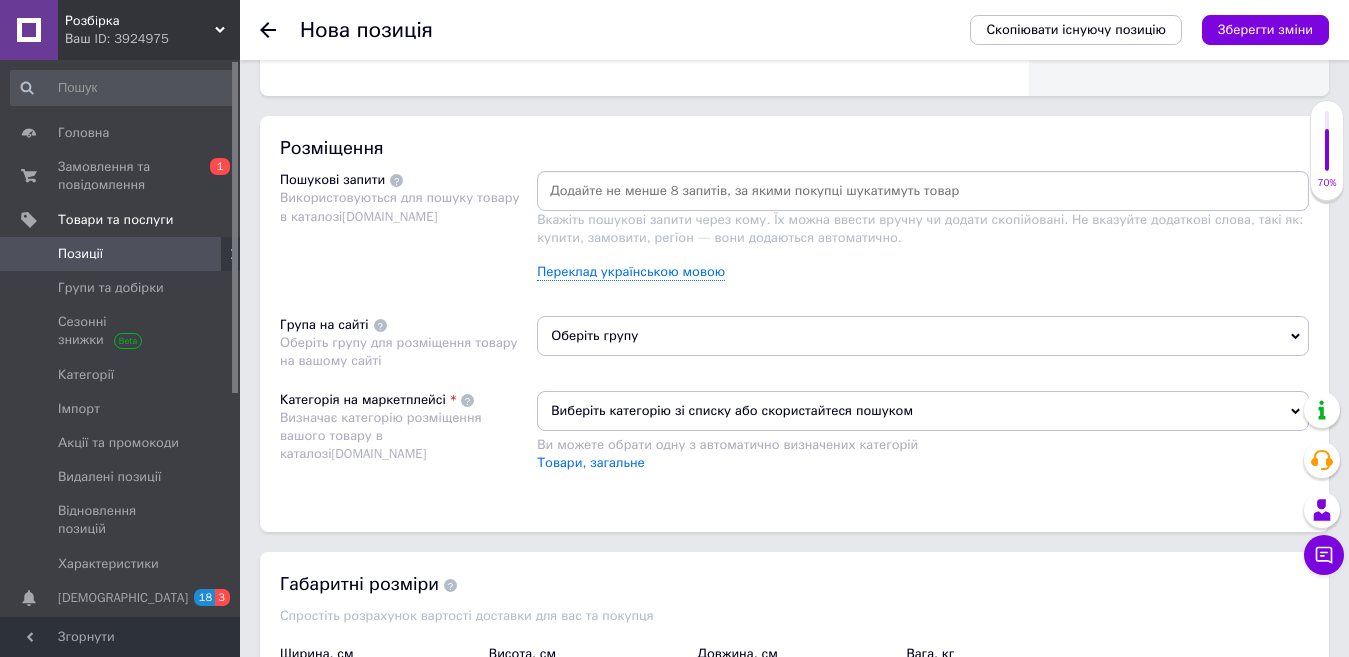 click at bounding box center (923, 191) 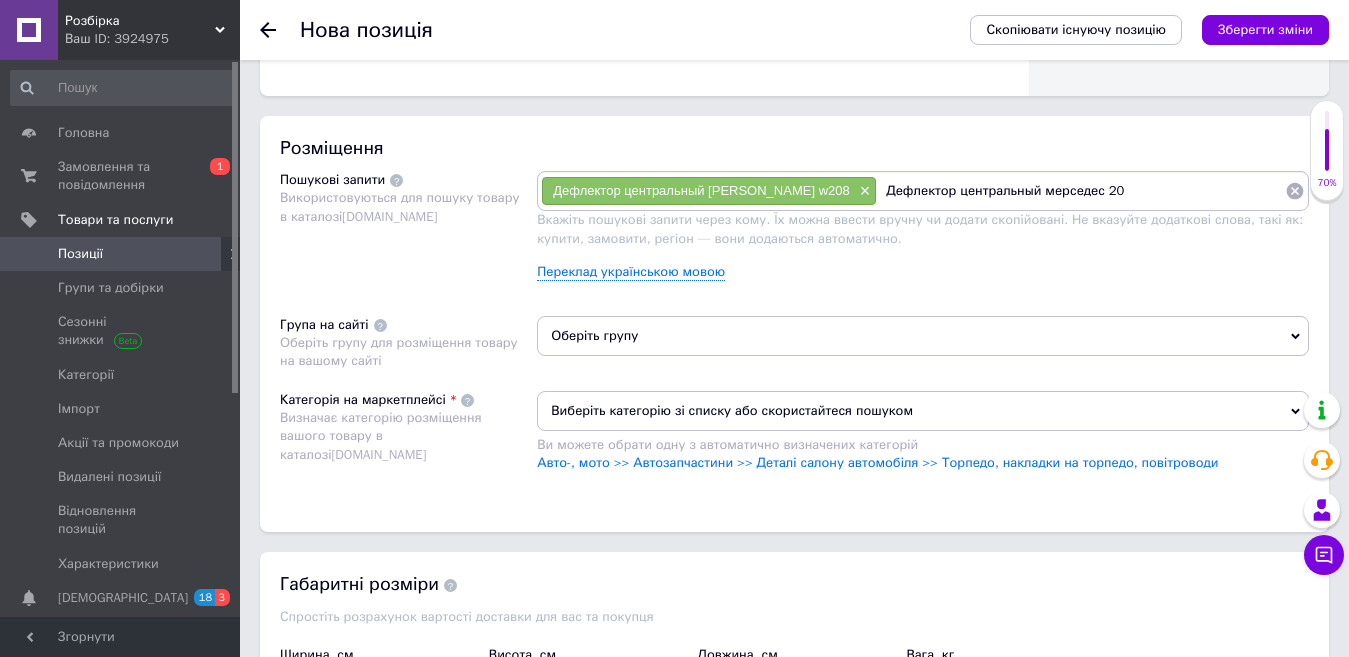 type on "Дефлектор центральный мерседес 208" 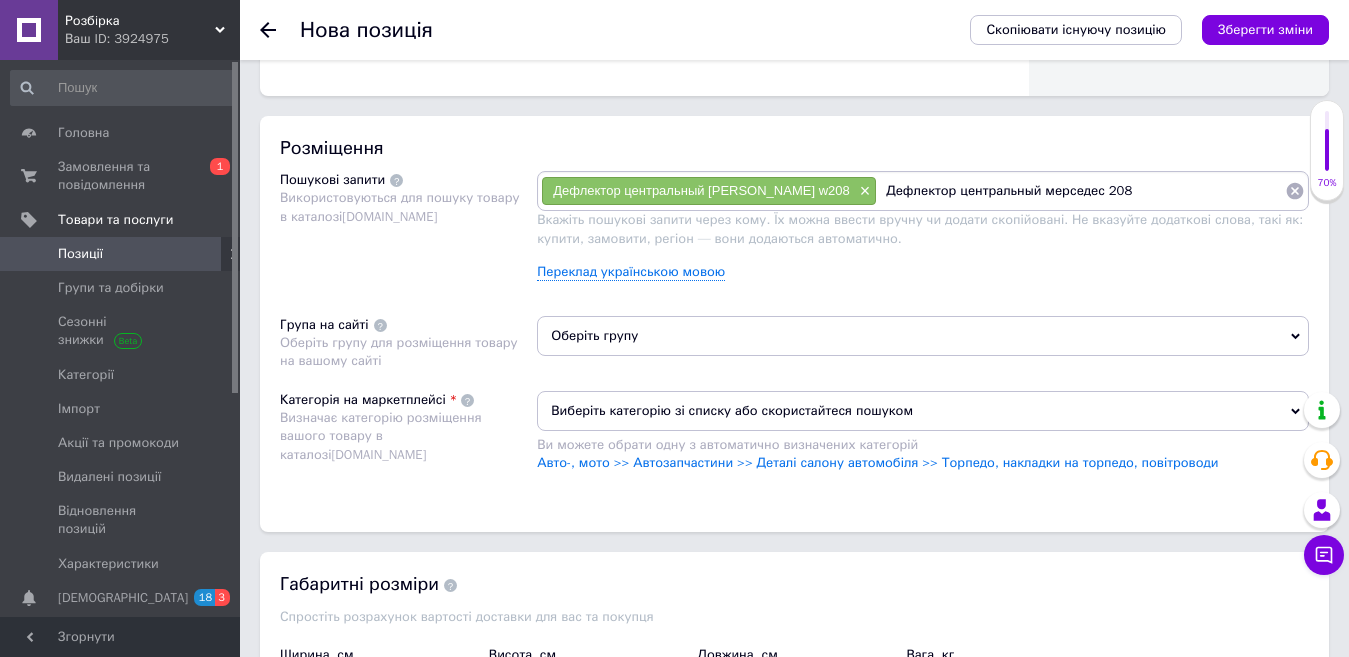 type 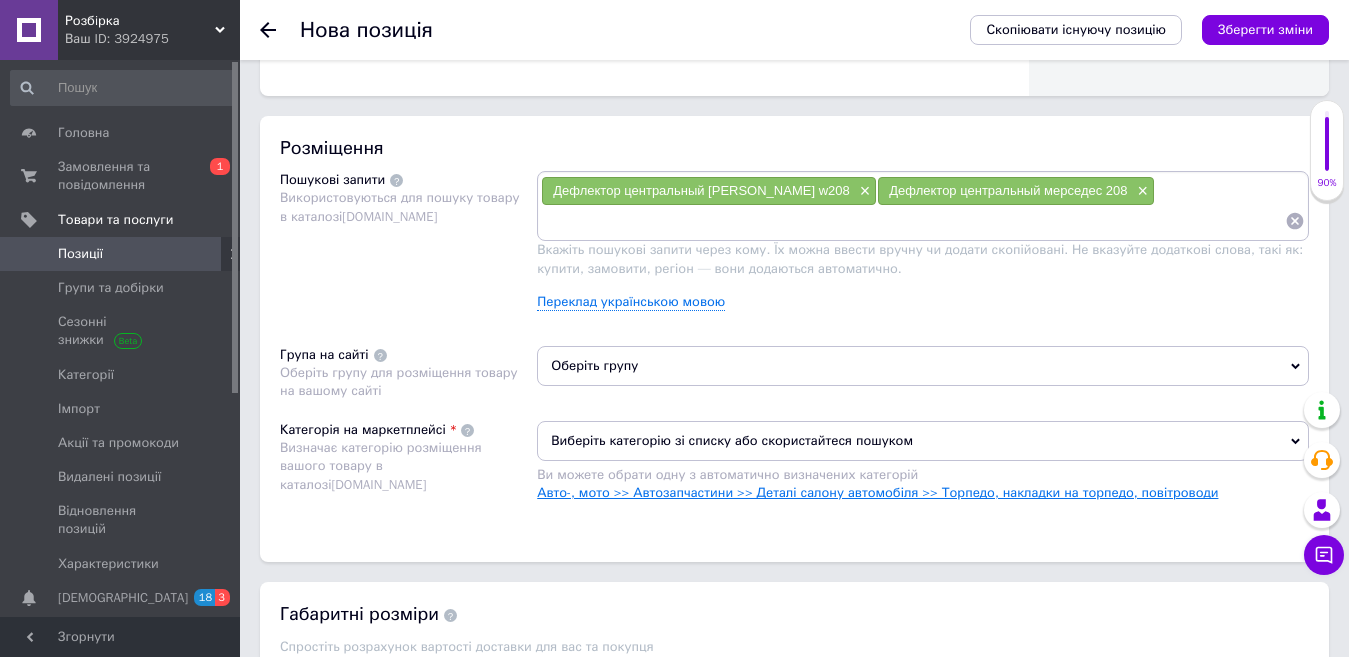 click on "Авто-, мото >> Автозапчастини >> Деталі салону автомобіля >> Торпедо, накладки на торпедо, повітроводи" at bounding box center [877, 492] 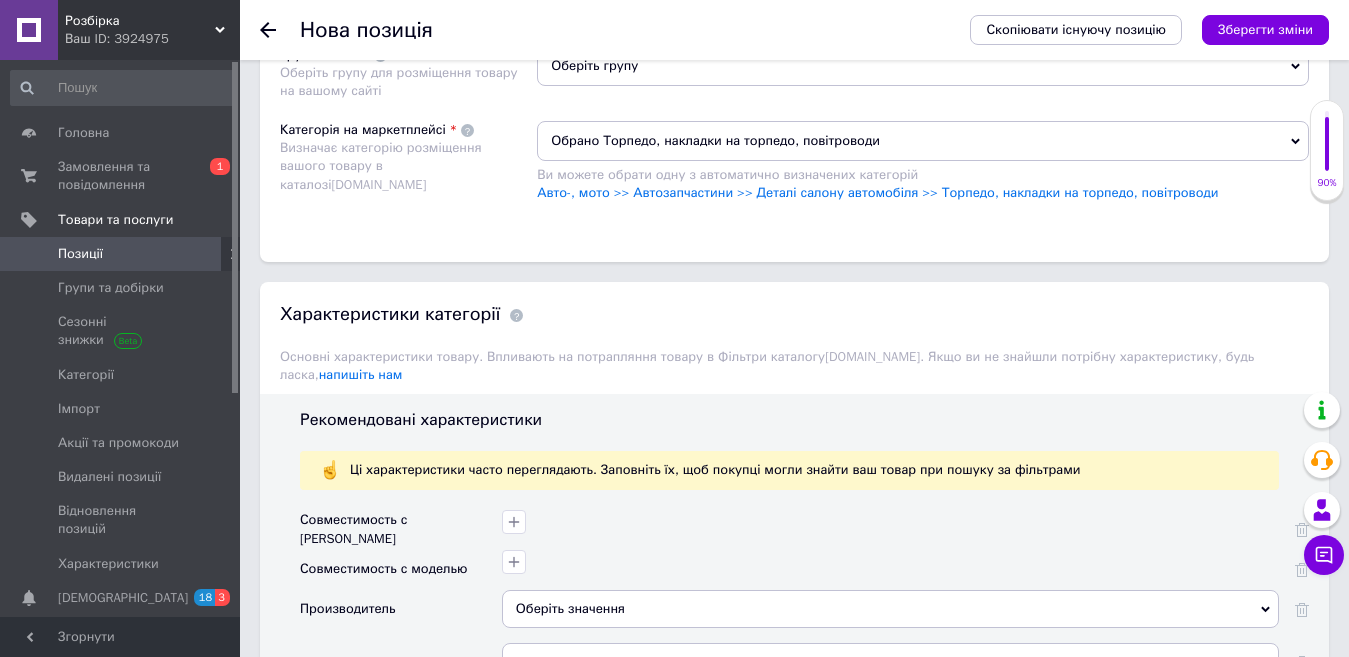 scroll, scrollTop: 1500, scrollLeft: 0, axis: vertical 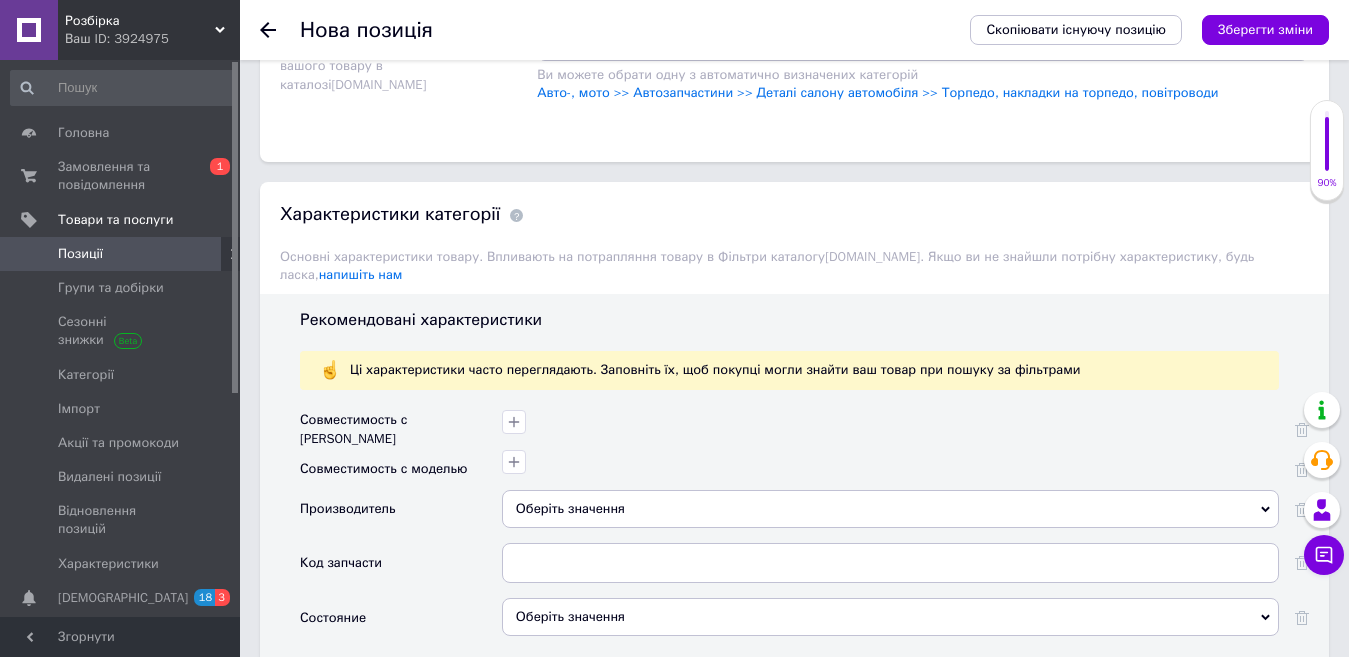 click on "Оберіть значення" at bounding box center [890, 509] 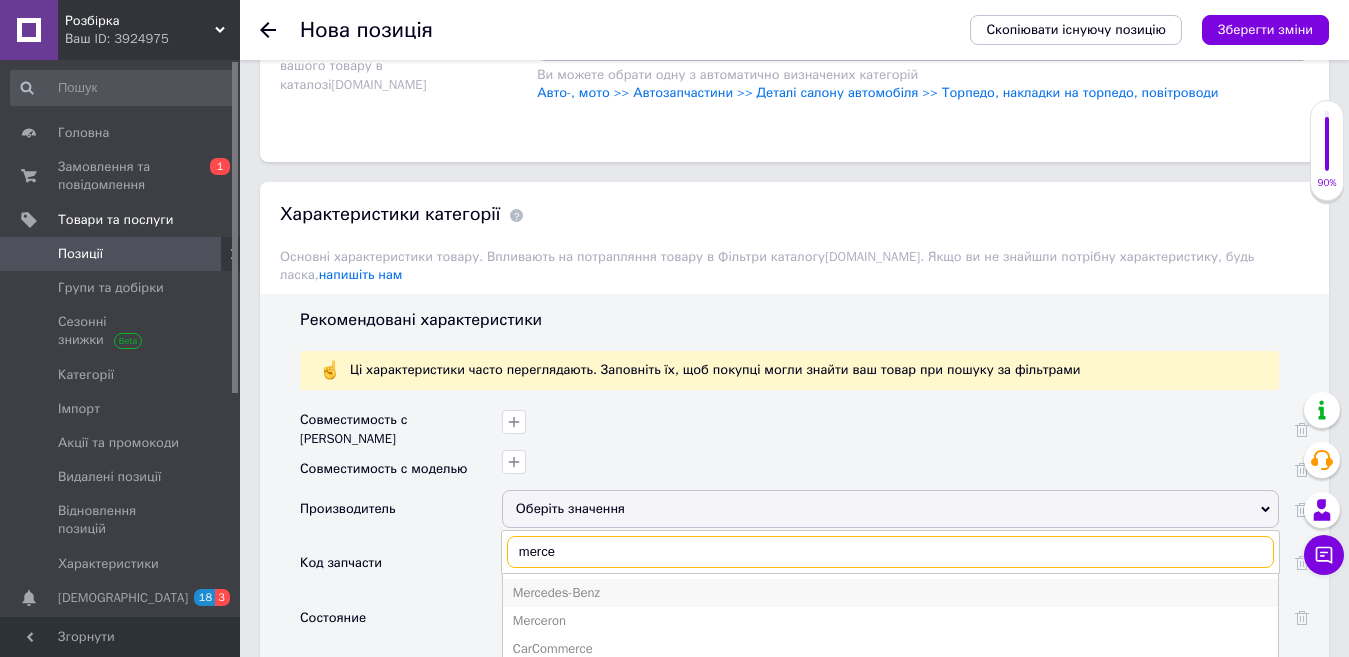 type on "merce" 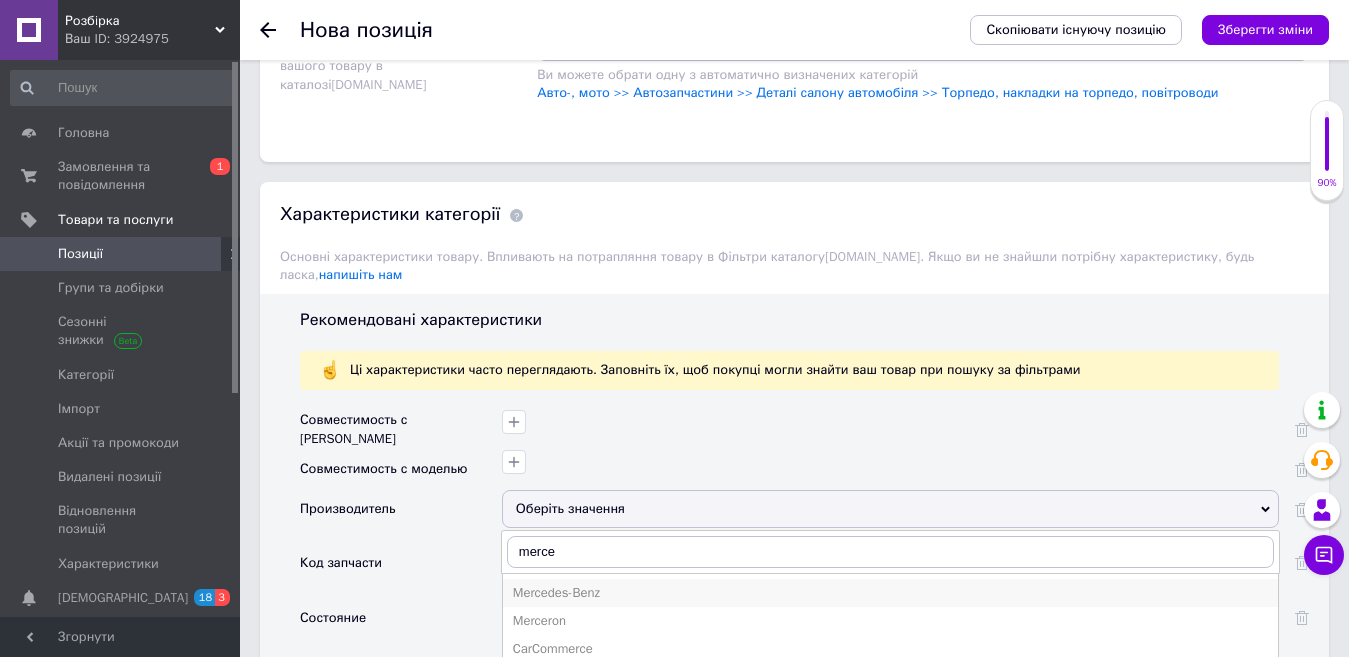 click on "Mercedes-Benz" at bounding box center (890, 593) 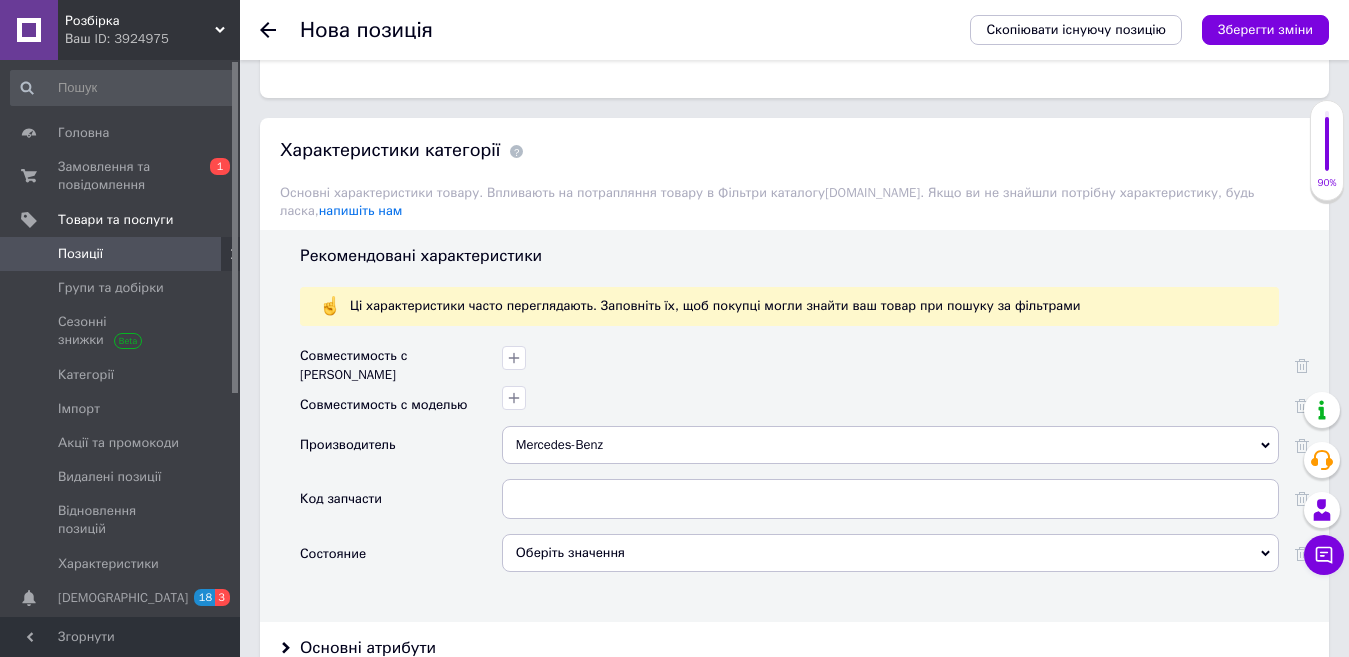 scroll, scrollTop: 1600, scrollLeft: 0, axis: vertical 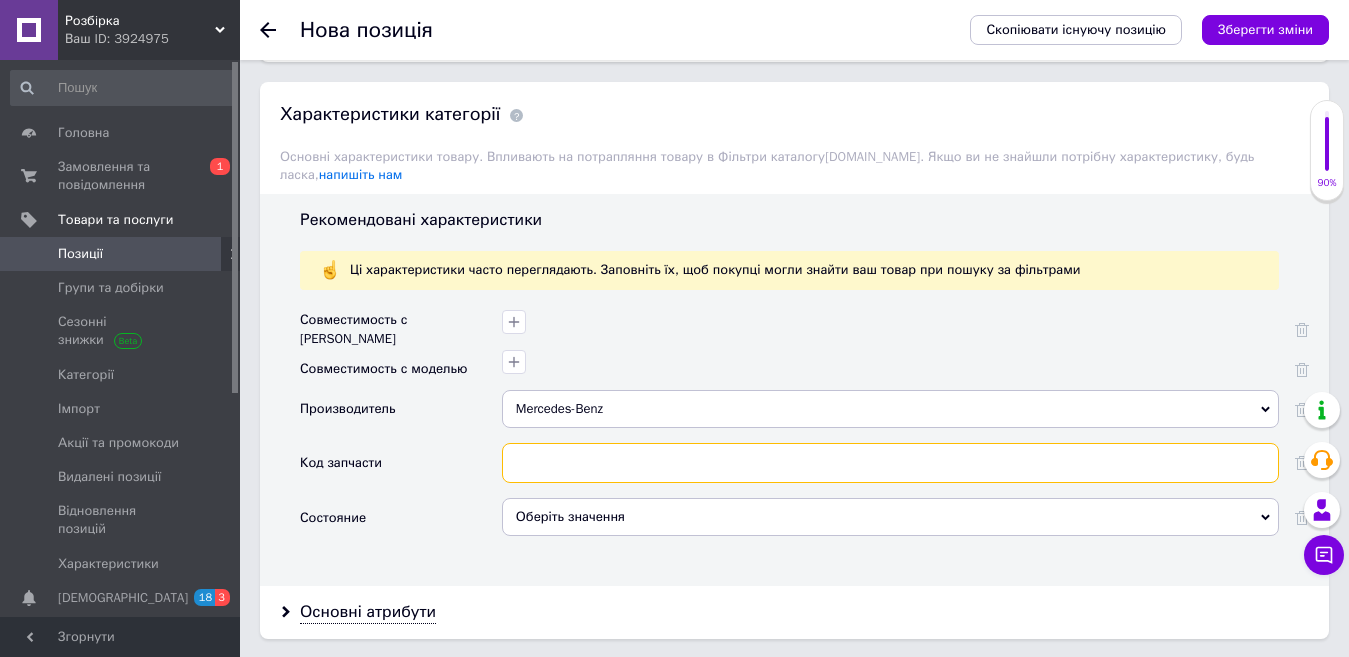 click at bounding box center [890, 463] 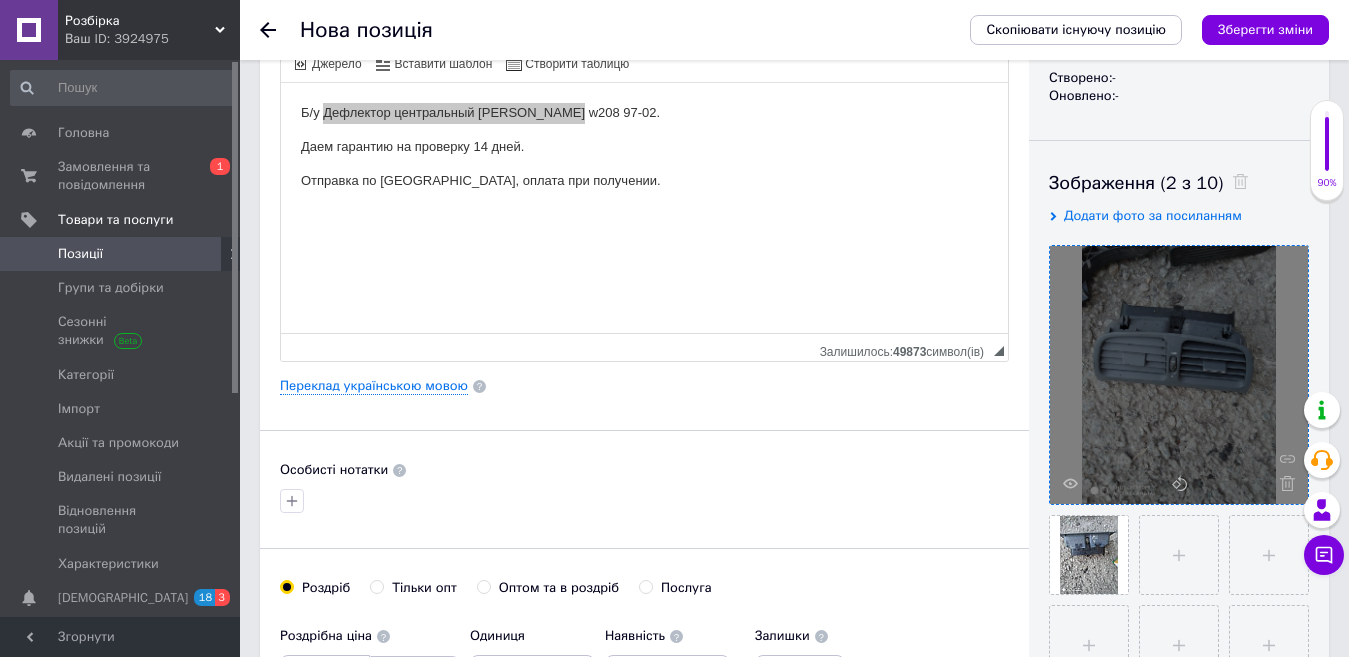 scroll, scrollTop: 0, scrollLeft: 0, axis: both 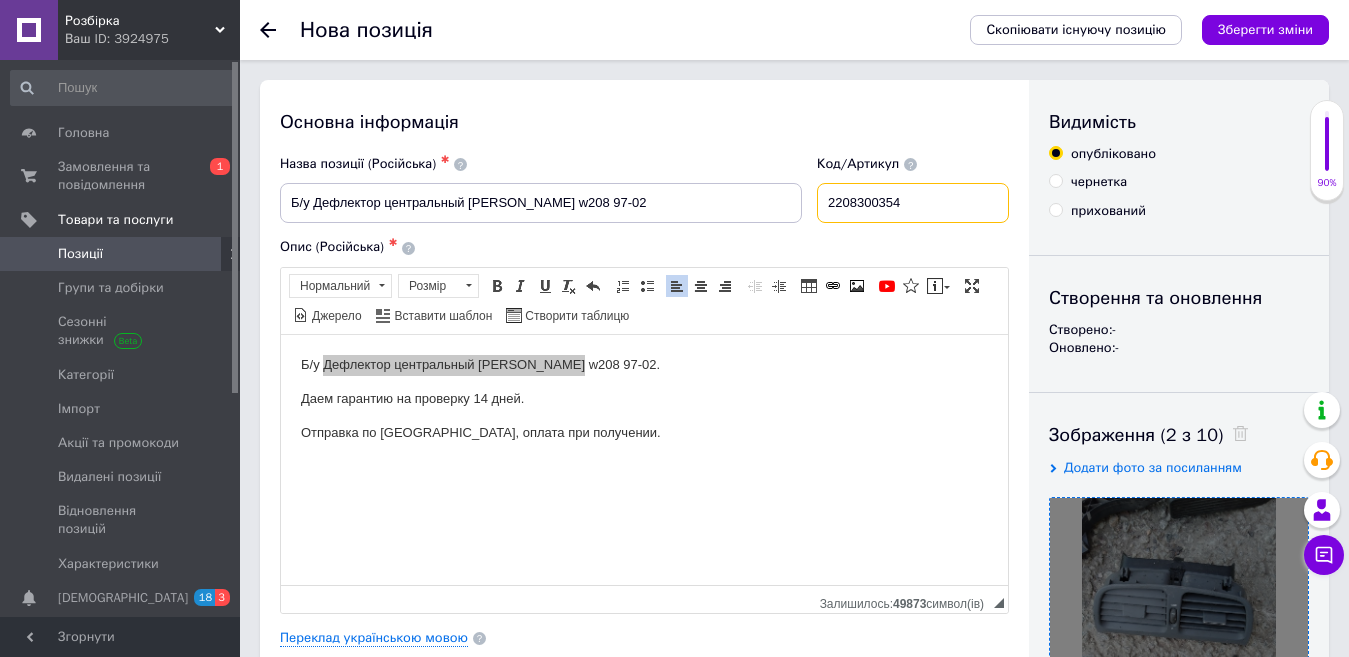 drag, startPoint x: 902, startPoint y: 194, endPoint x: 787, endPoint y: 211, distance: 116.24973 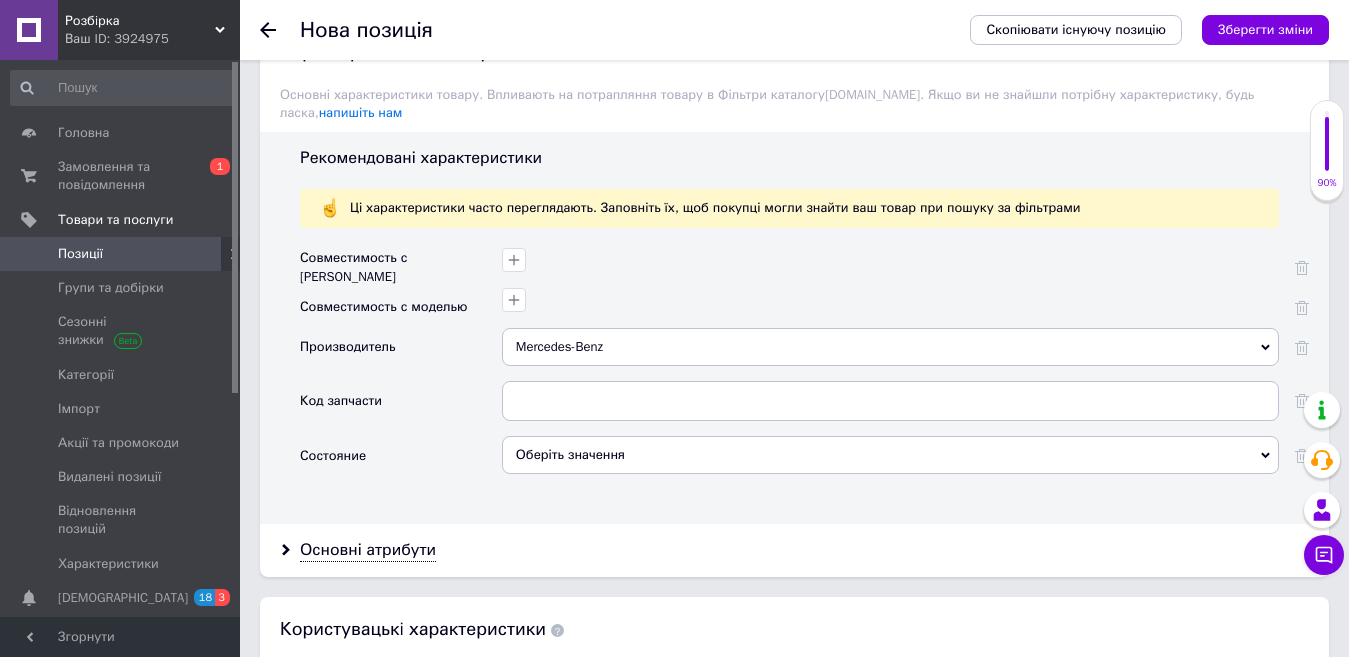 scroll, scrollTop: 1676, scrollLeft: 0, axis: vertical 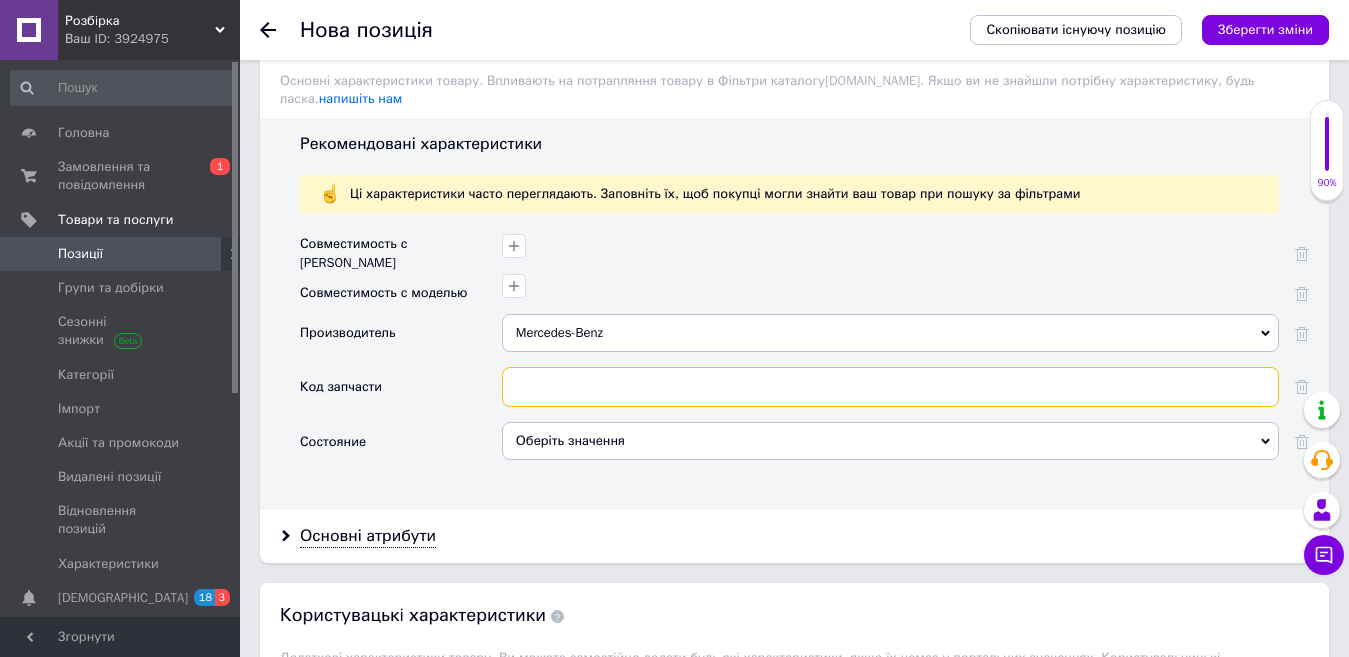 click at bounding box center (890, 387) 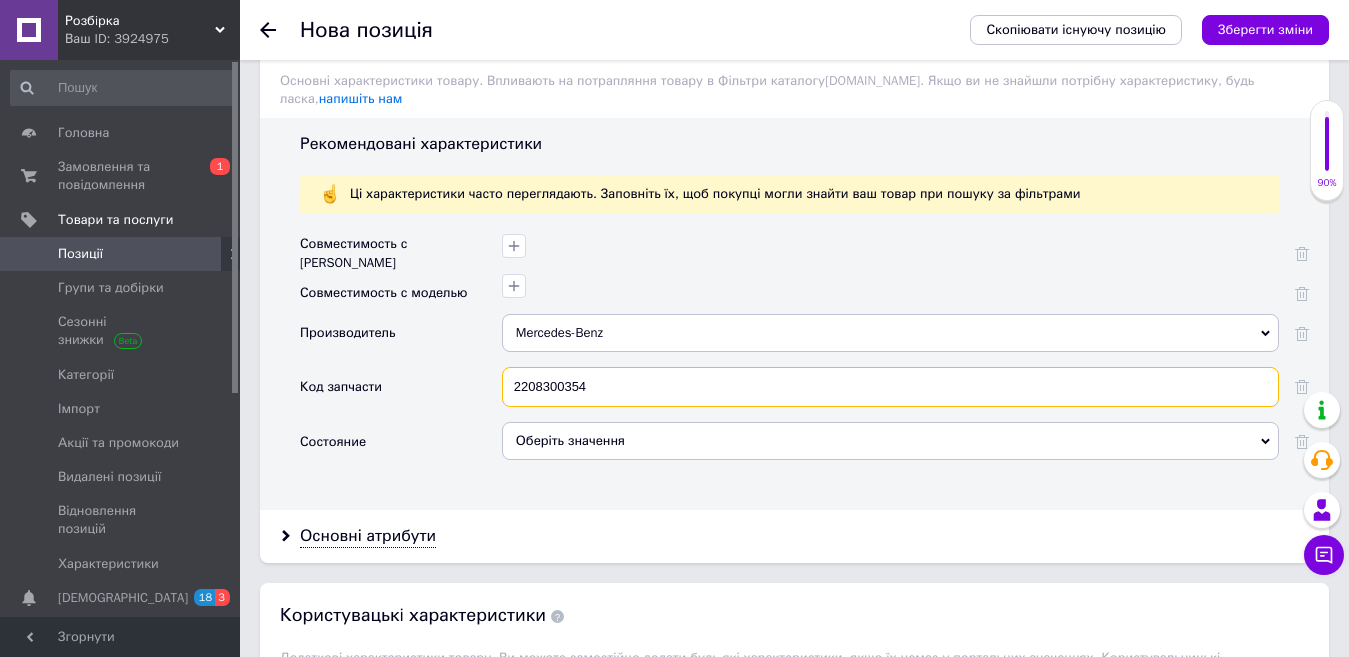 type on "2208300354" 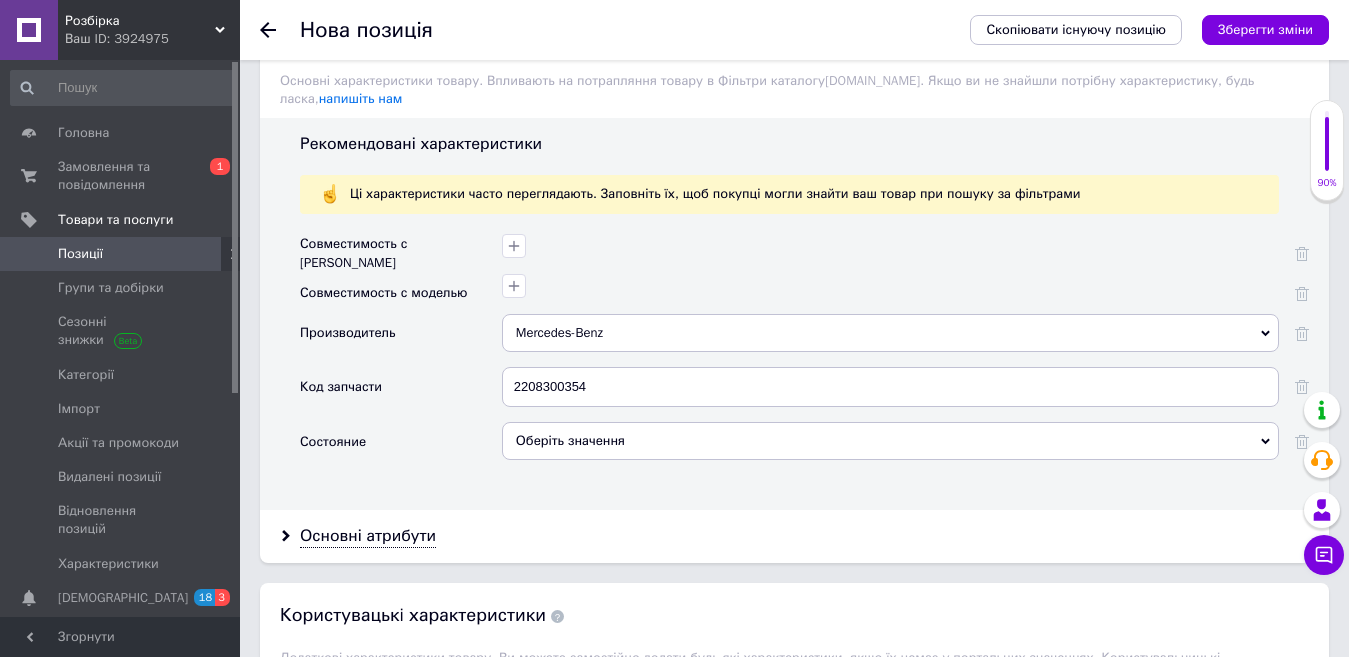 click on "Оберіть значення" at bounding box center [890, 441] 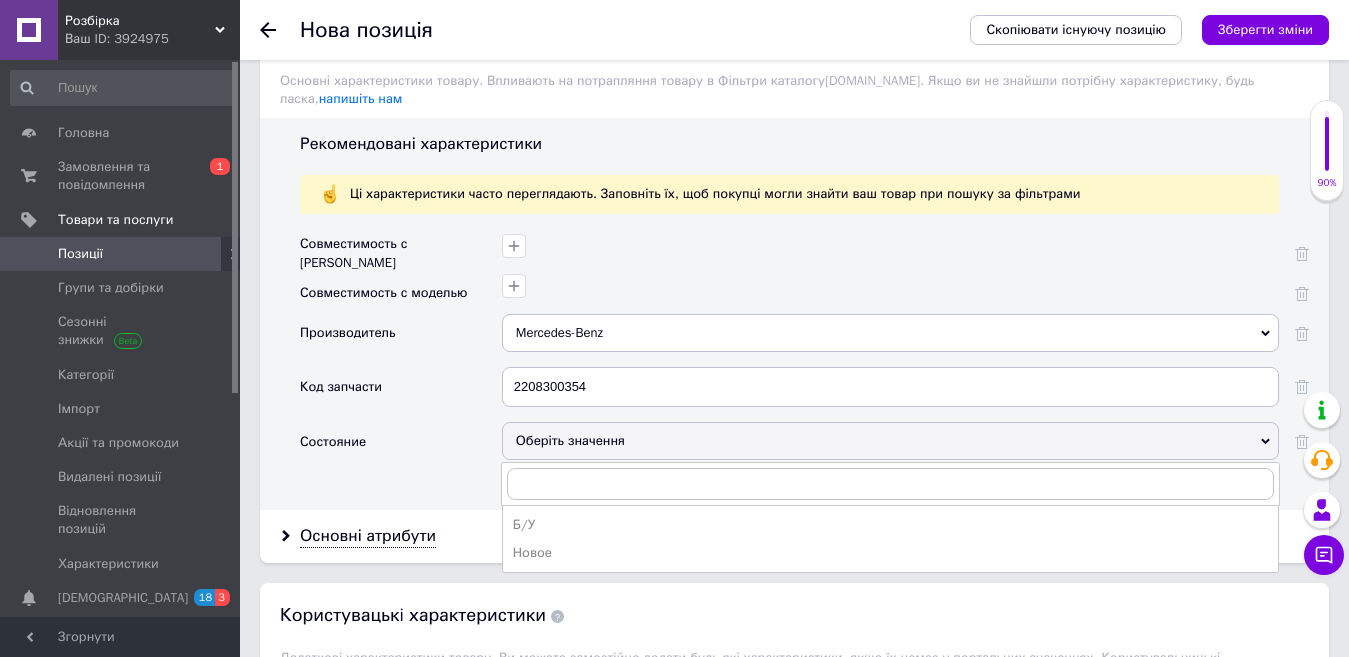 click on "Б/У" at bounding box center [890, 525] 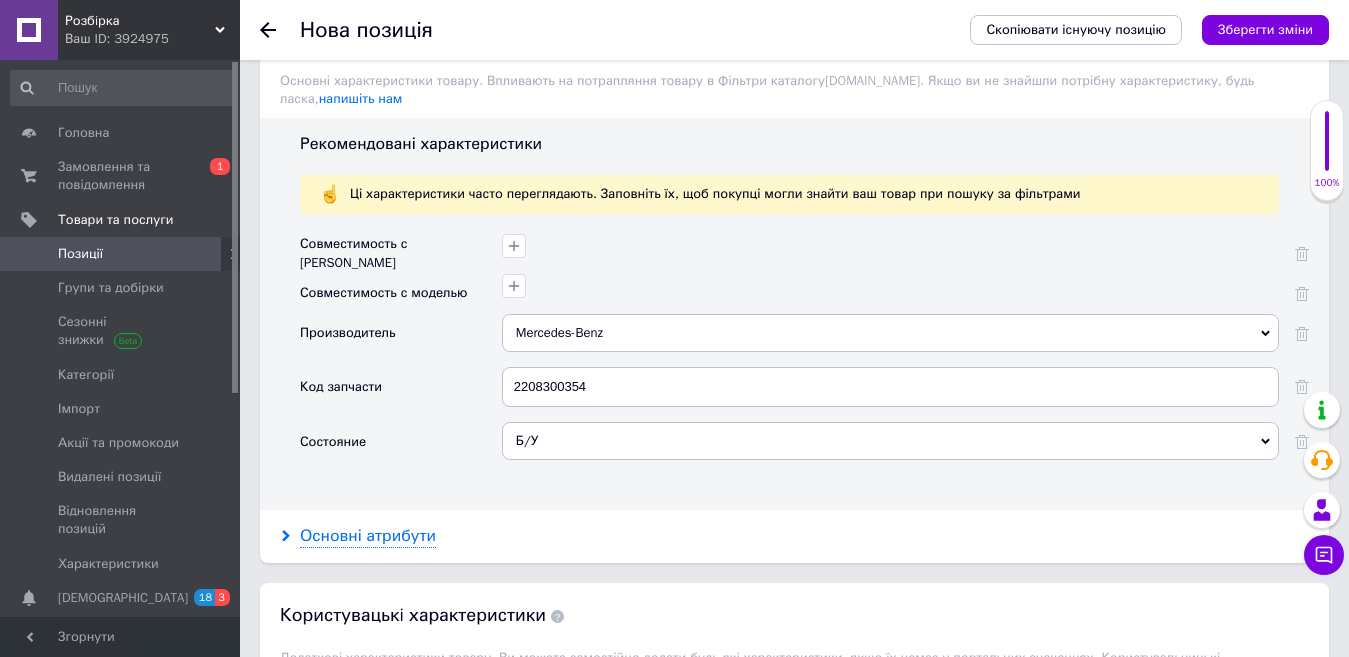 click on "Основні атрибути" at bounding box center (368, 536) 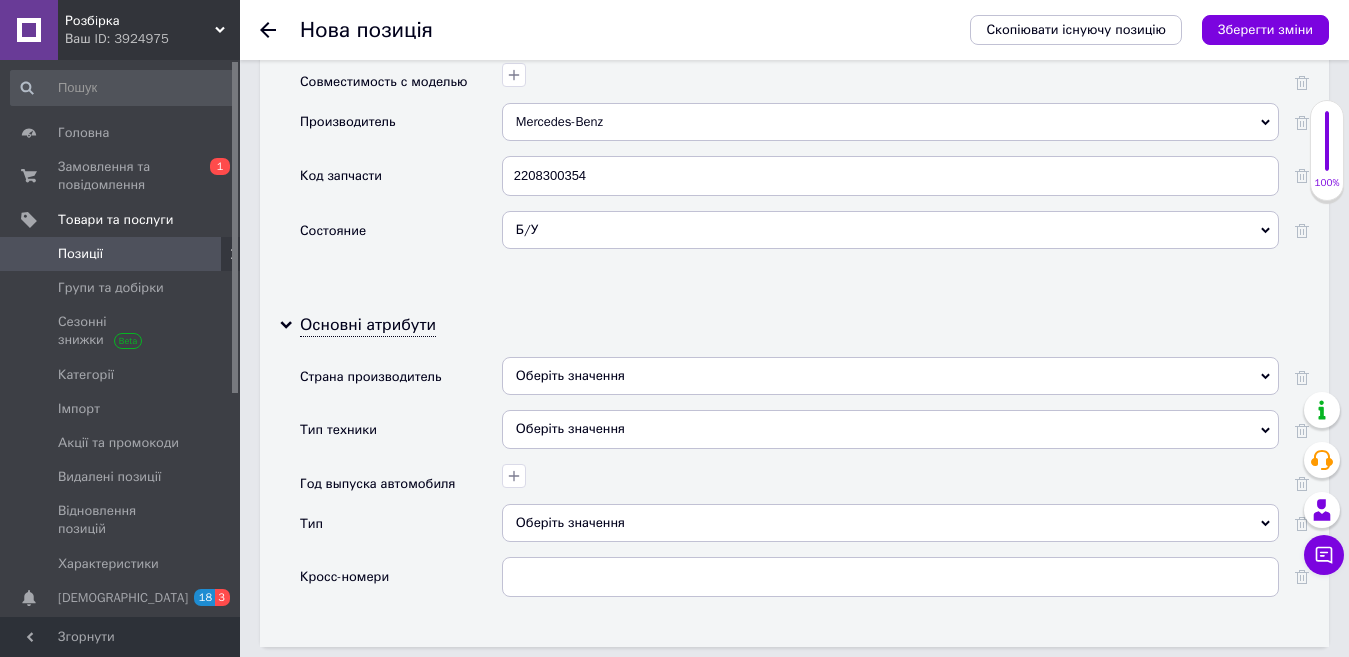 scroll, scrollTop: 1903, scrollLeft: 0, axis: vertical 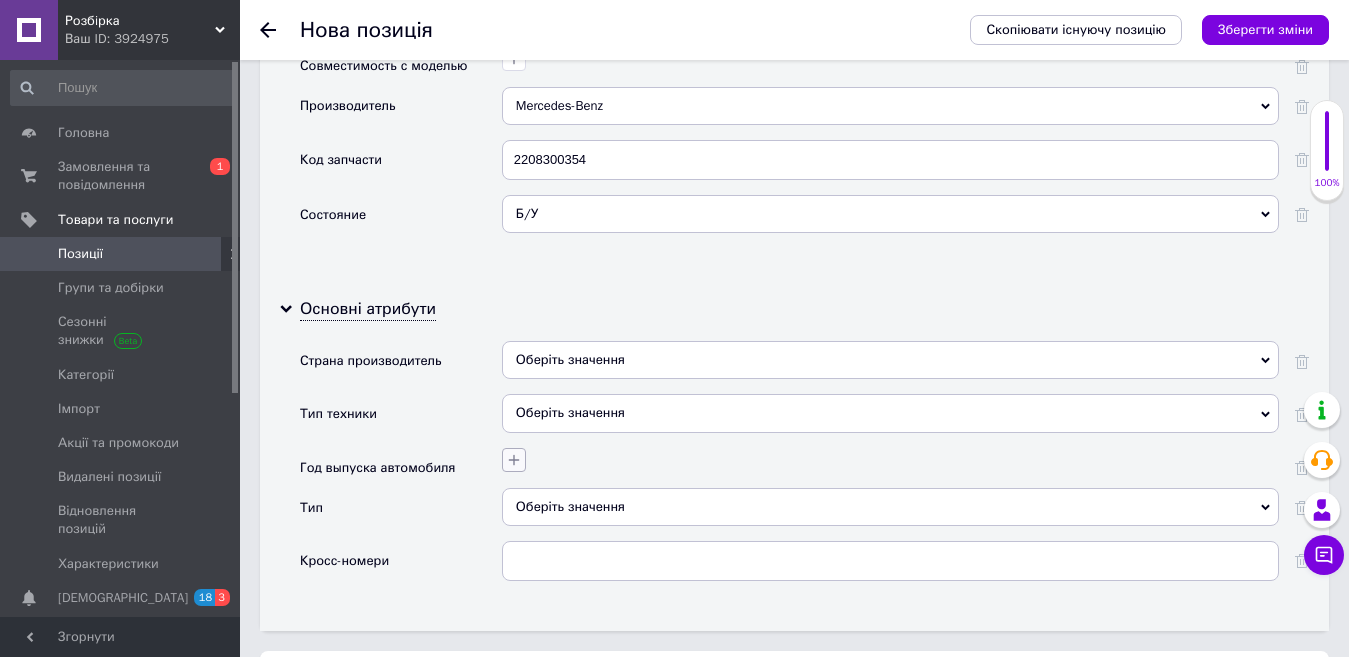 click 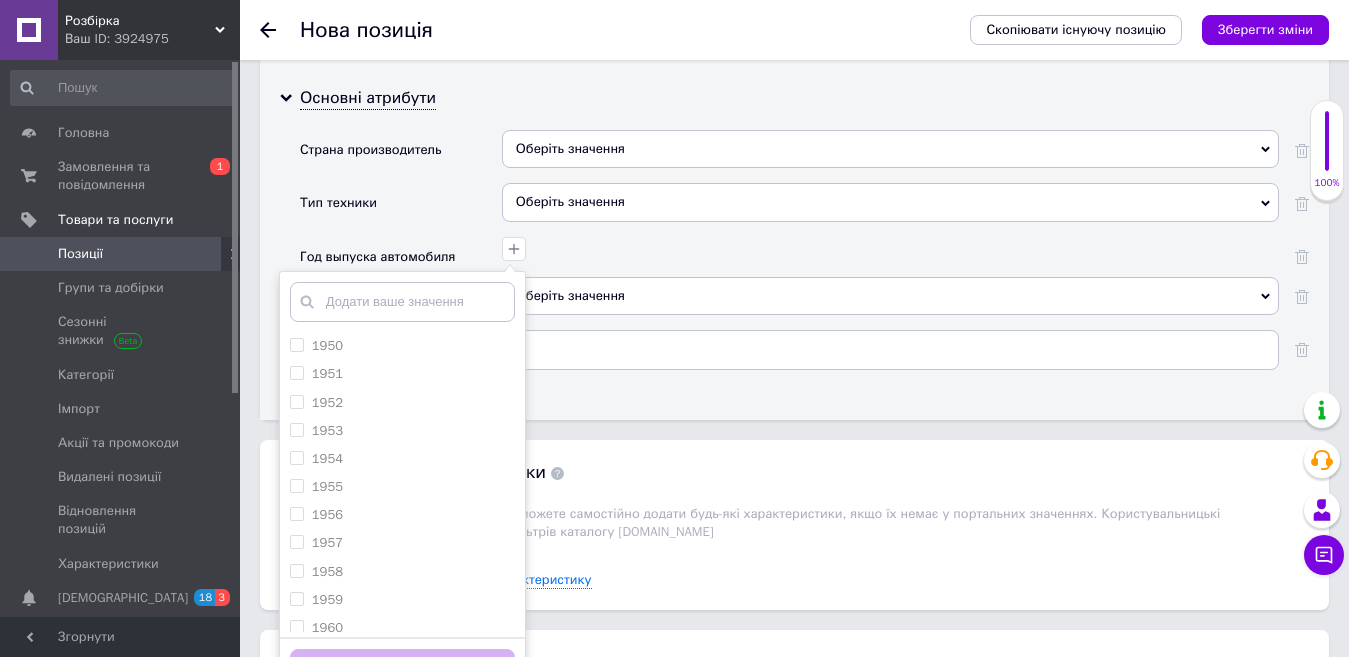 scroll, scrollTop: 2119, scrollLeft: 0, axis: vertical 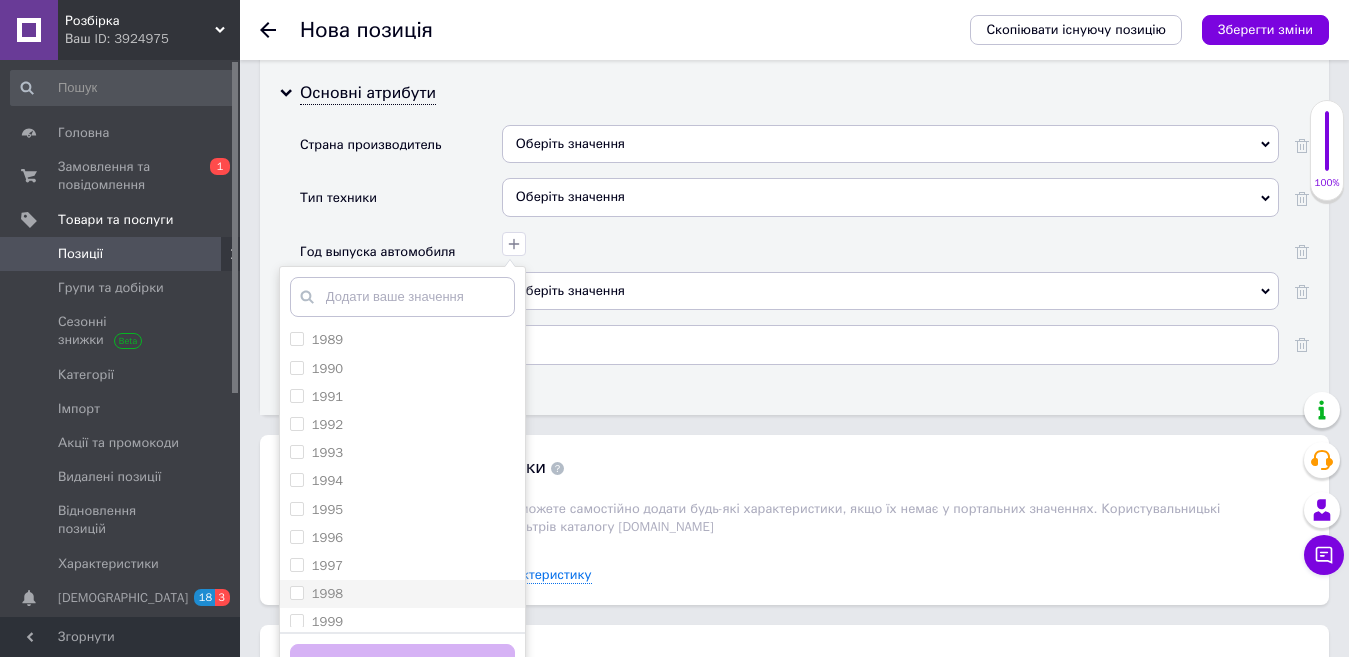 drag, startPoint x: 326, startPoint y: 544, endPoint x: 332, endPoint y: 575, distance: 31.575306 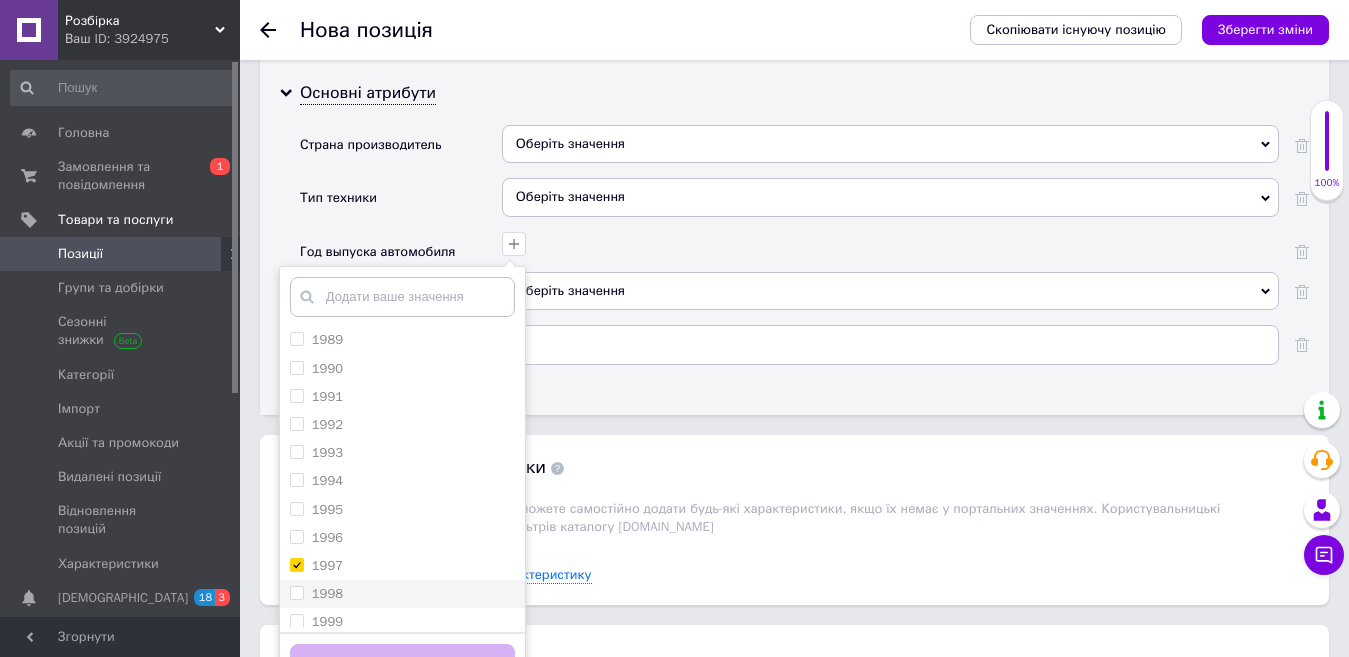 checkbox on "true" 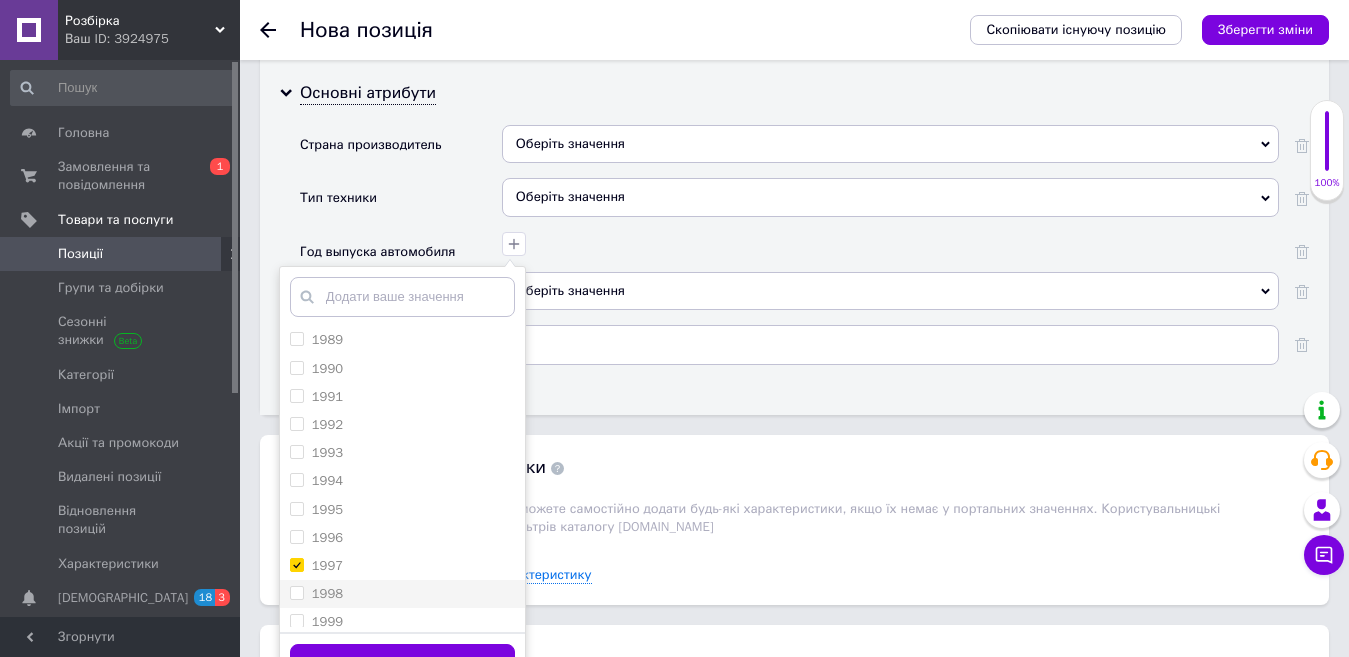 click on "1998" at bounding box center [327, 593] 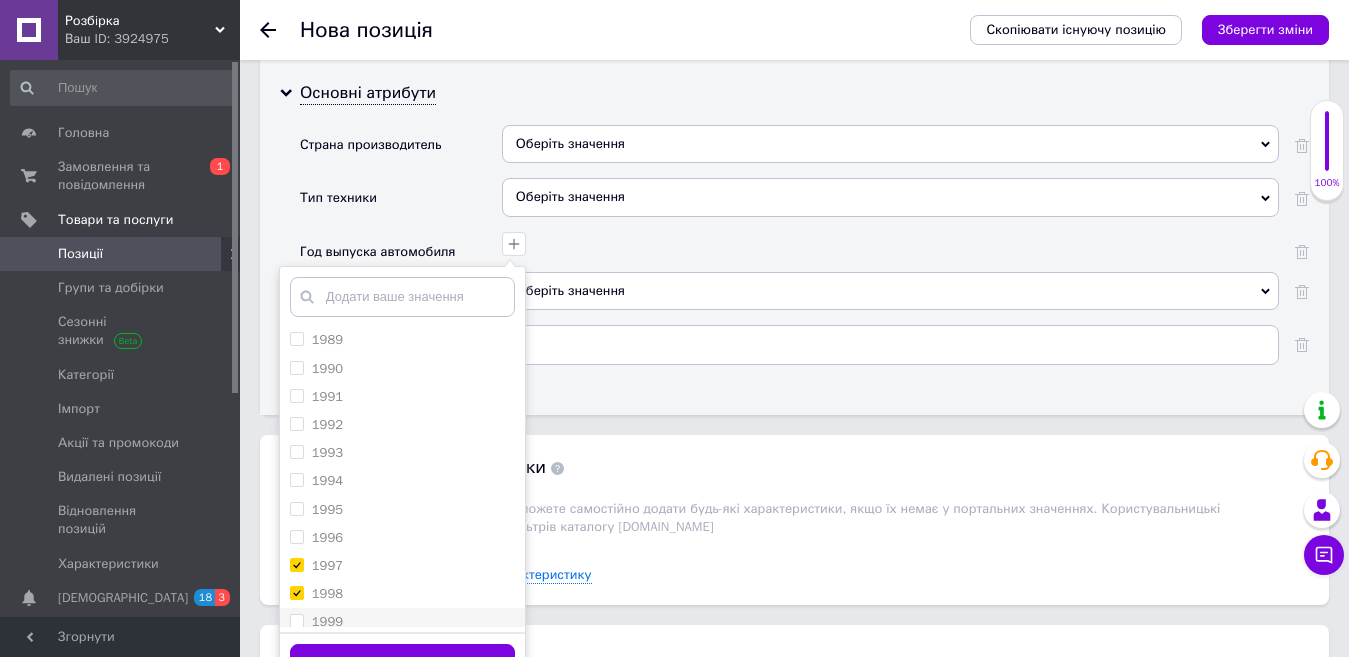 checkbox on "true" 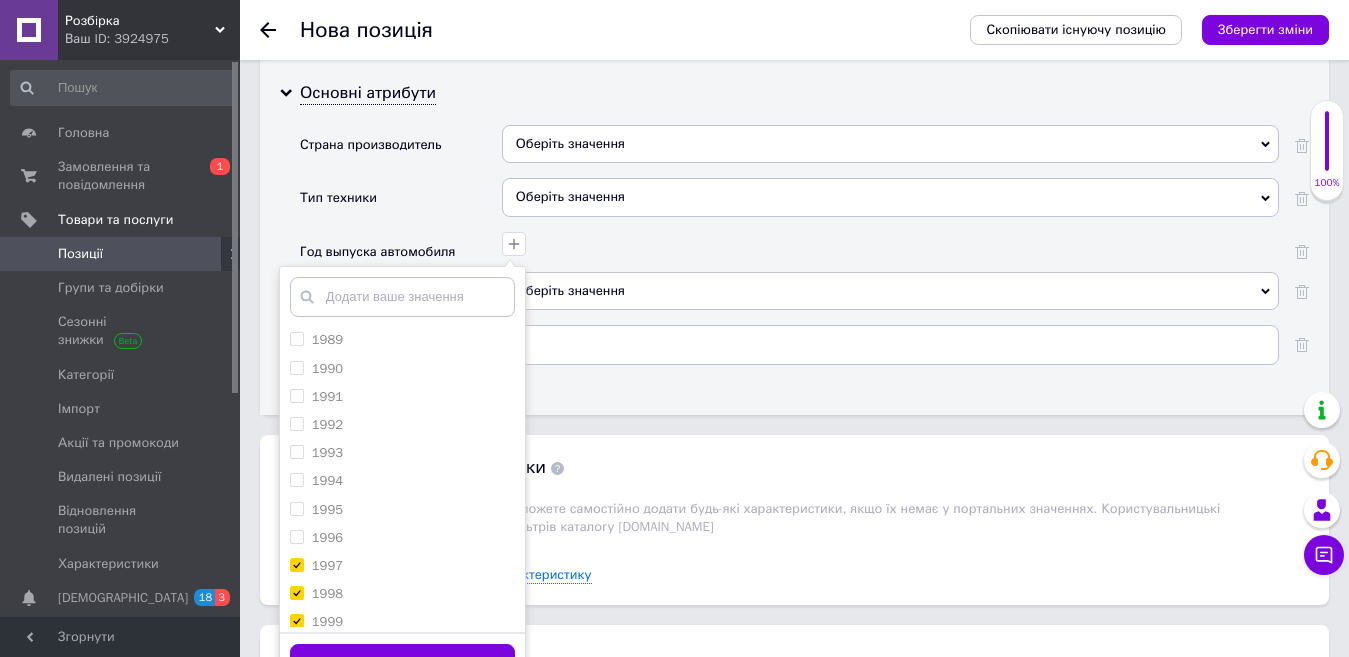 checkbox on "true" 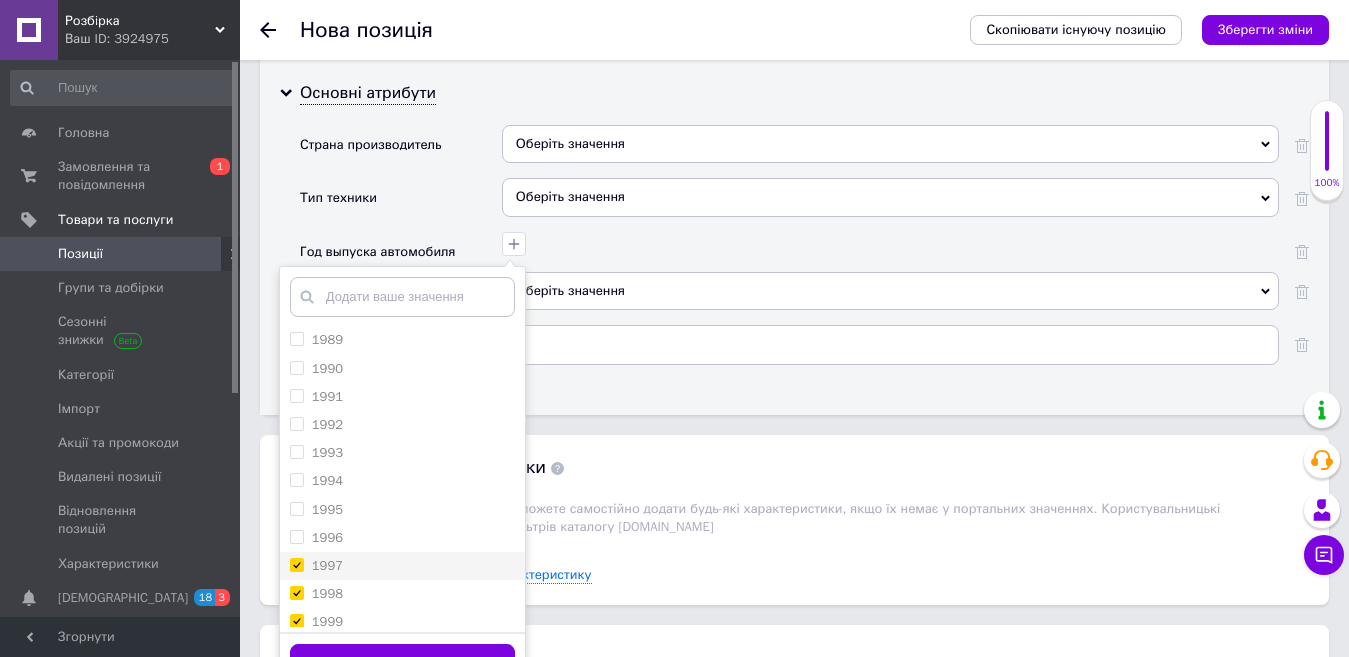 scroll, scrollTop: 1200, scrollLeft: 0, axis: vertical 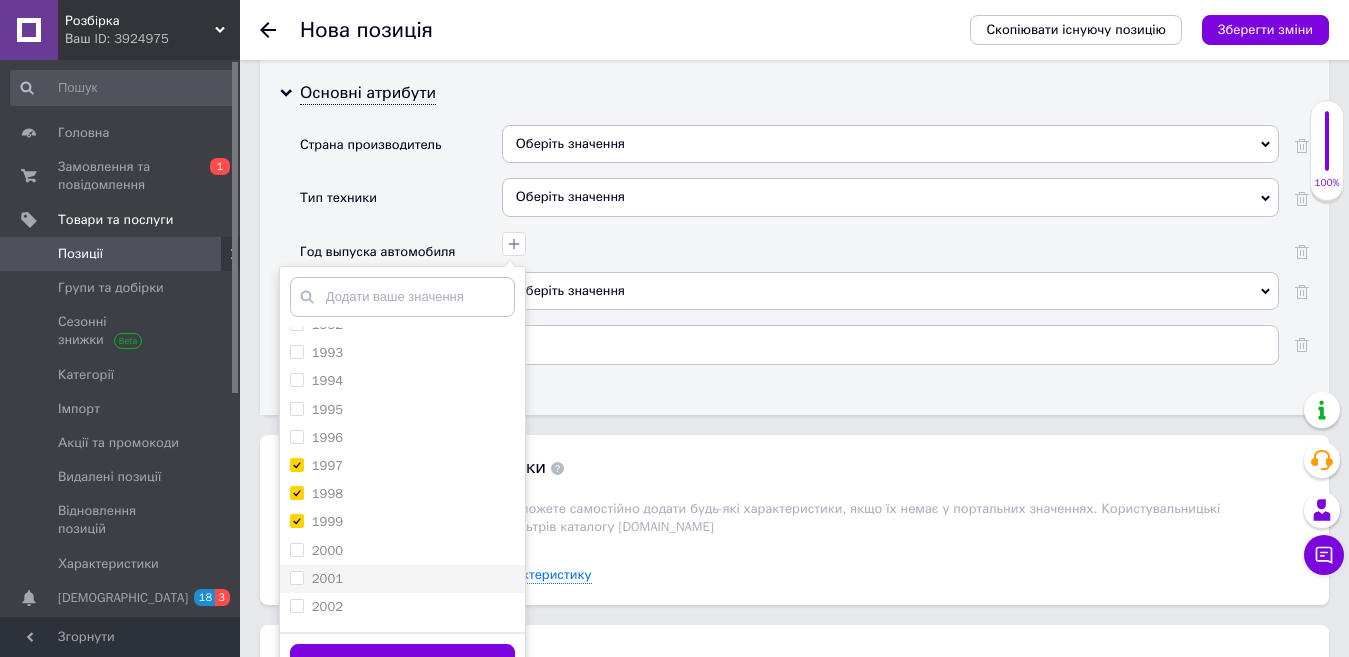 click on "2000" at bounding box center [327, 550] 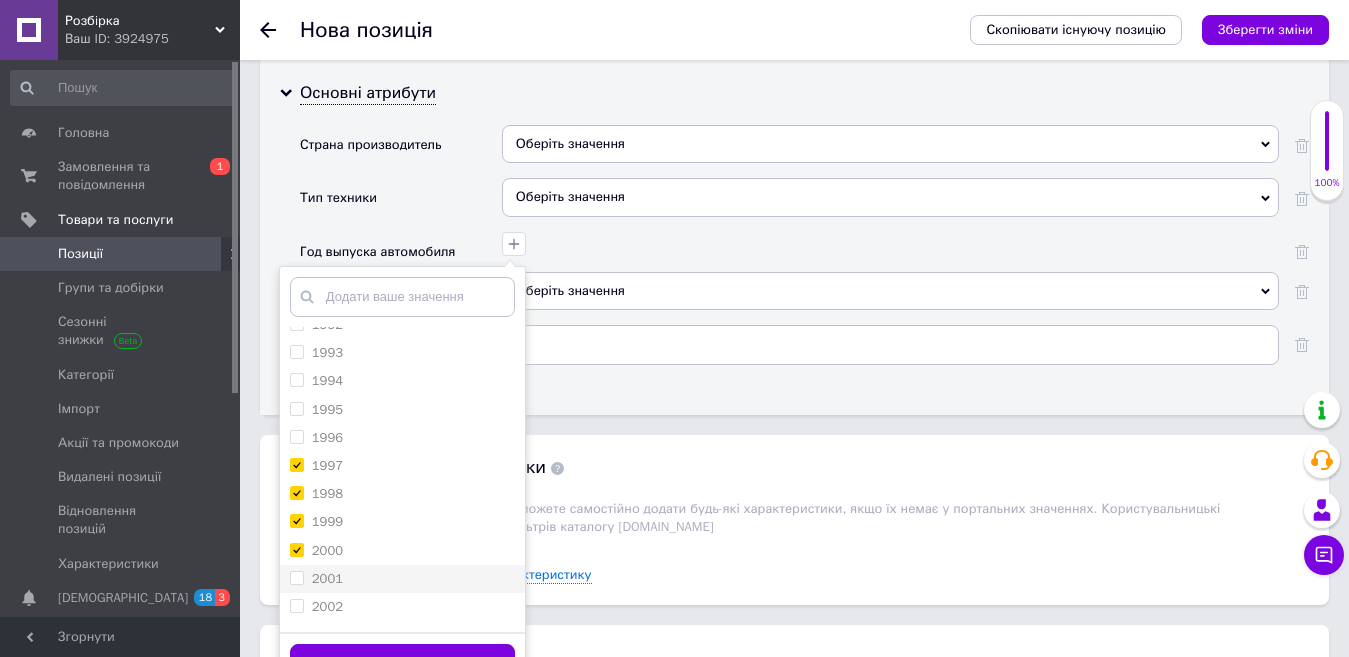 checkbox on "true" 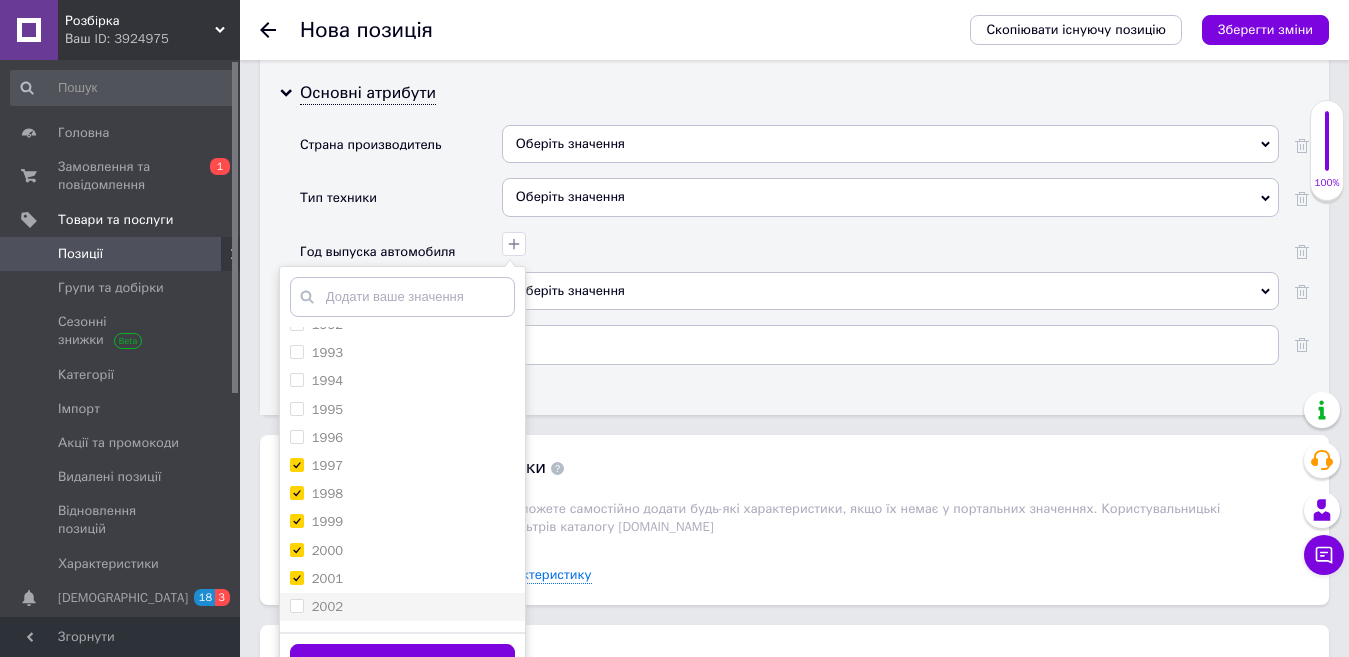 checkbox on "true" 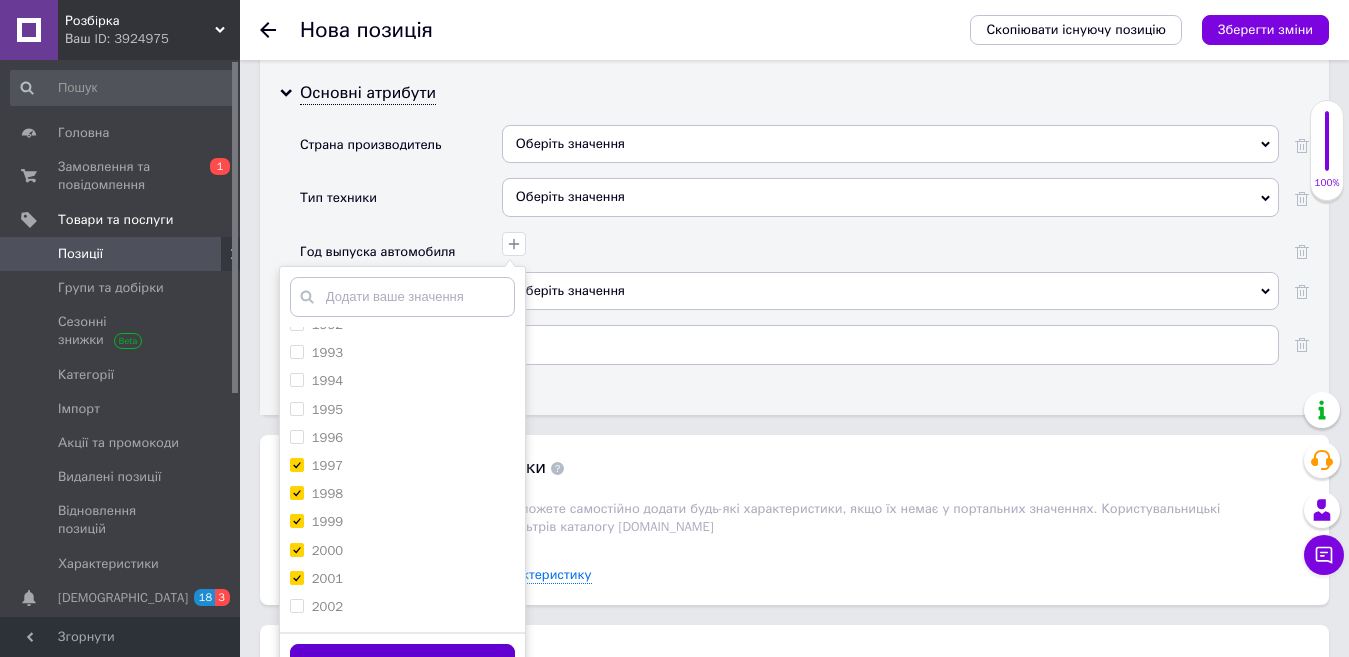 click on "Зберегти" at bounding box center [402, 663] 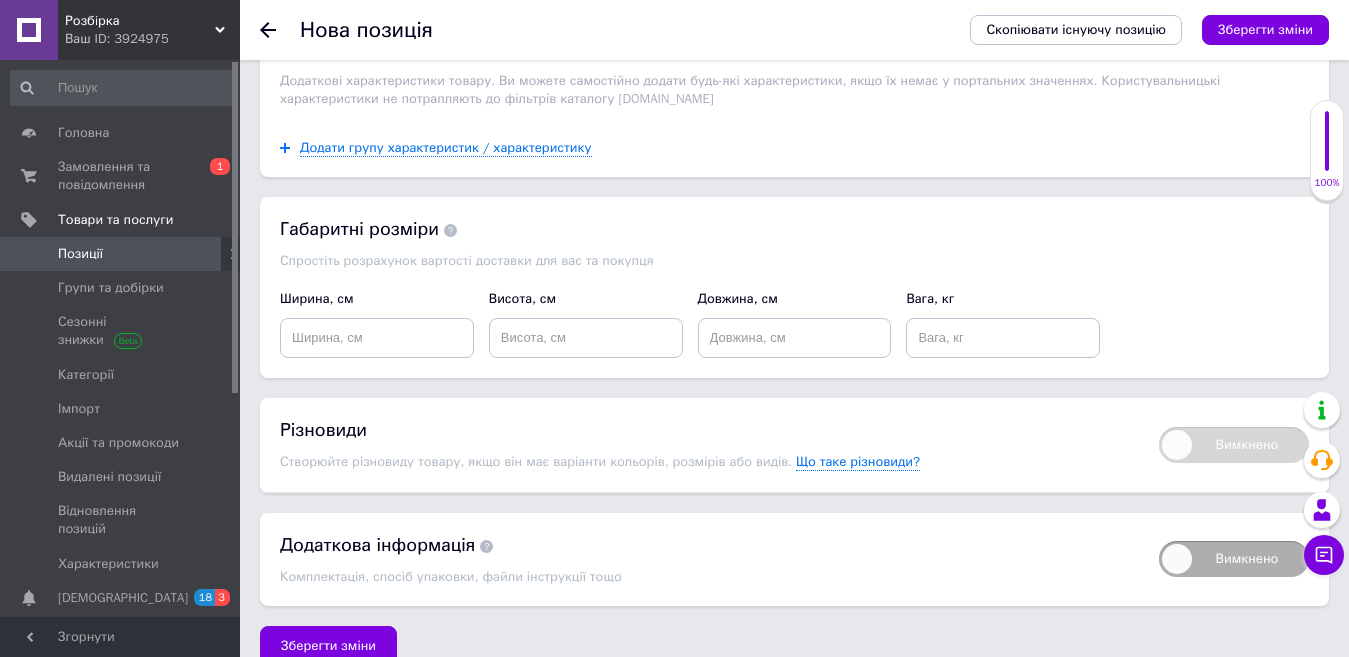 scroll, scrollTop: 2560, scrollLeft: 0, axis: vertical 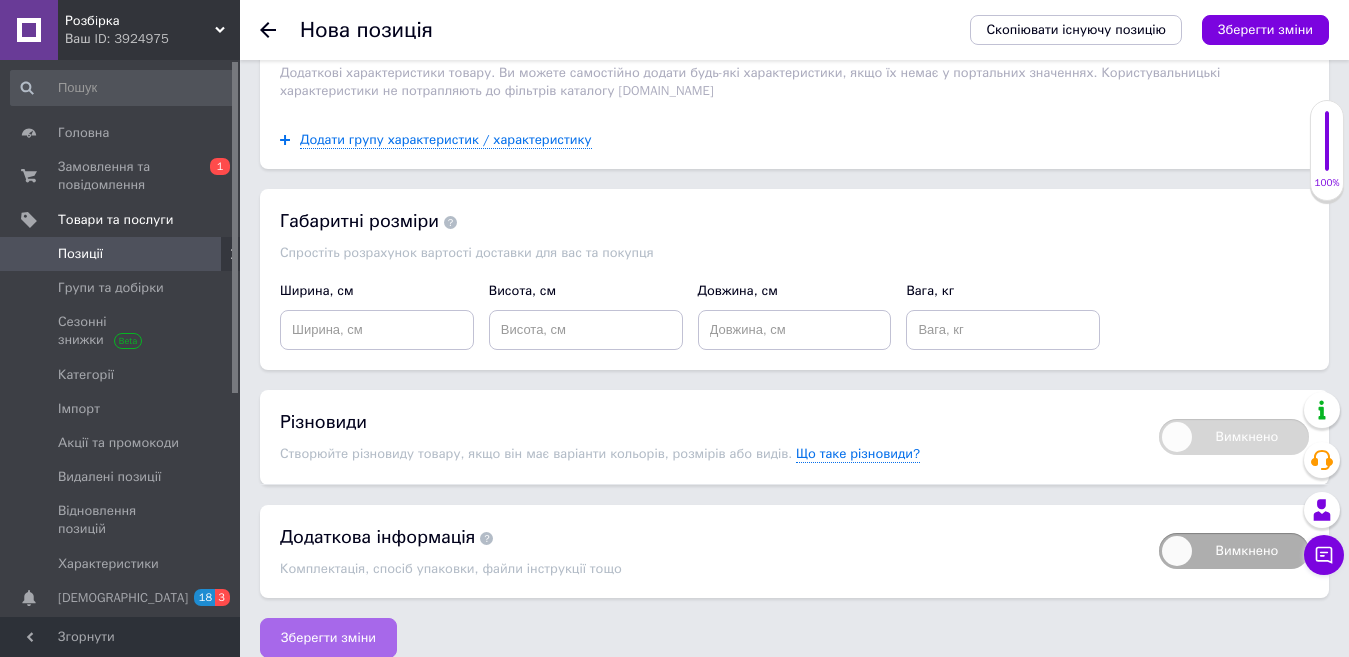 click on "Зберегти зміни" at bounding box center (328, 638) 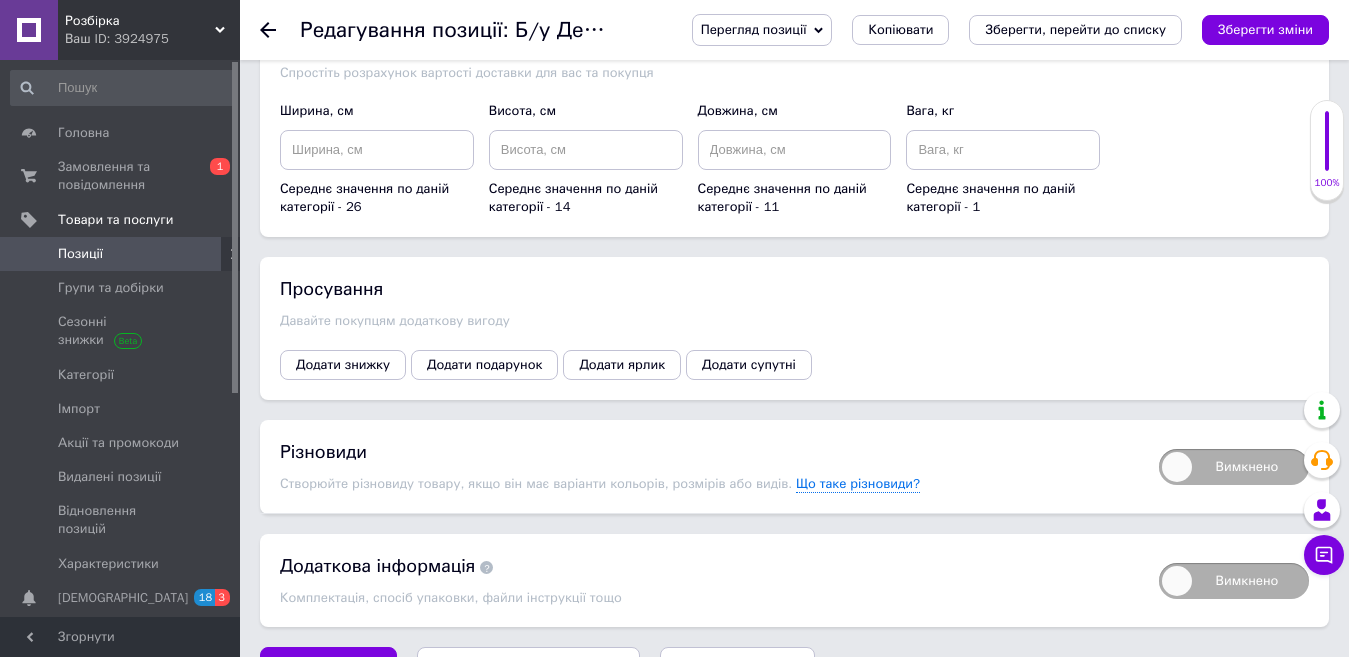 scroll, scrollTop: 2446, scrollLeft: 0, axis: vertical 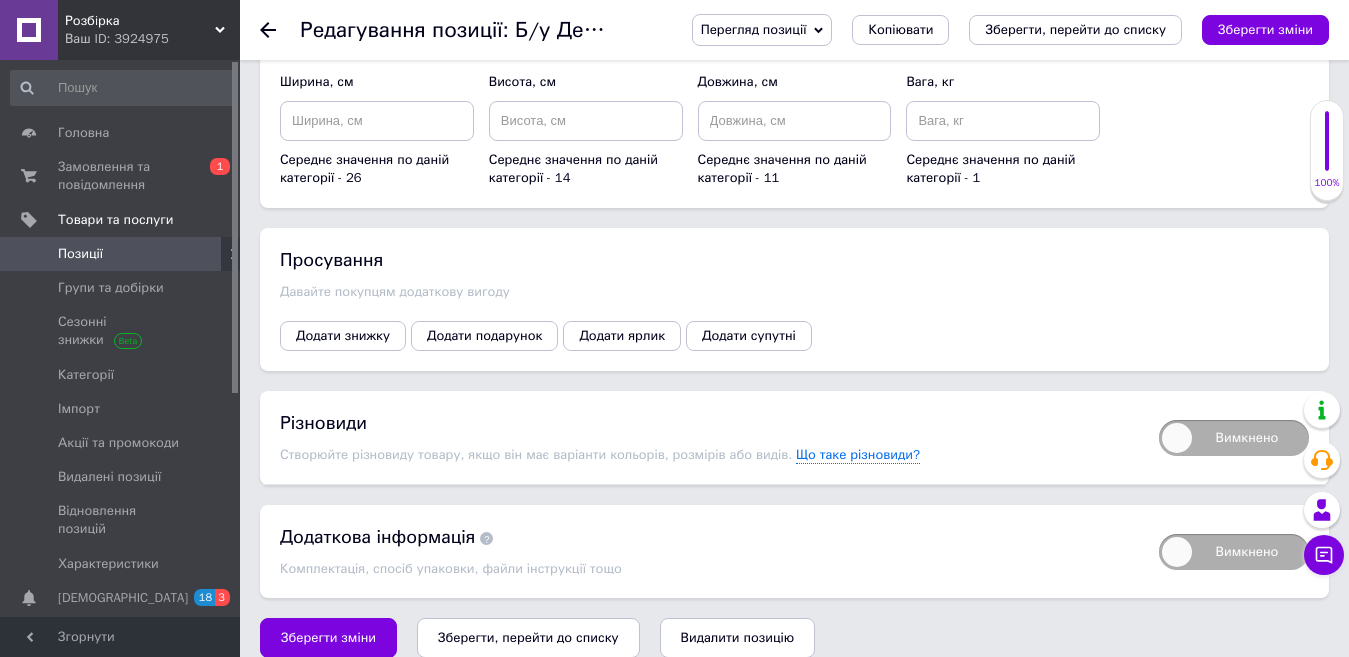 click on "Зберегти, перейти до списку" at bounding box center [528, 637] 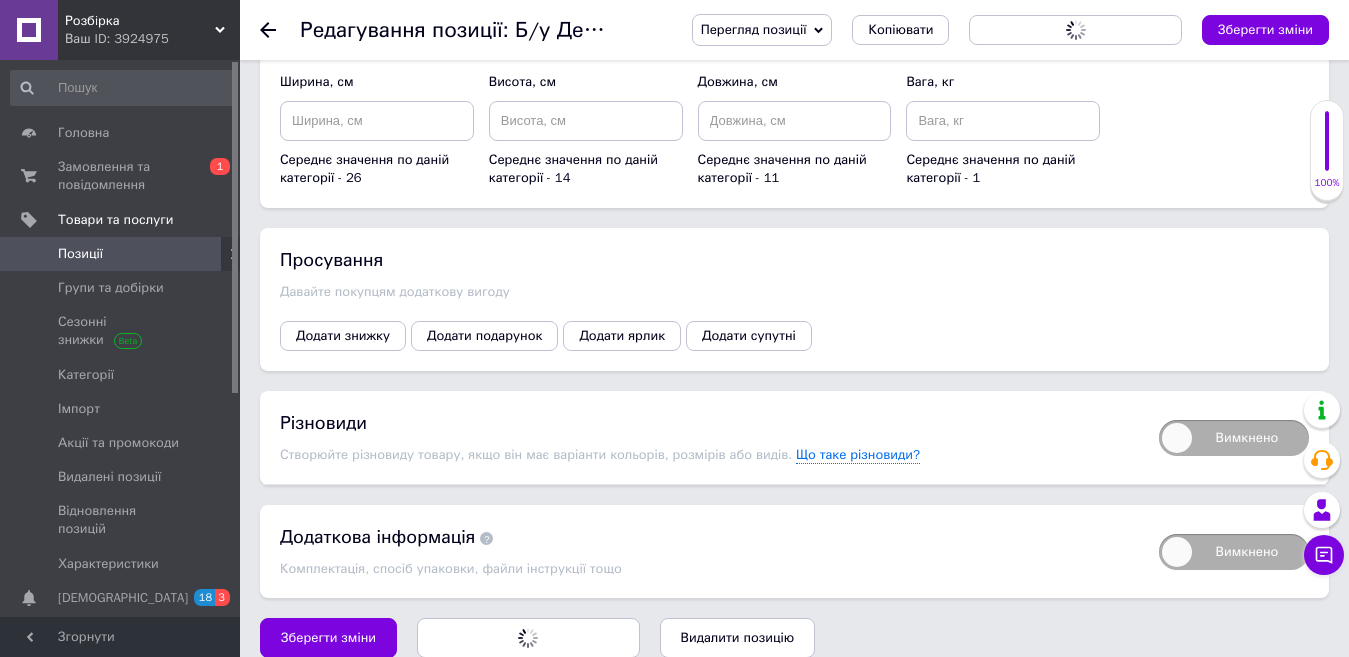 scroll, scrollTop: 0, scrollLeft: 0, axis: both 